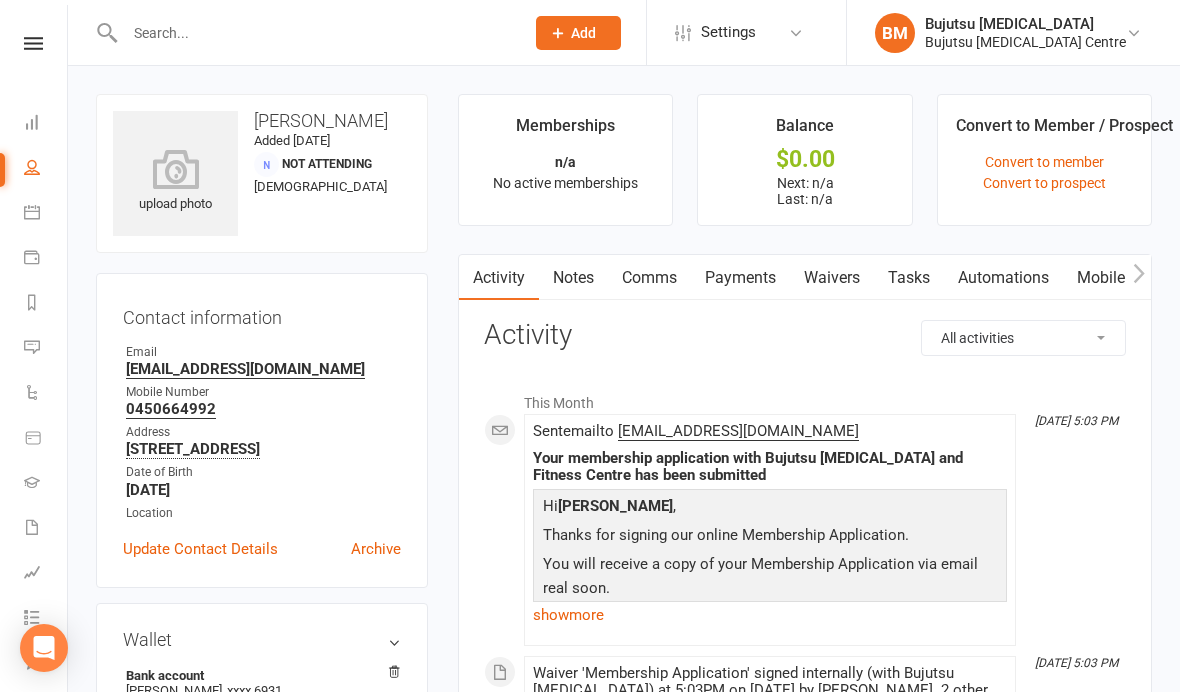 scroll, scrollTop: 758, scrollLeft: 0, axis: vertical 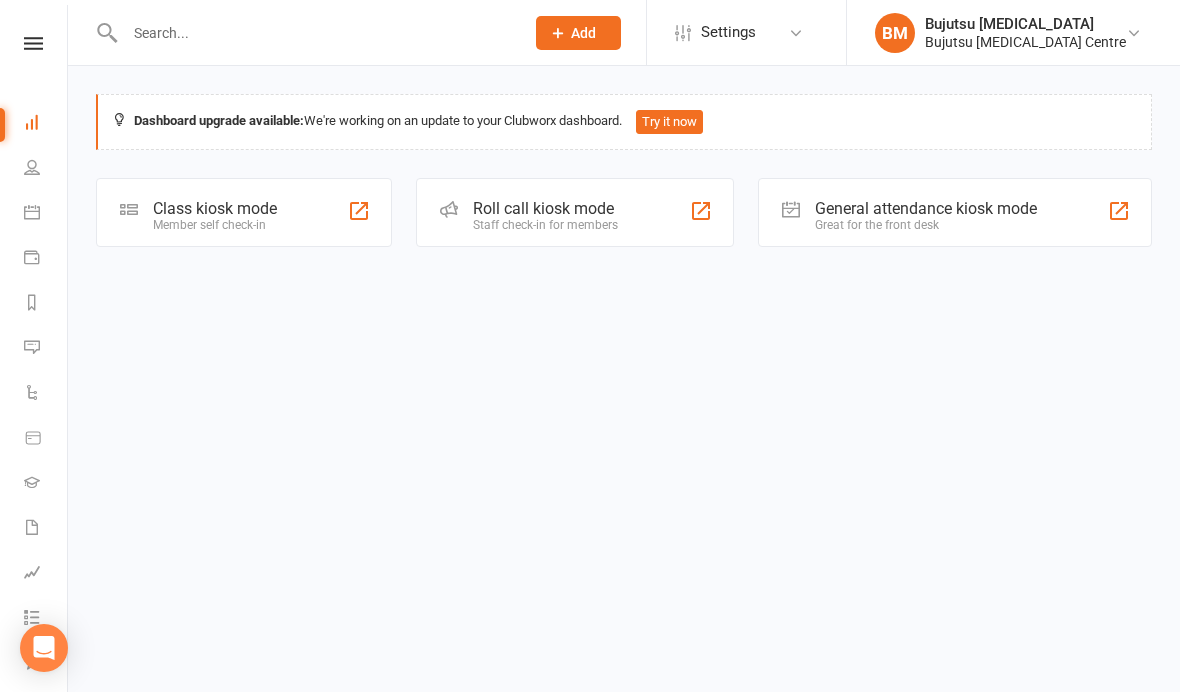click at bounding box center (314, 33) 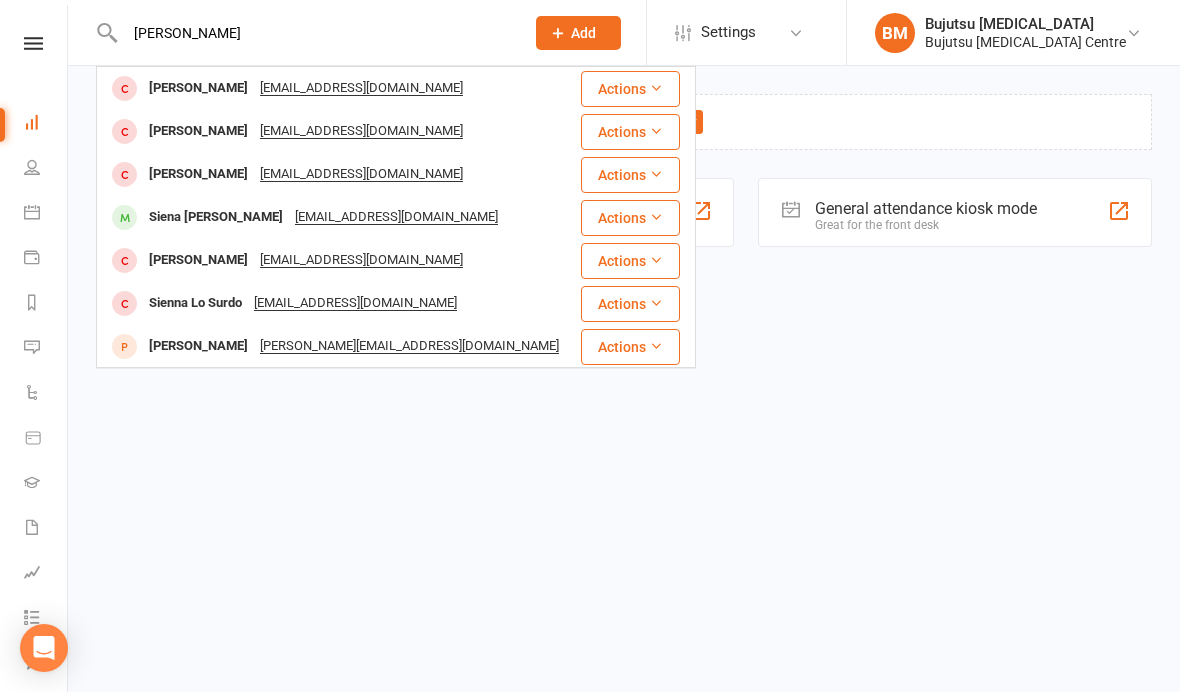 type on "Siena brunetta" 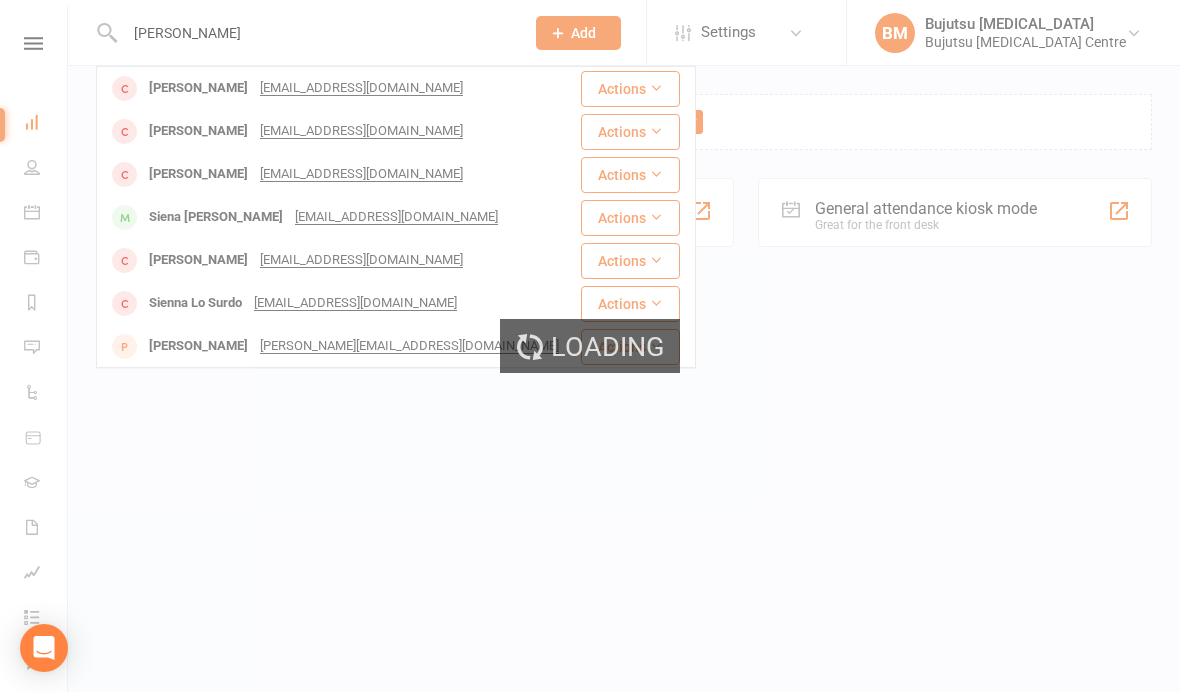 type 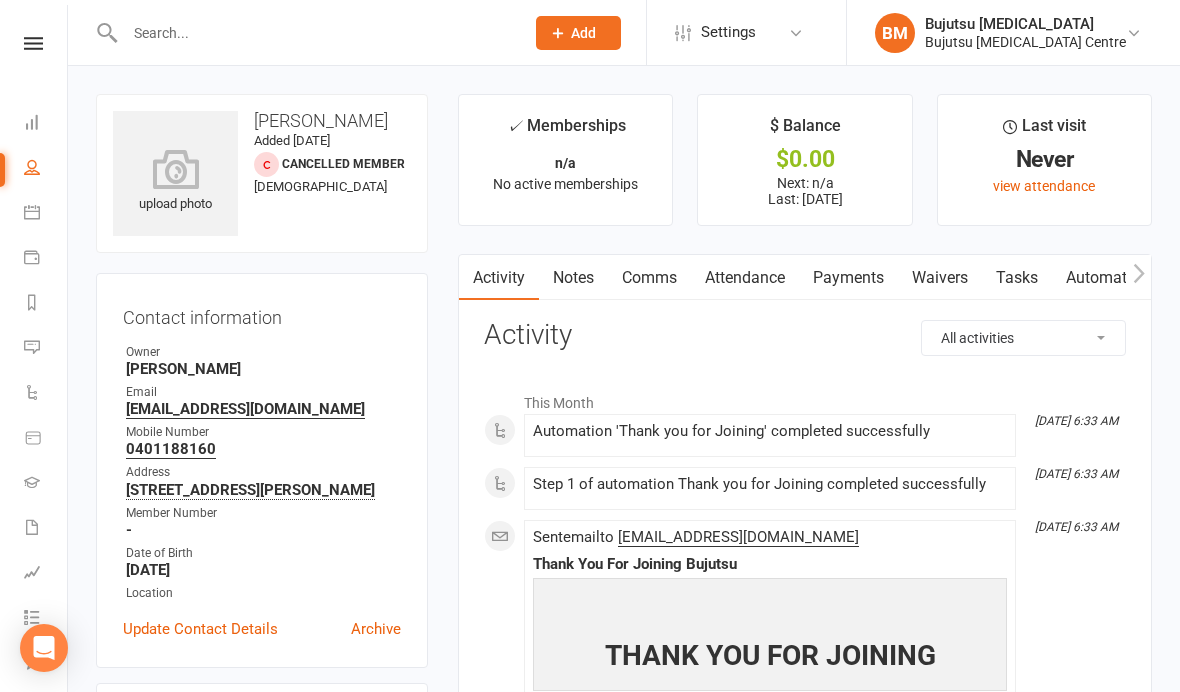 click on "Waivers" at bounding box center (940, 278) 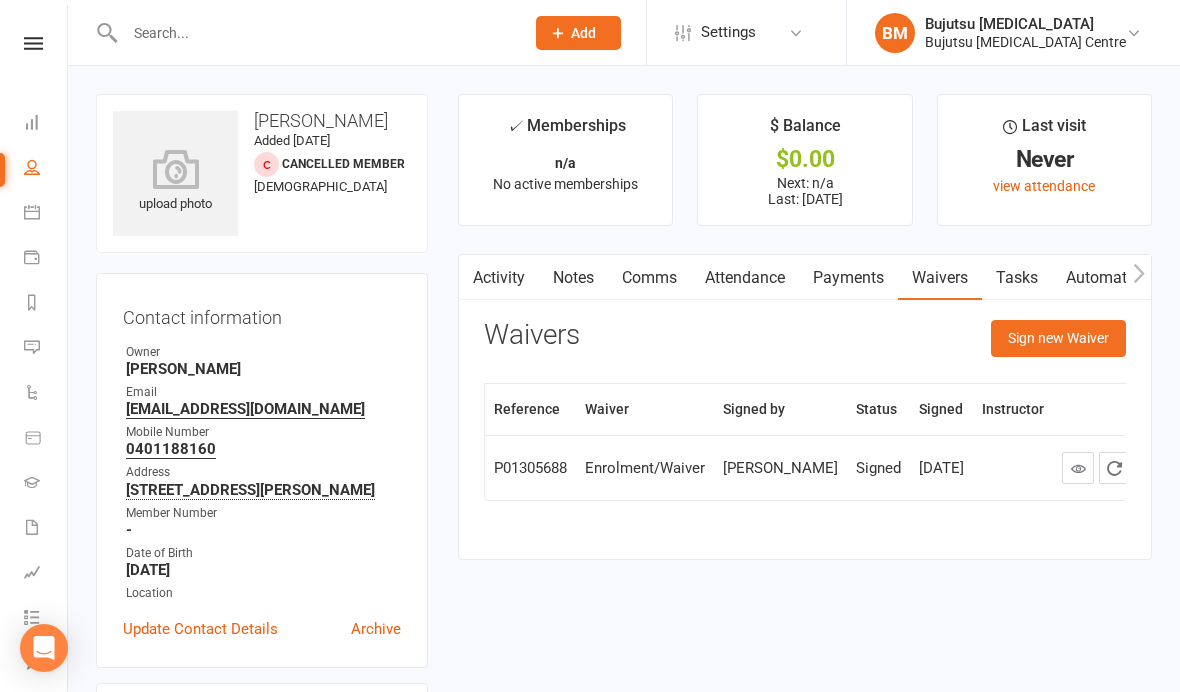 click on "Sign new Waiver" at bounding box center [1058, 338] 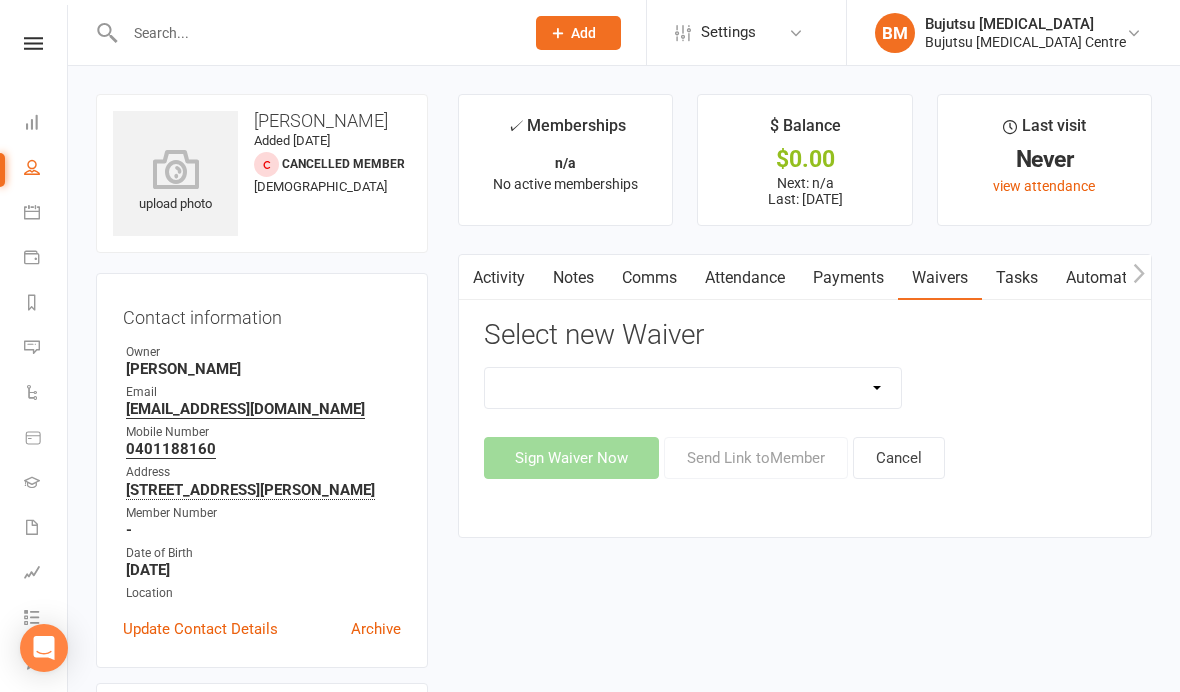 click on "Bujutsu Child Care Kids Karate Program Cash Upfront Membership Application Change of Bank Details Enrolment/Waiver Gym Induction Membership Application" at bounding box center (693, 388) 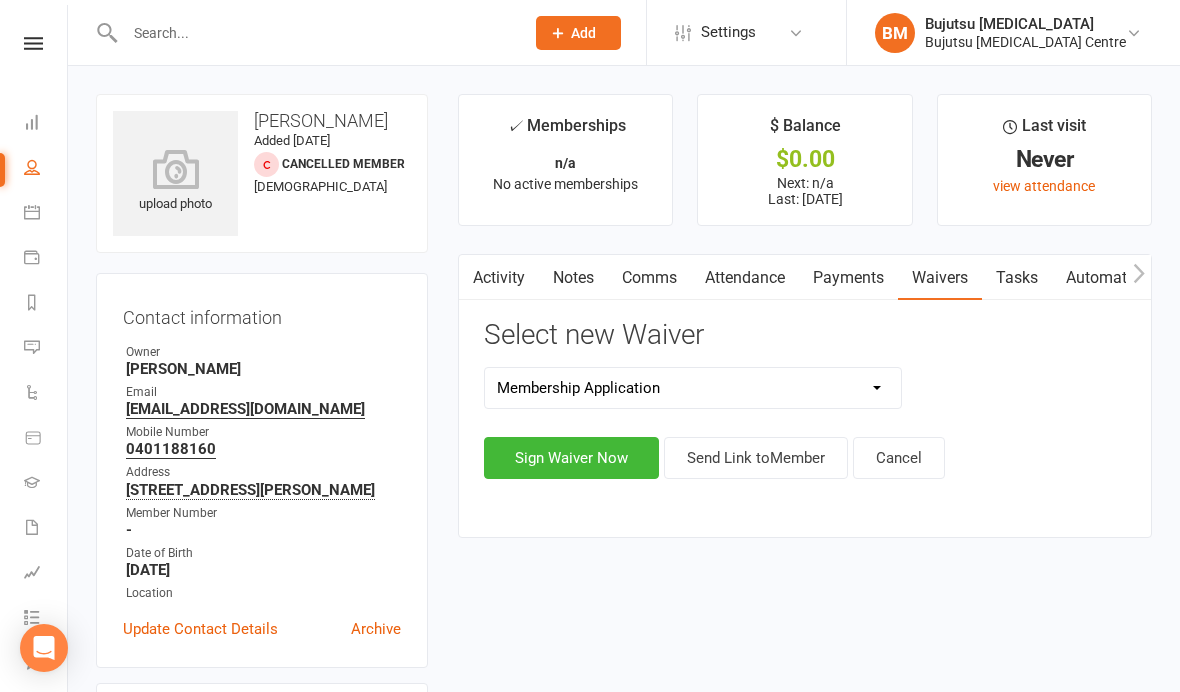 click on "Sign Waiver Now" at bounding box center (571, 458) 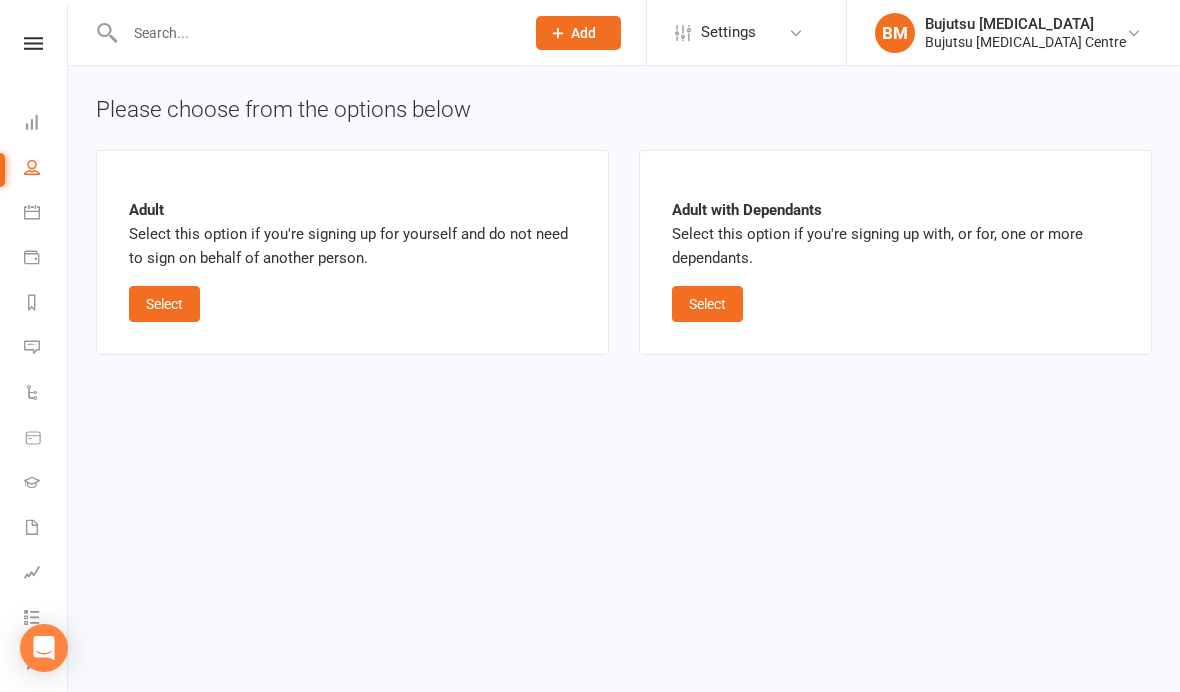 click on "Select" at bounding box center [707, 304] 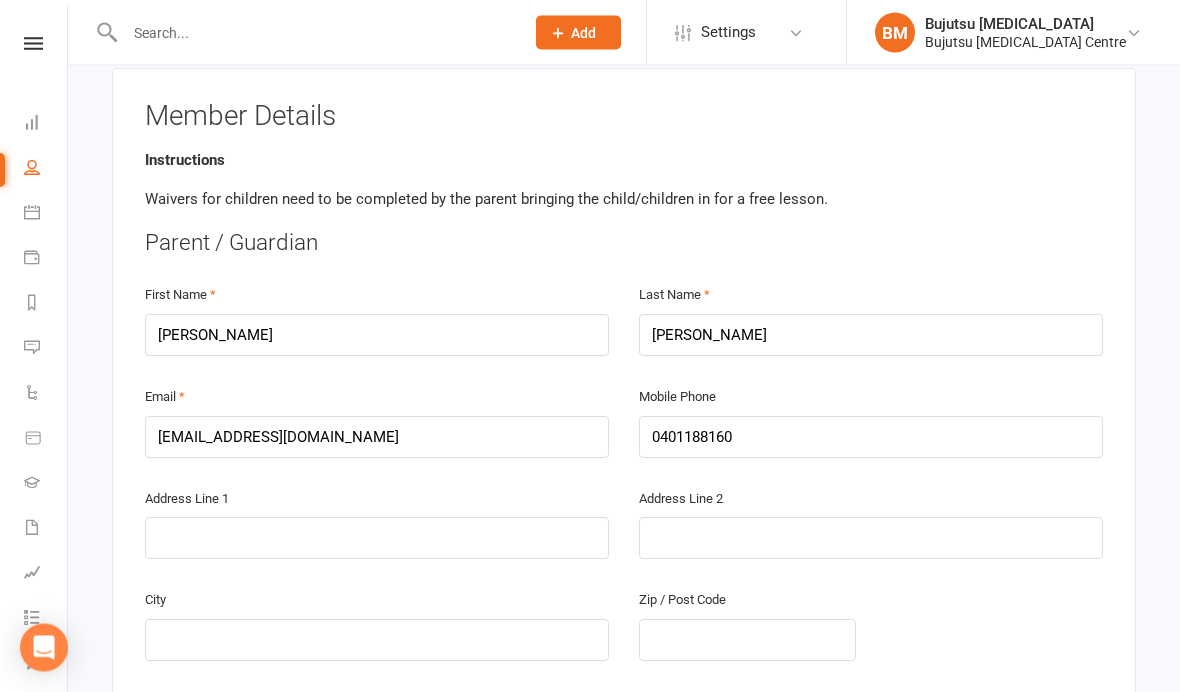 scroll, scrollTop: 388, scrollLeft: 0, axis: vertical 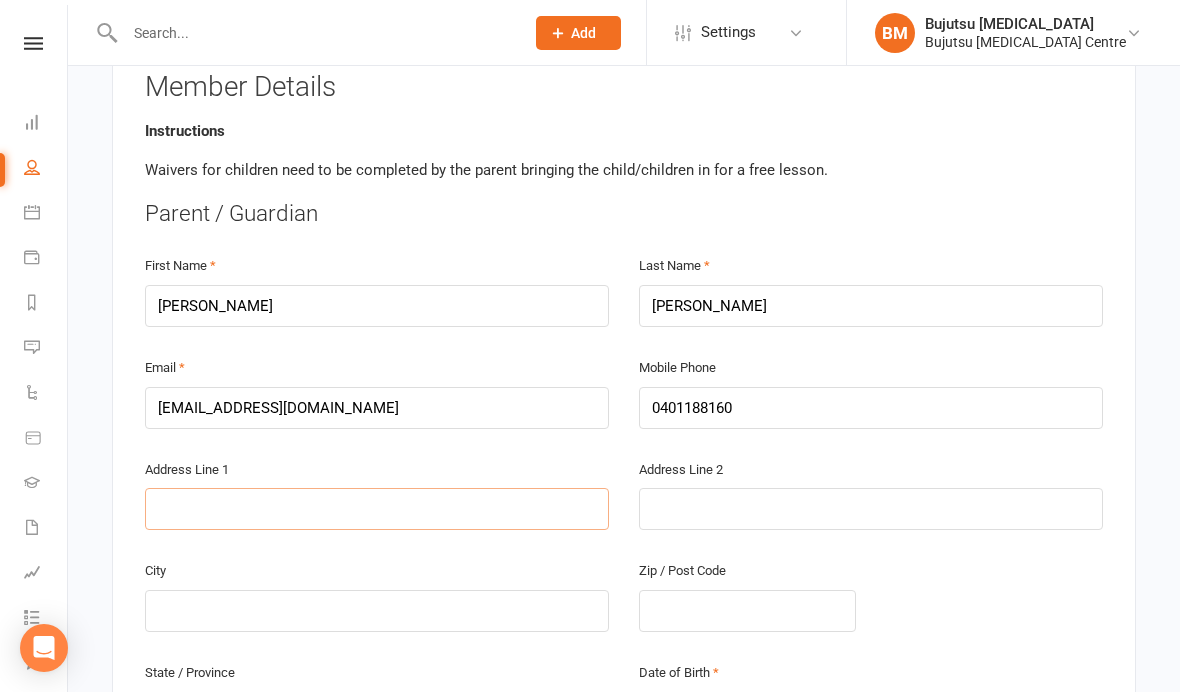 click at bounding box center [377, 509] 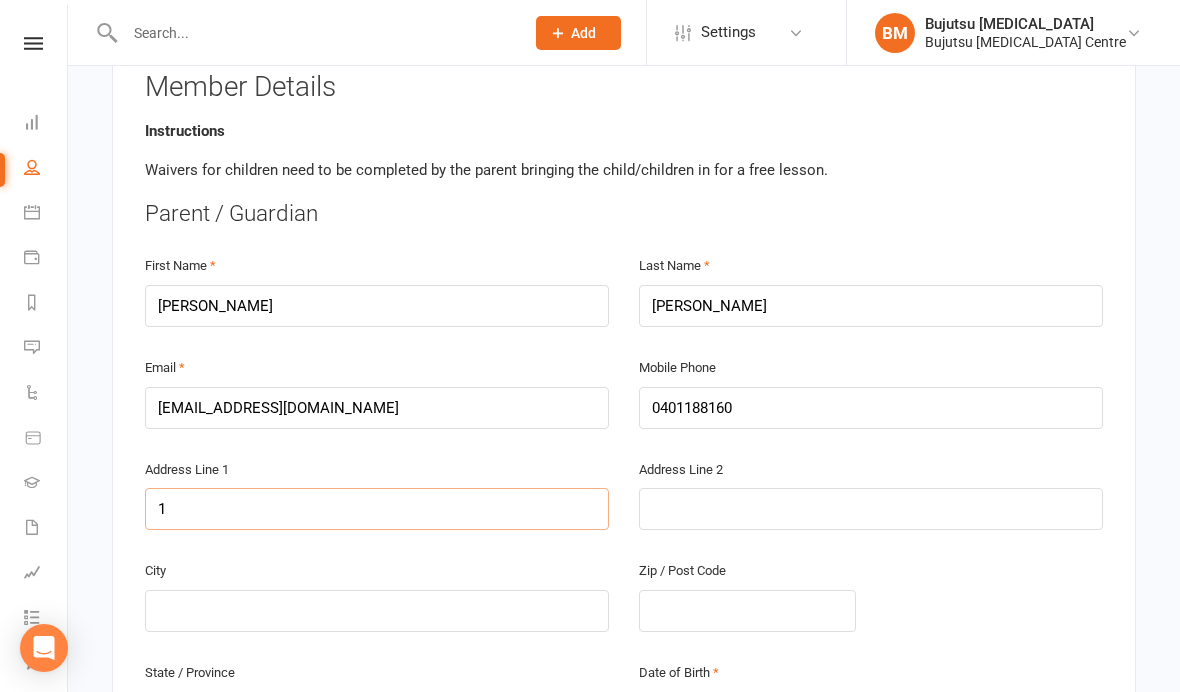 type on "12" 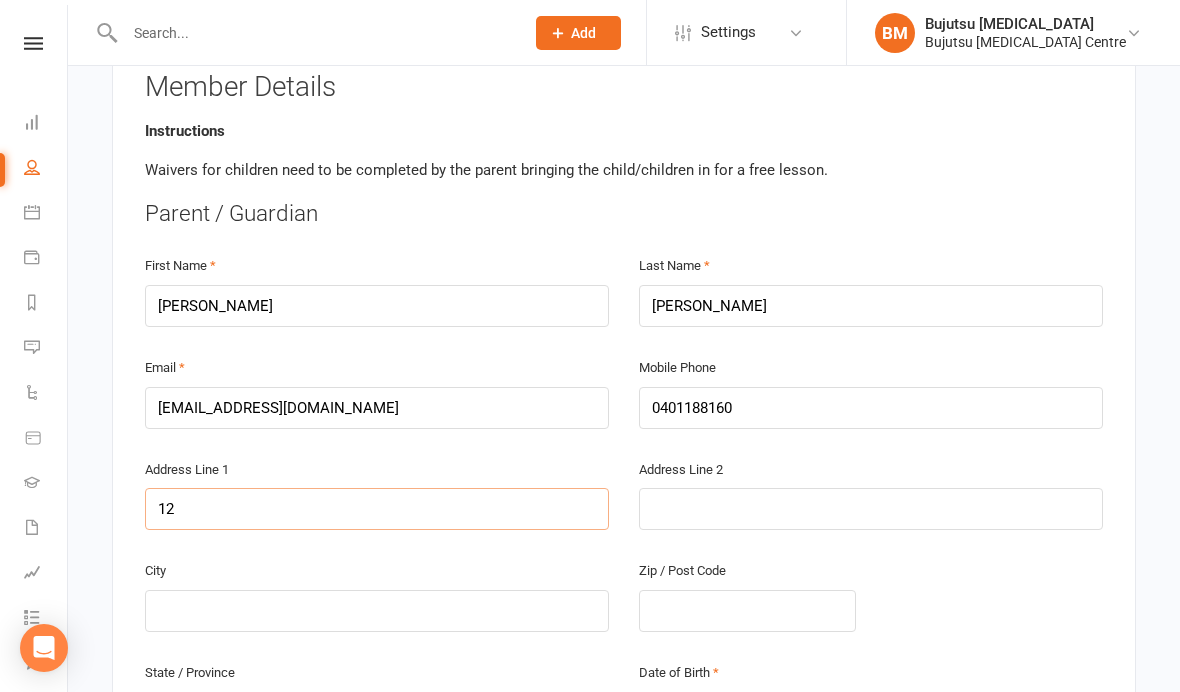 type on "12 T" 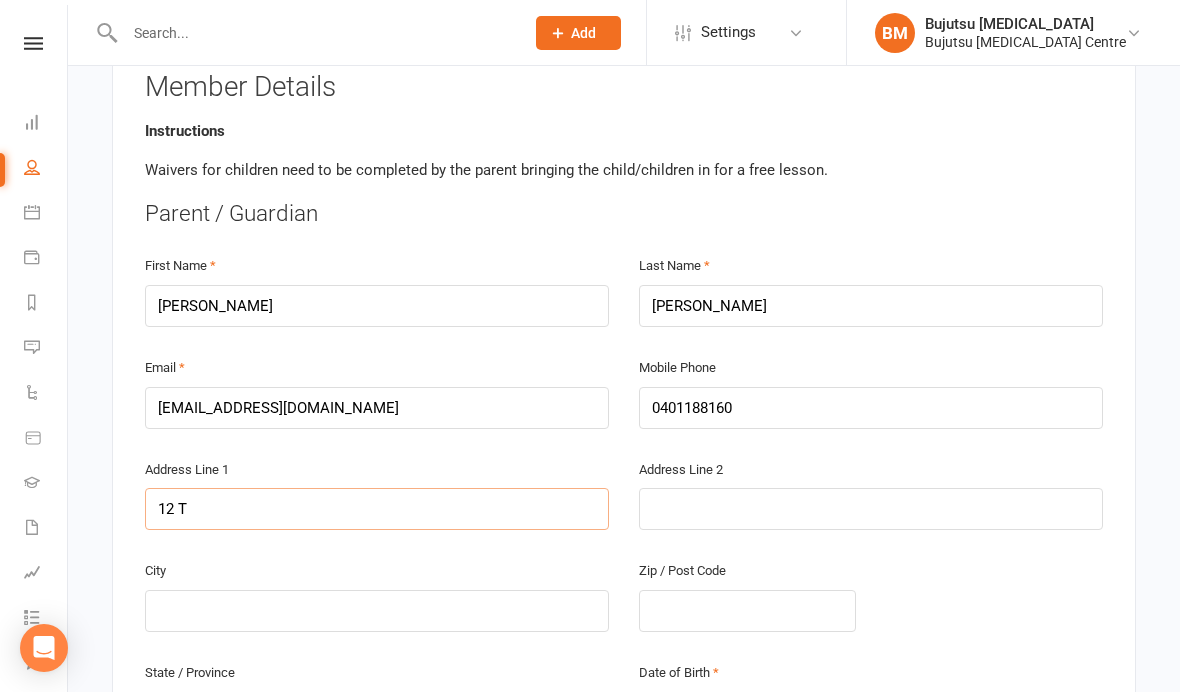 type on "12 Th" 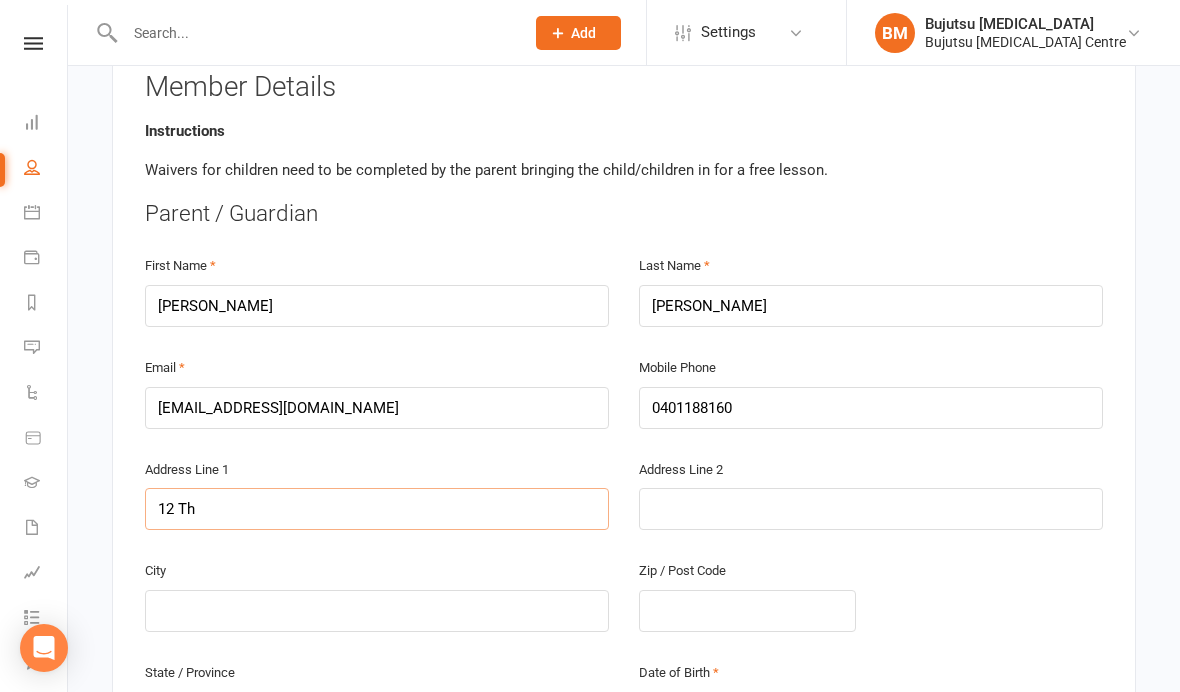 type on "12 Tho" 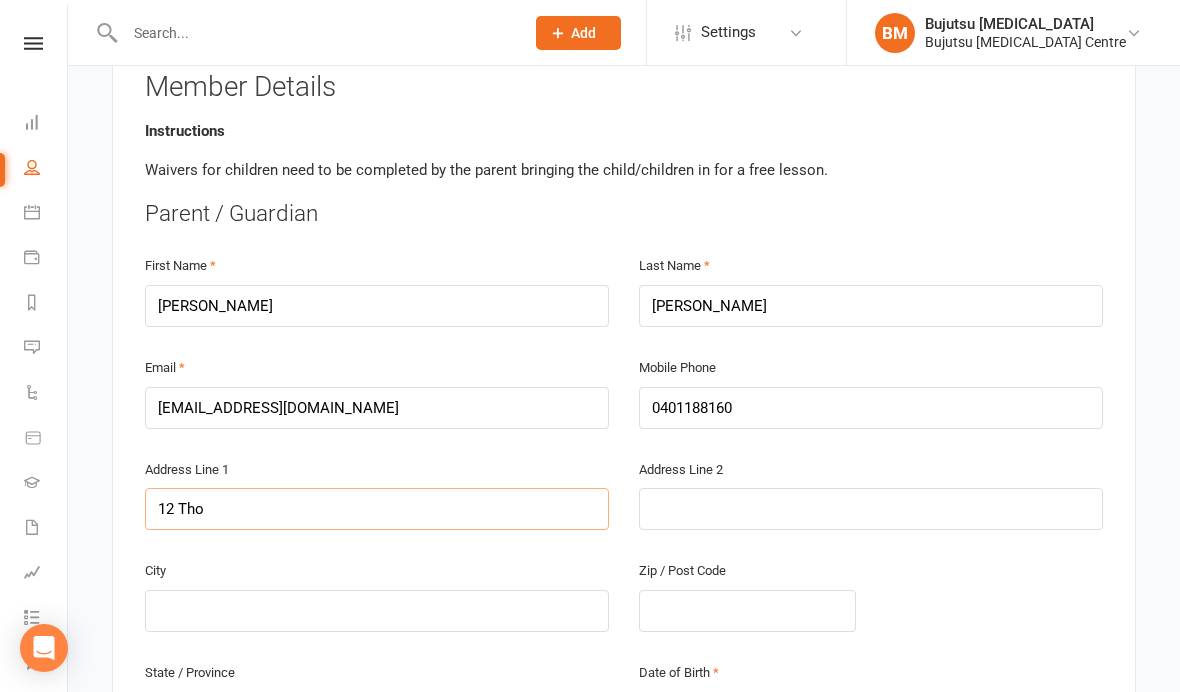 type on "12 Thor" 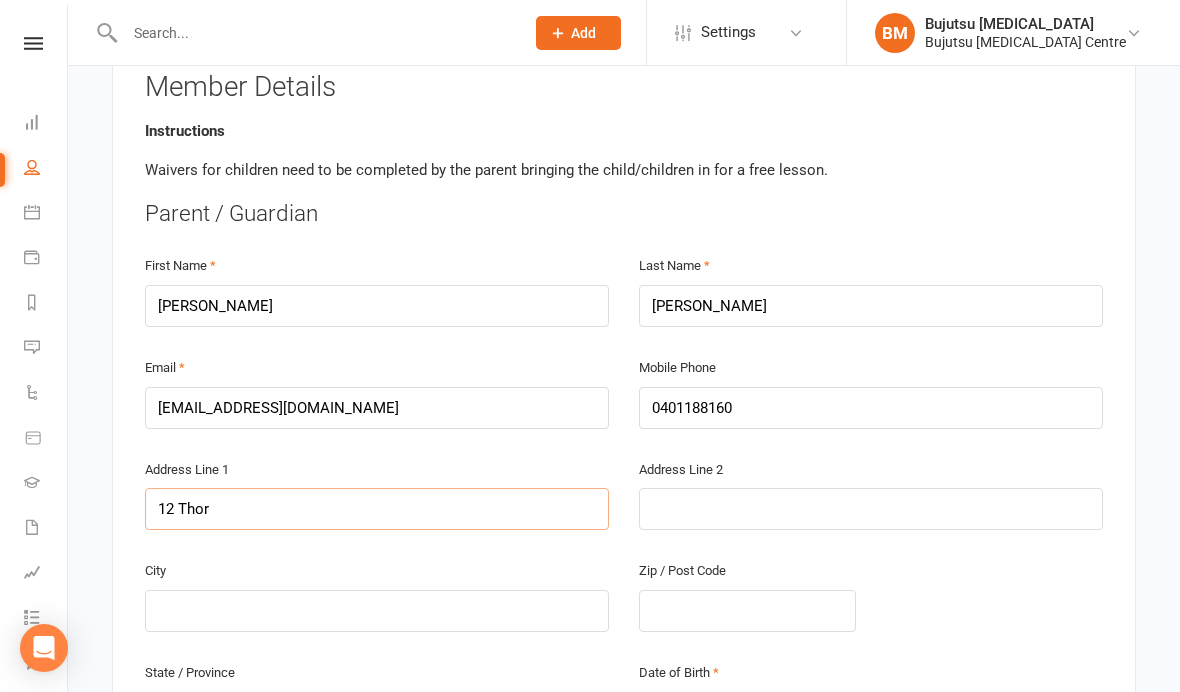 type on "12 Thorp" 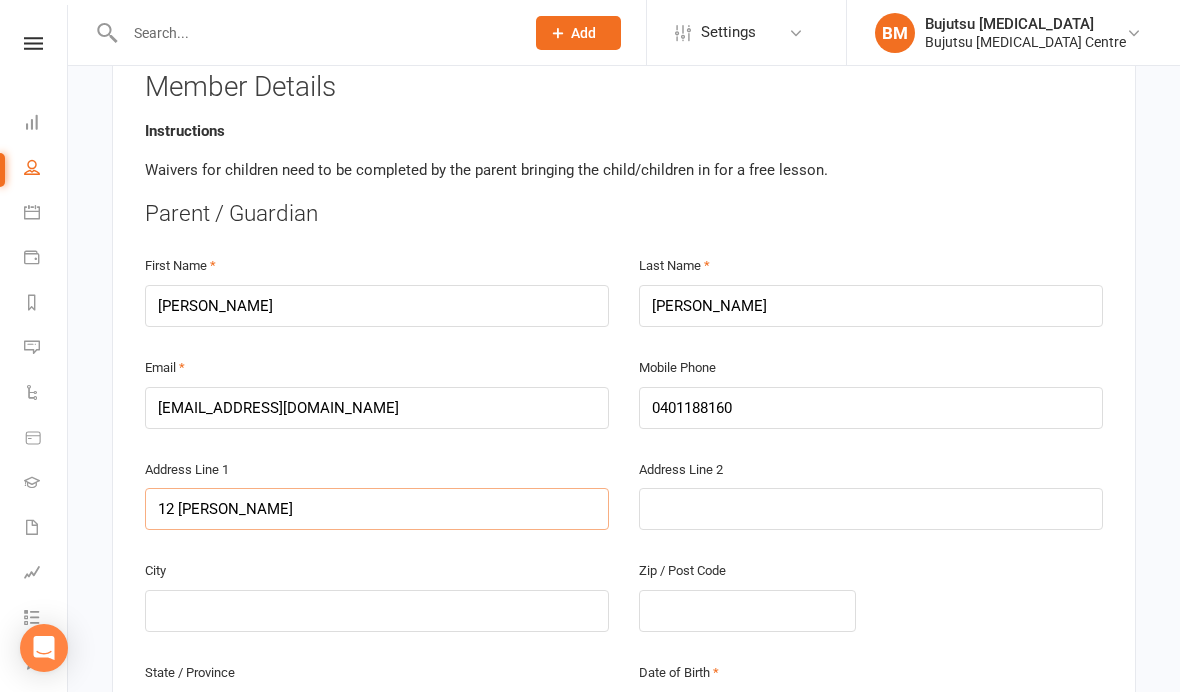 type on "12 Thorpe" 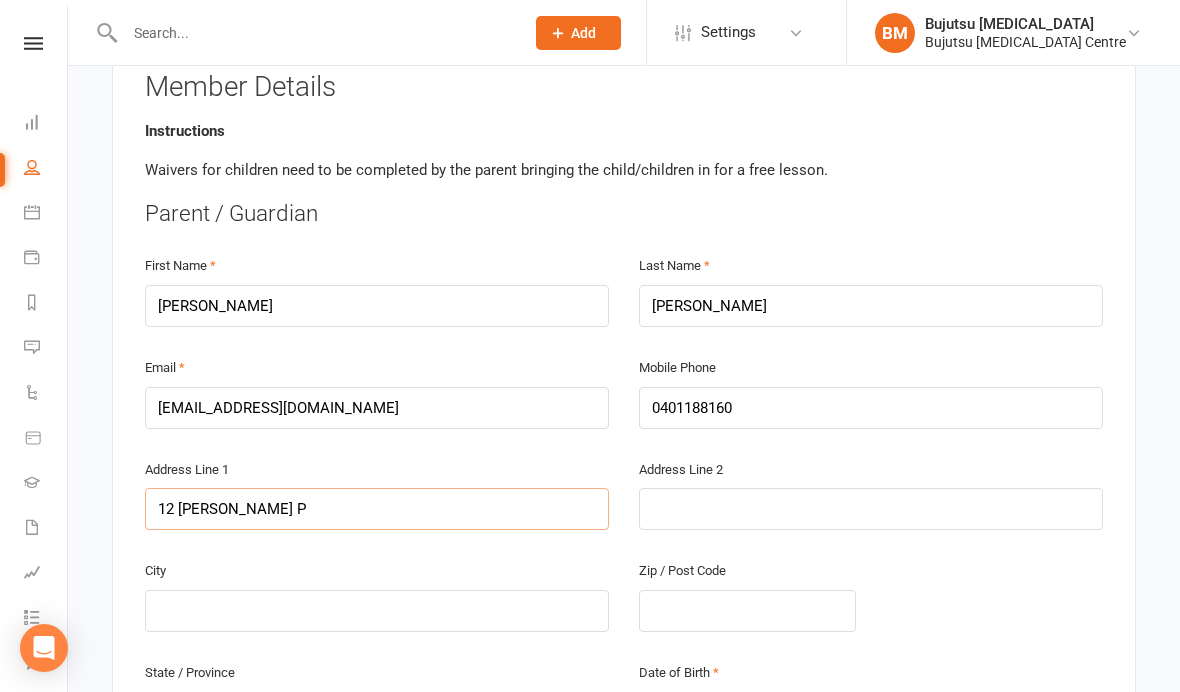type on "12 Thorpe Pl" 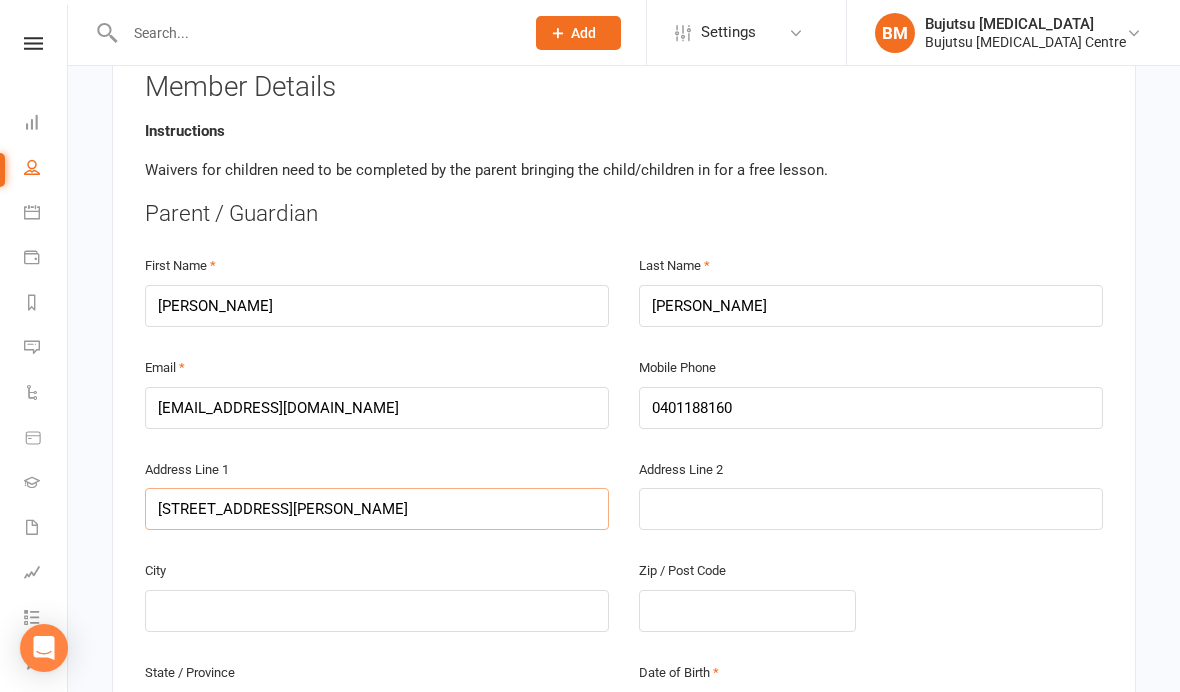 type on "12 Thorpe Pl" 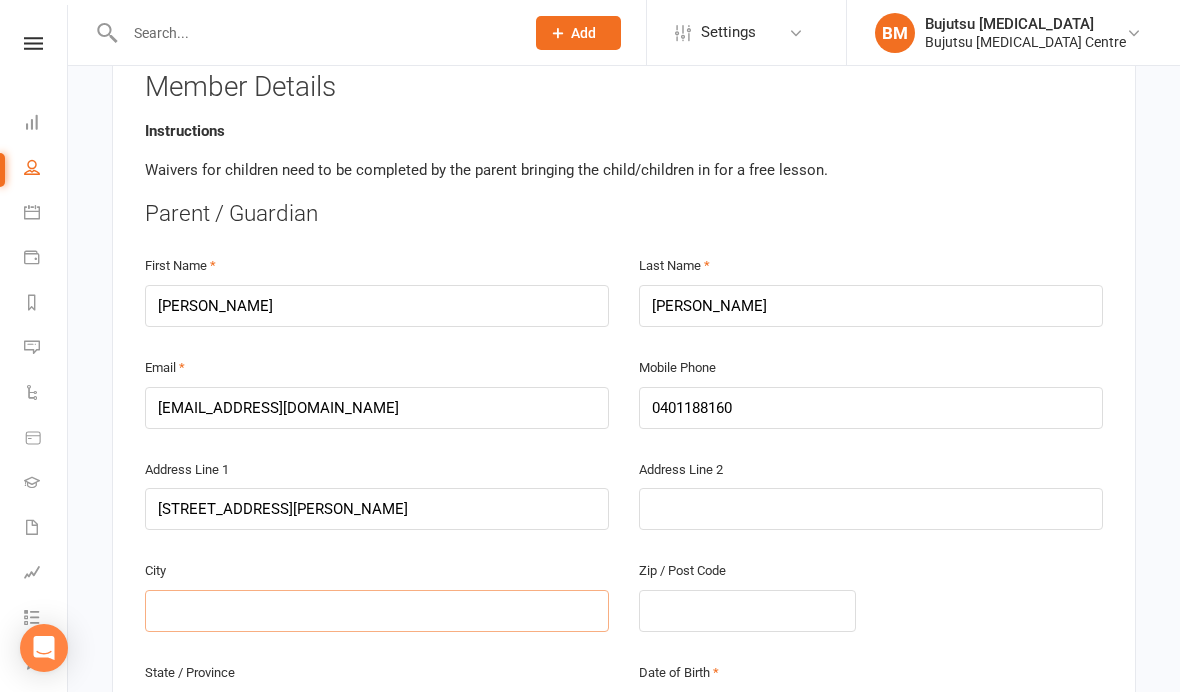 click at bounding box center [377, 611] 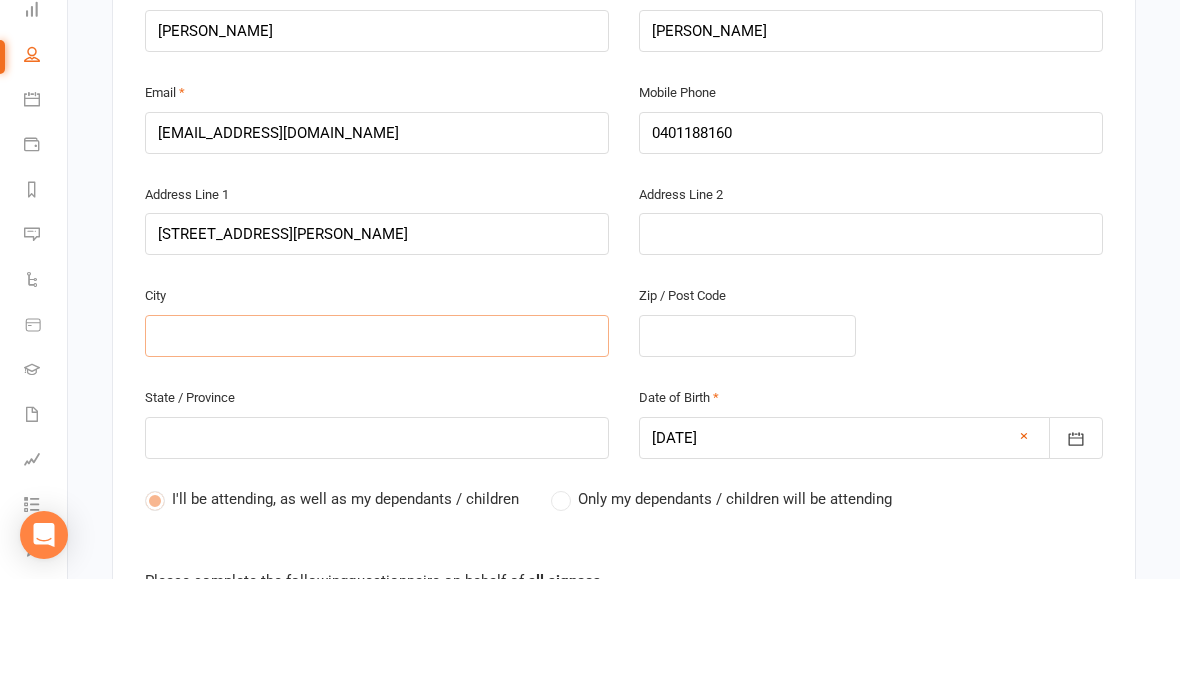 type on "A" 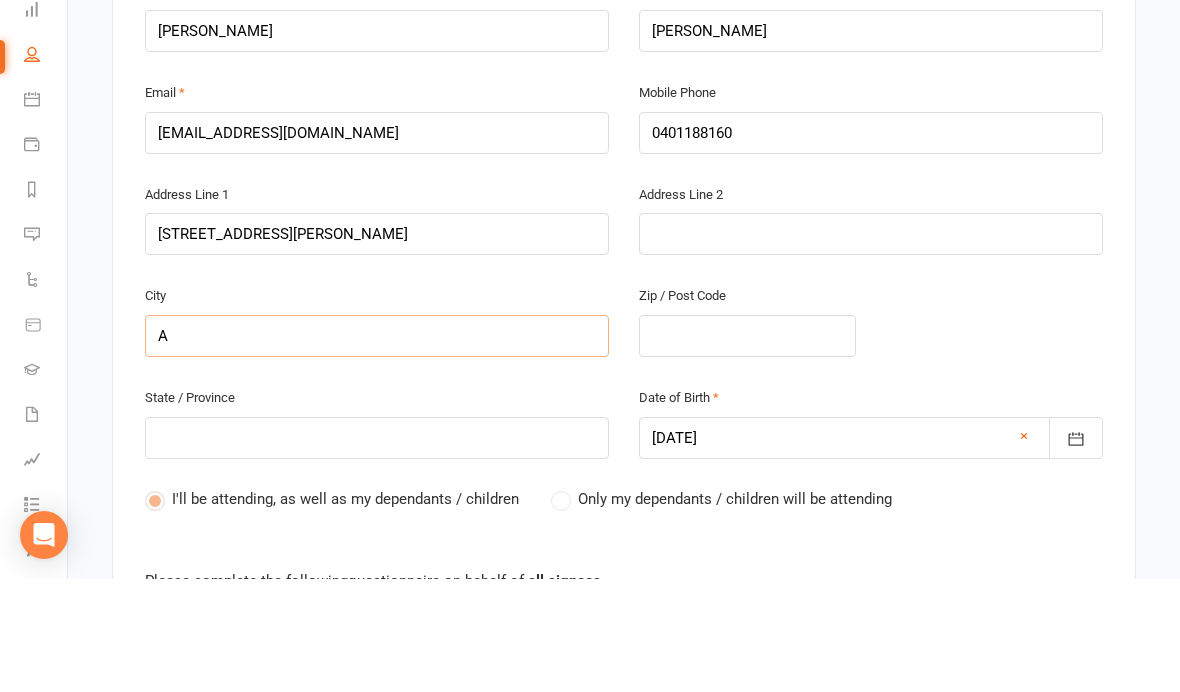 type on "Ab" 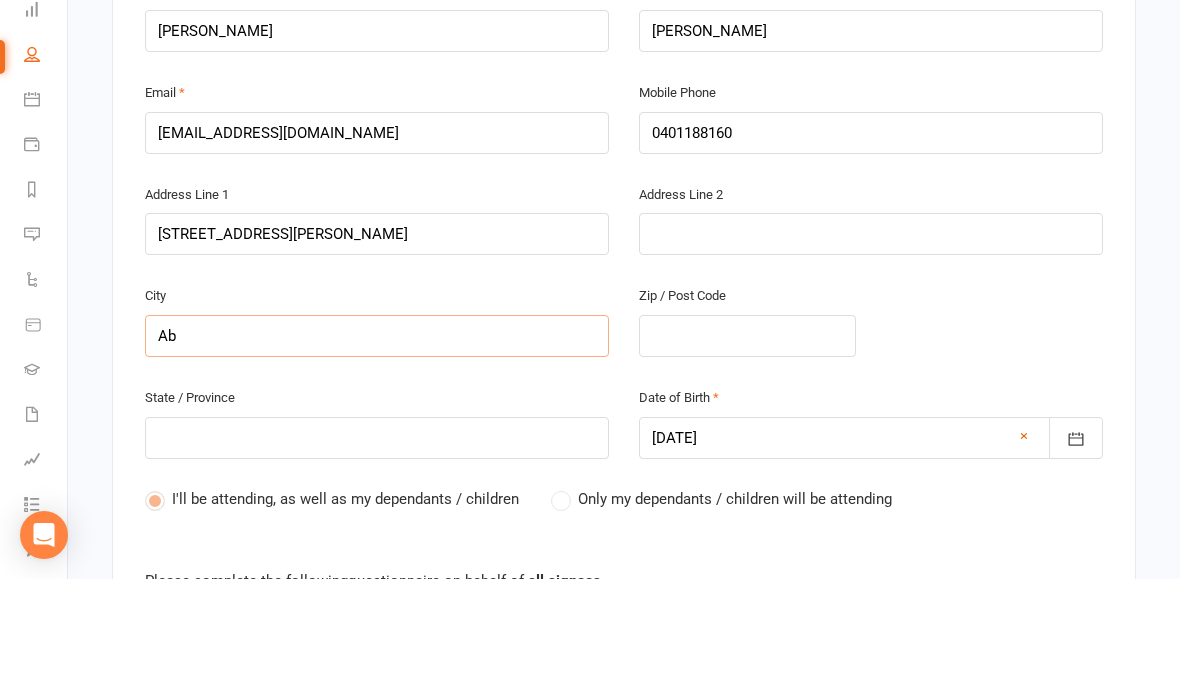 type on "Abb" 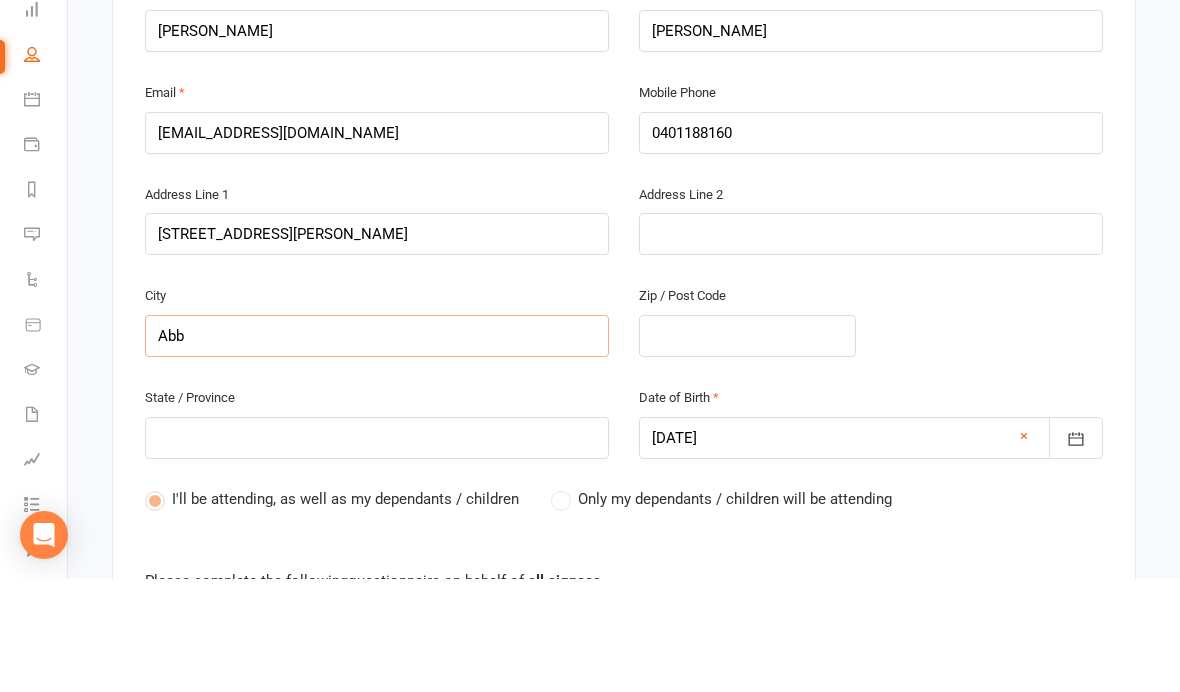 type on "Abb" 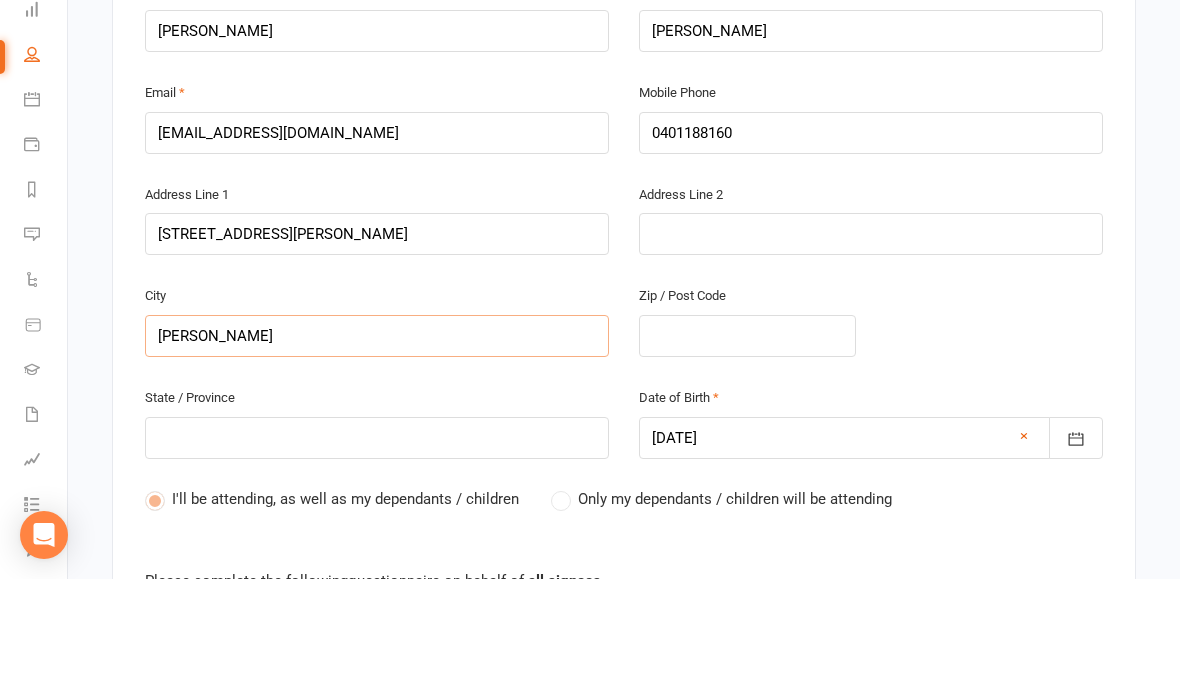 type on "Abbot" 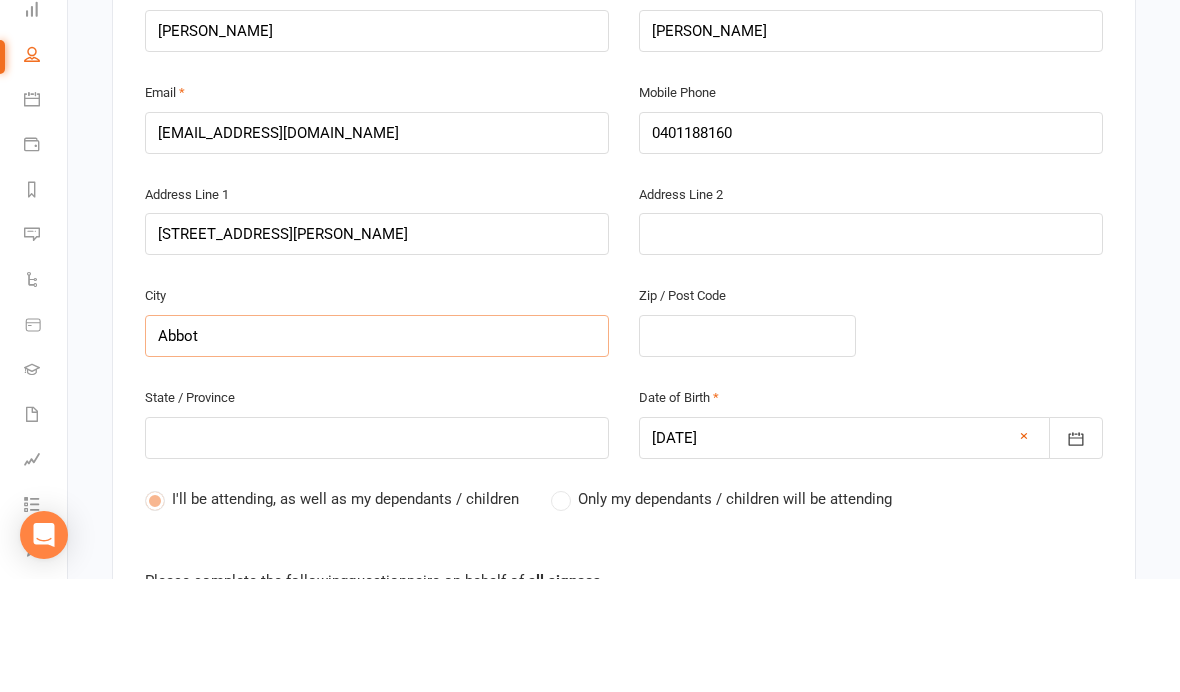 type on "Abbots" 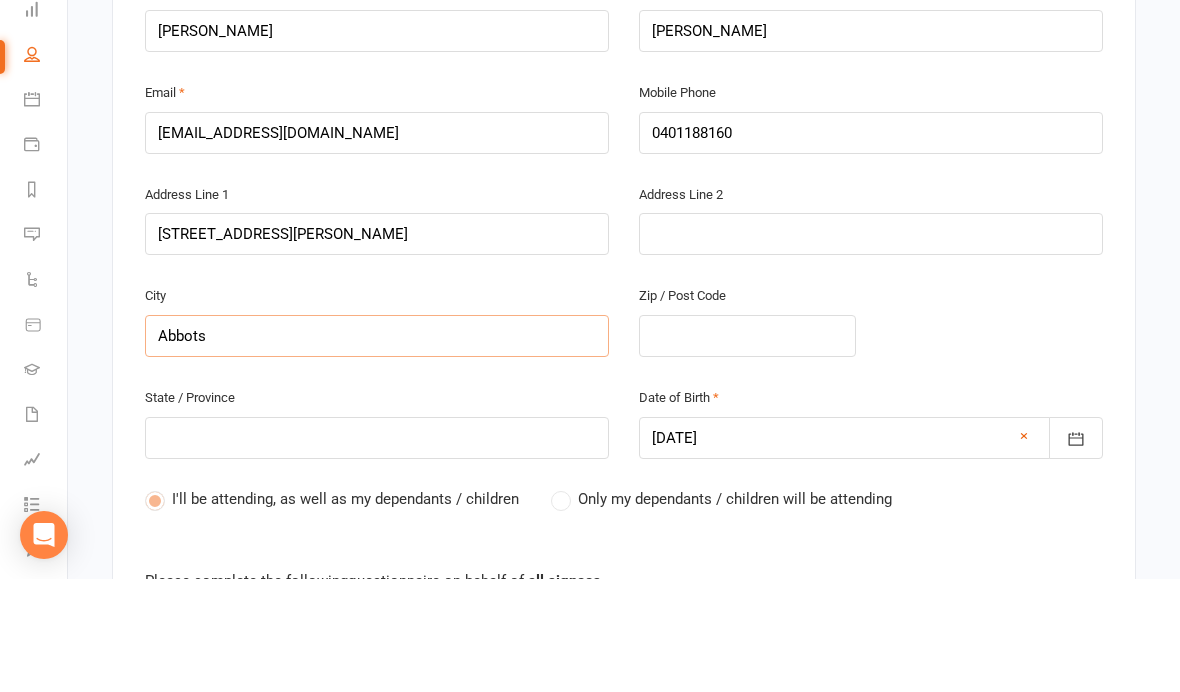 type on "Abbotsb" 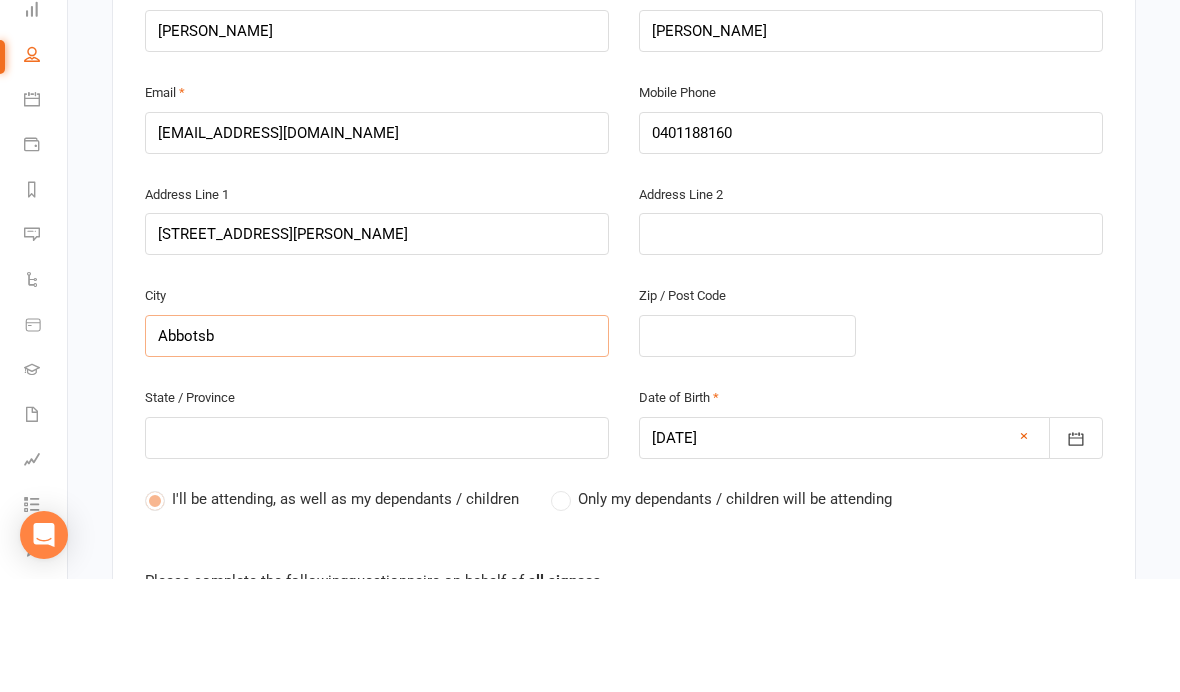 type on "Abbotsbu" 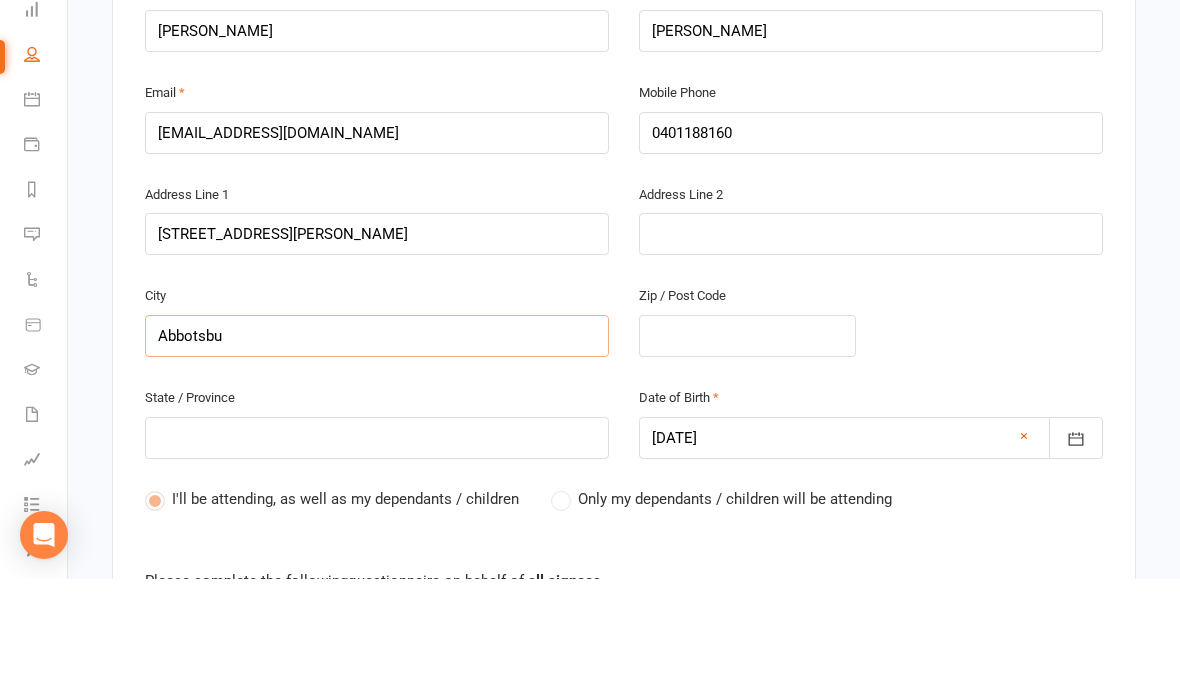 type on "Abbotsbur" 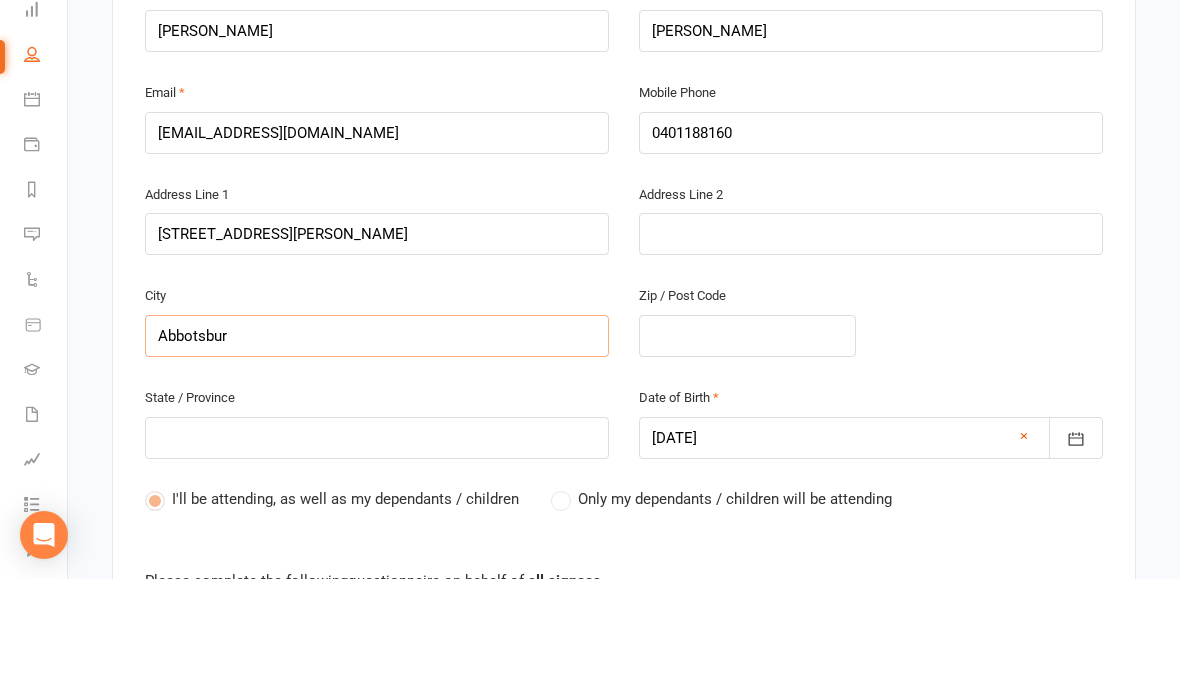 type on "Abbotsbury" 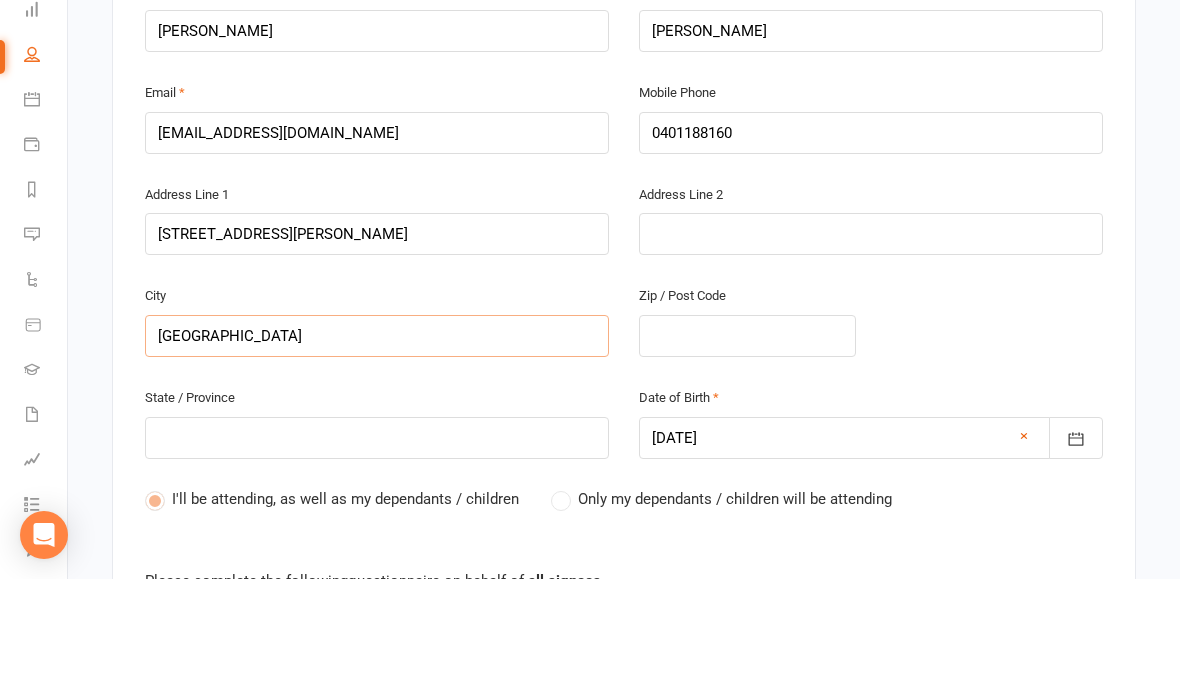 type on "Abbotsbury" 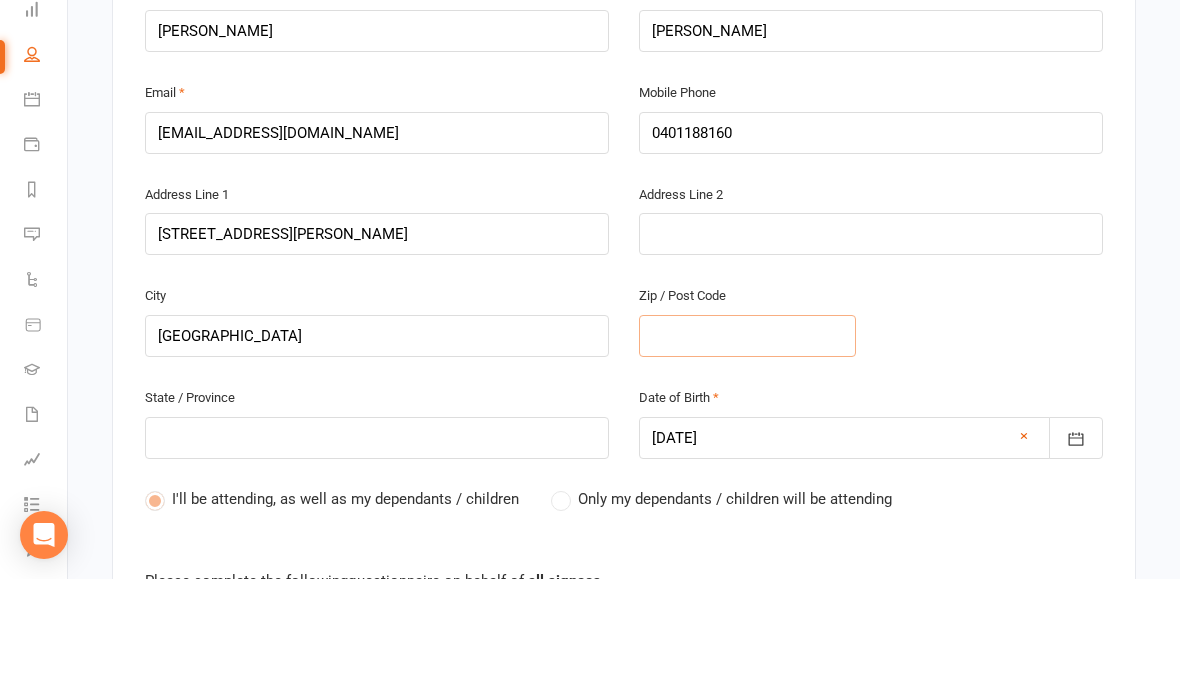 click at bounding box center [747, 449] 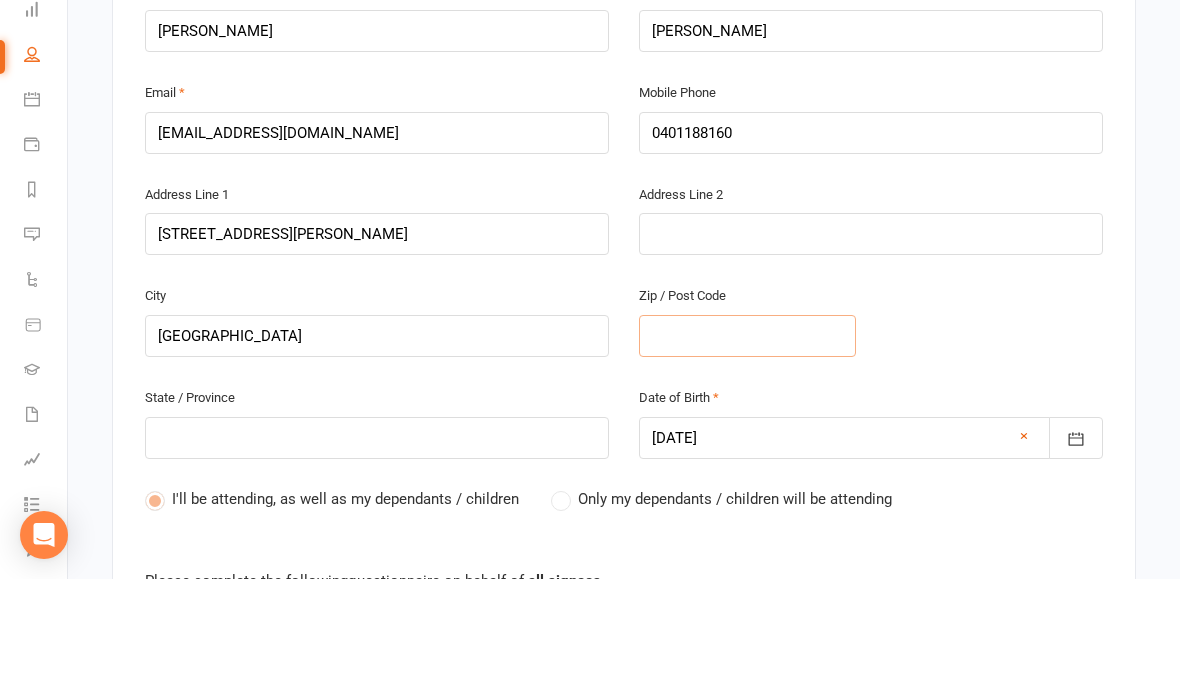 type on "2" 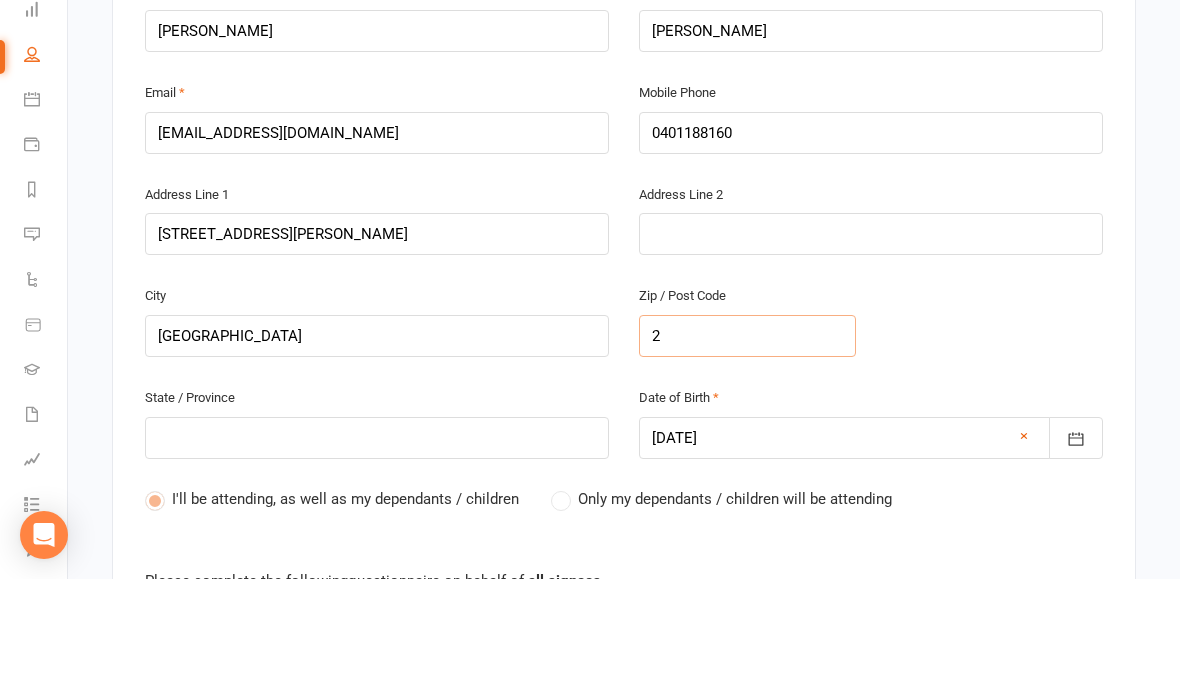 type on "21" 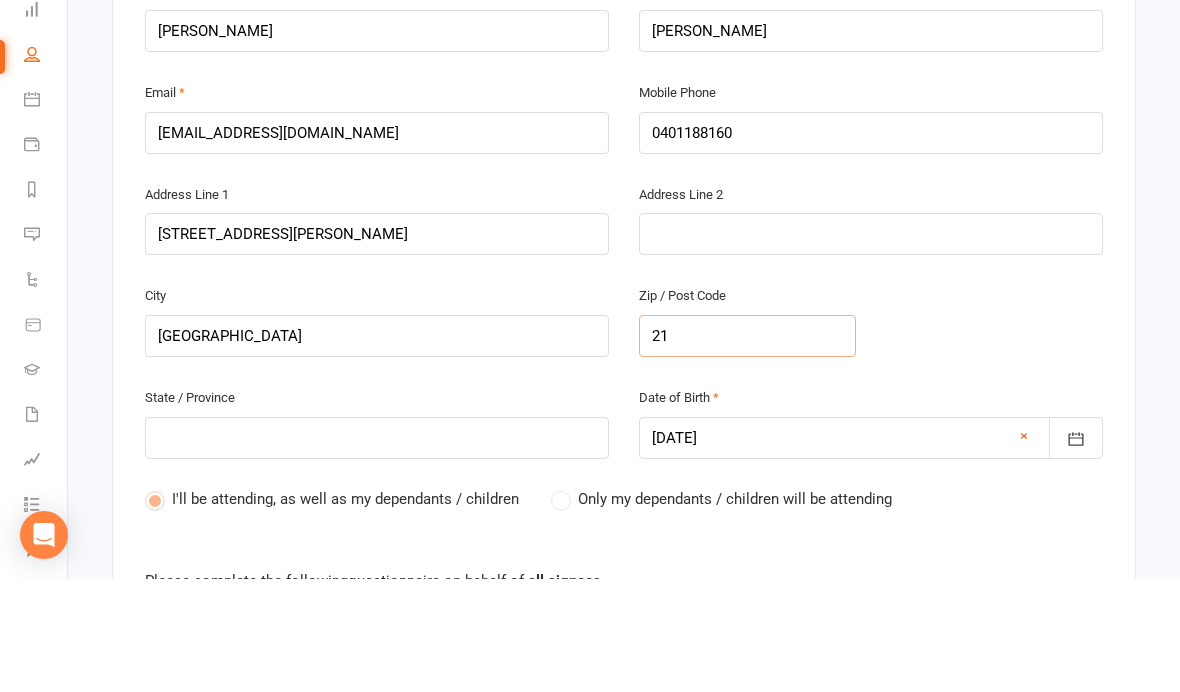 type on "217" 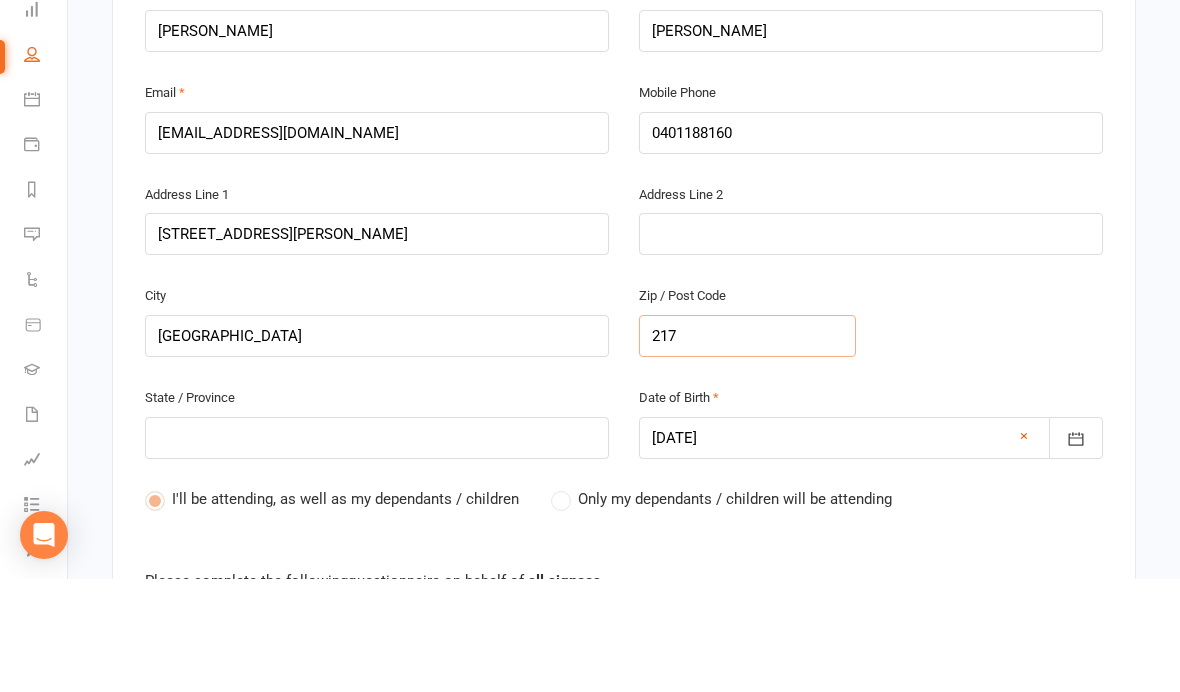 type on "2176" 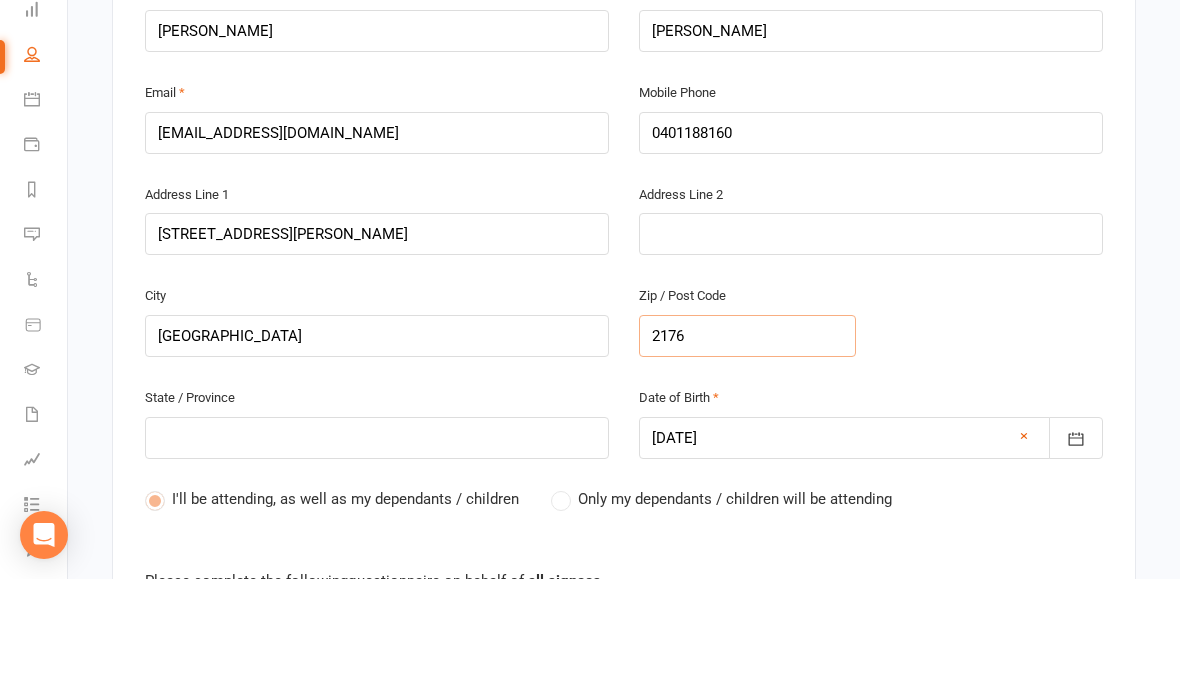 type on "2176" 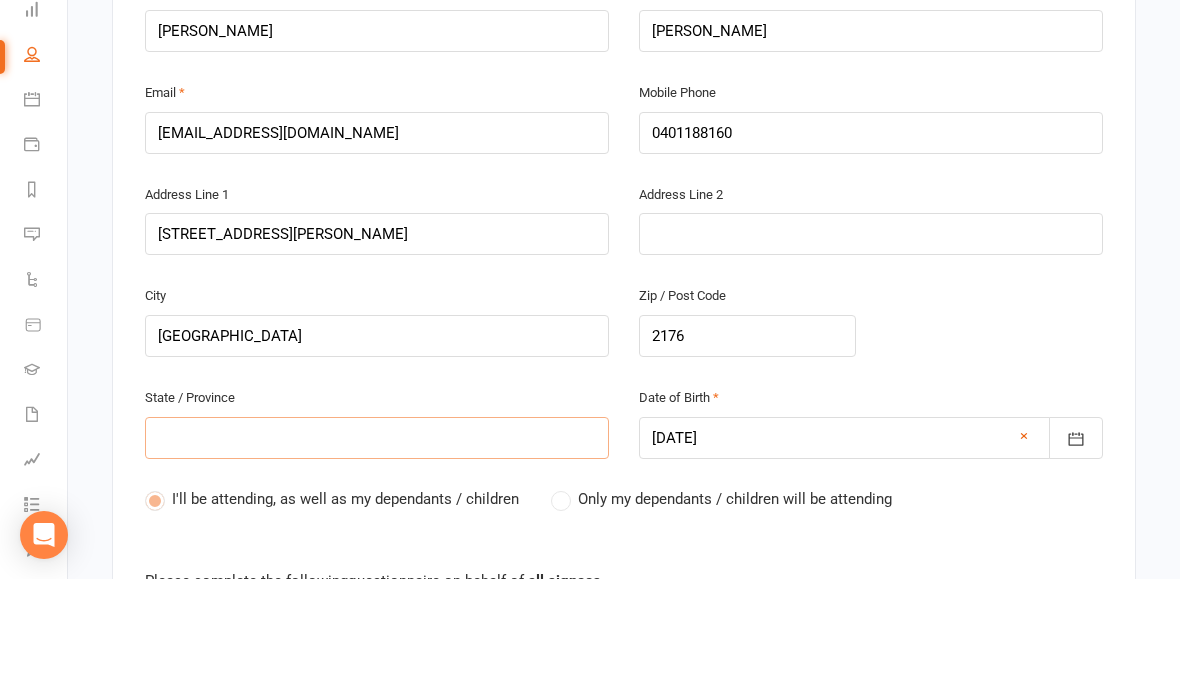 click at bounding box center [377, 551] 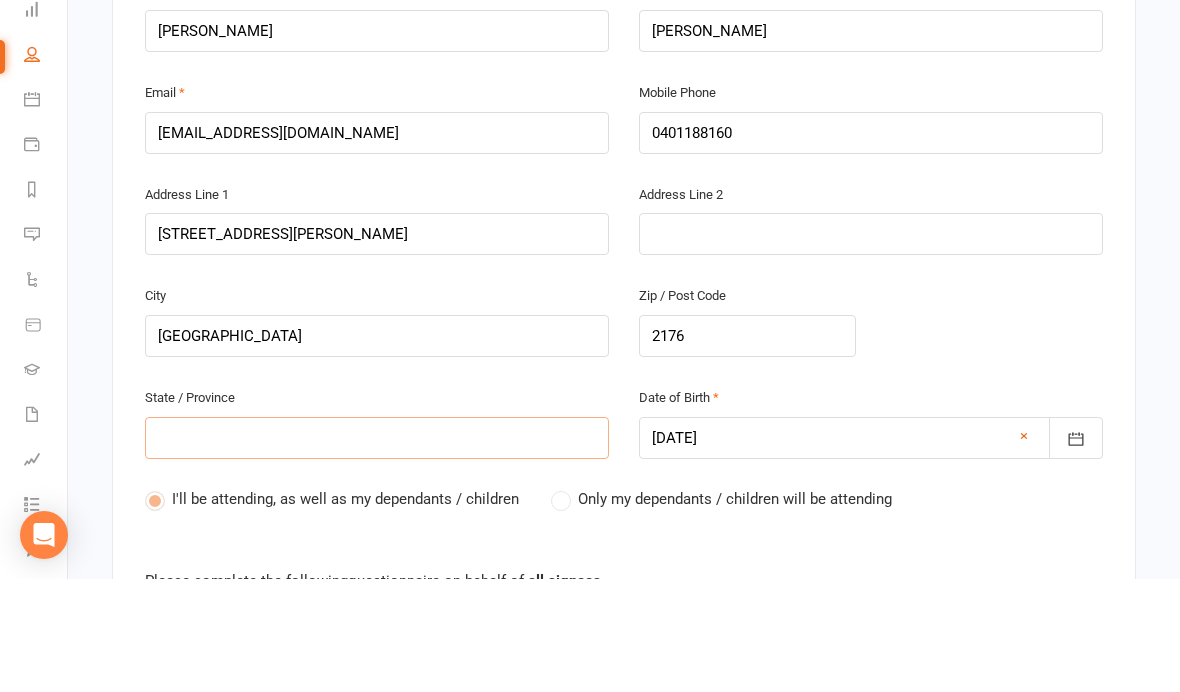 type on "N" 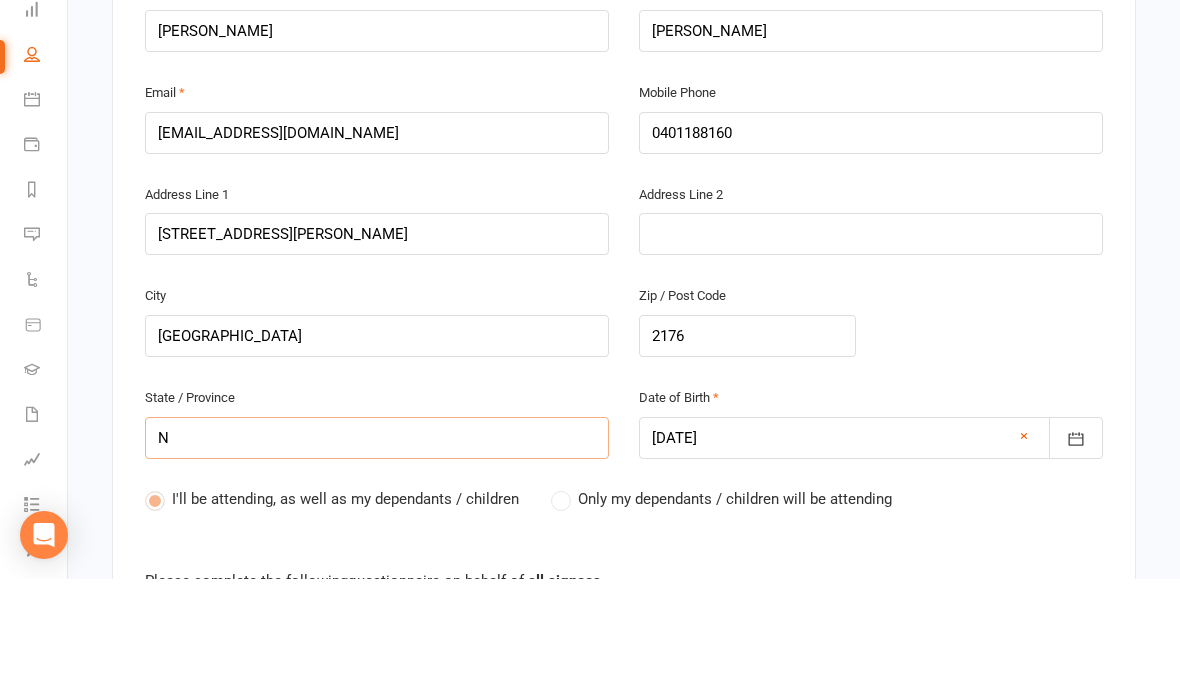 type on "NS" 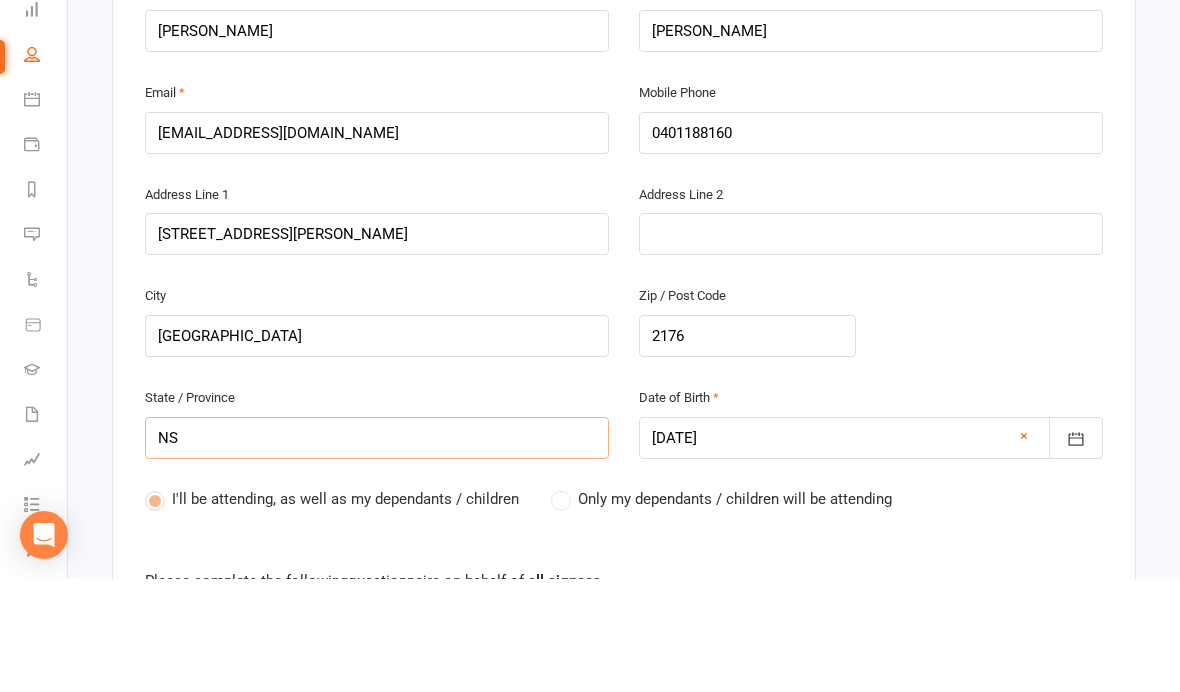 type on "[GEOGRAPHIC_DATA]" 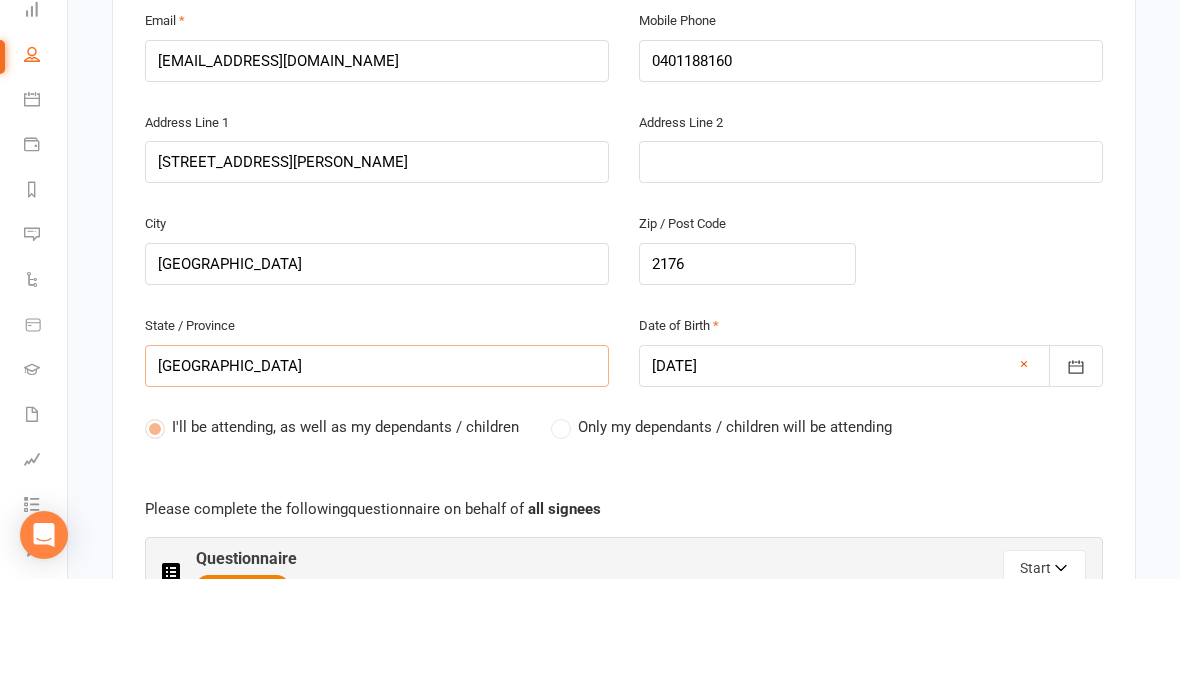 scroll, scrollTop: 627, scrollLeft: 0, axis: vertical 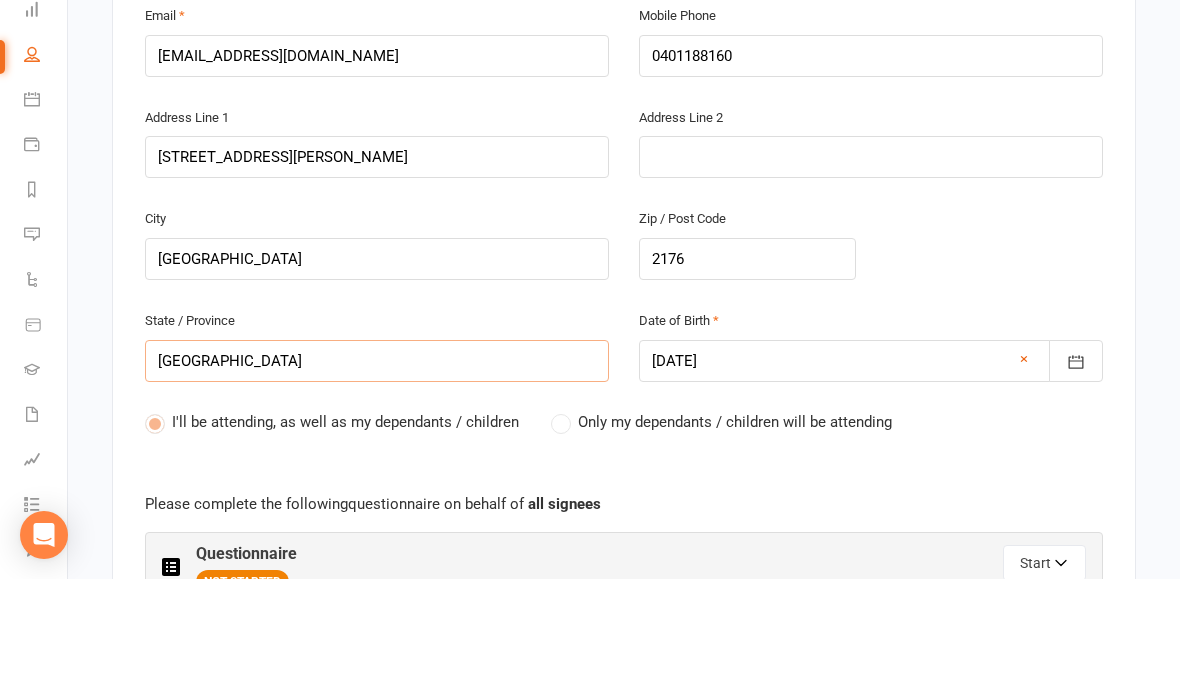 type on "[GEOGRAPHIC_DATA]" 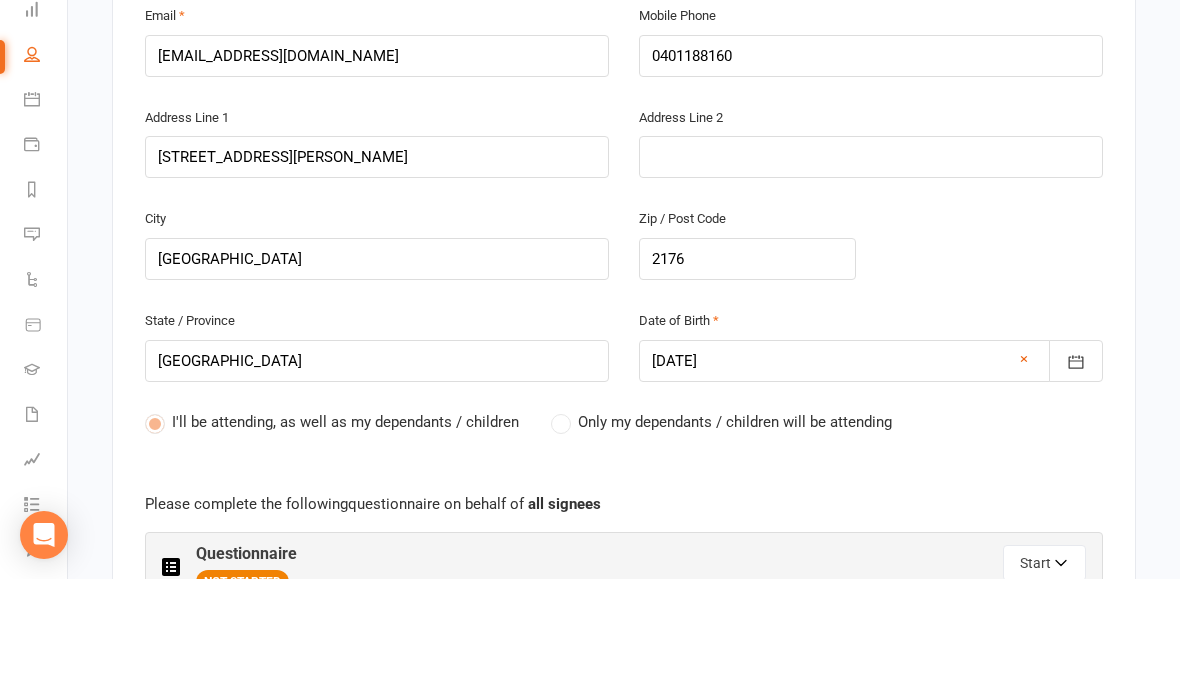click on "Only my dependants / children will be attending" at bounding box center (721, 535) 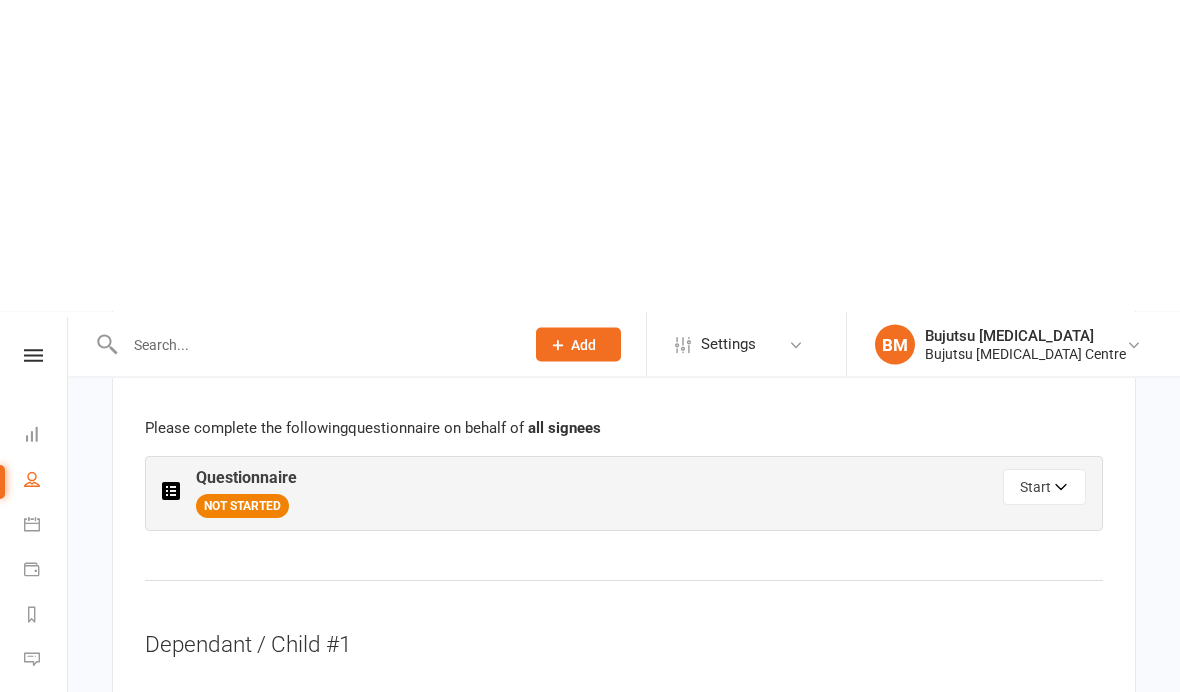 scroll, scrollTop: 1138, scrollLeft: 0, axis: vertical 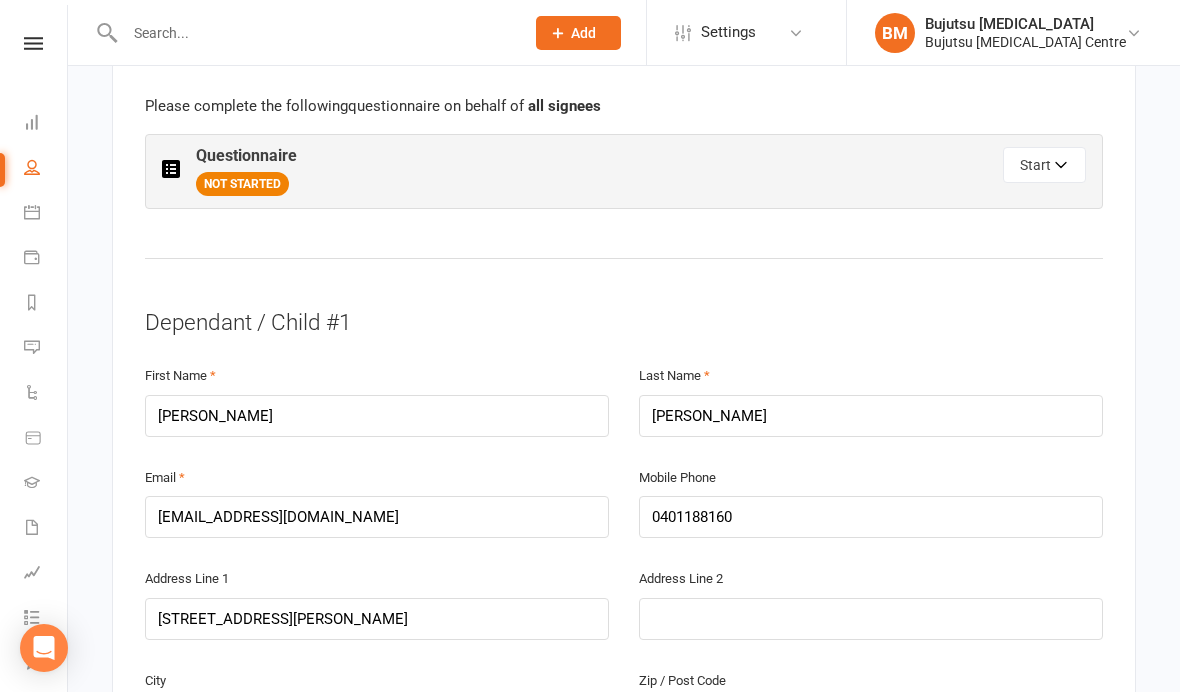 click on "Start" at bounding box center (1044, 165) 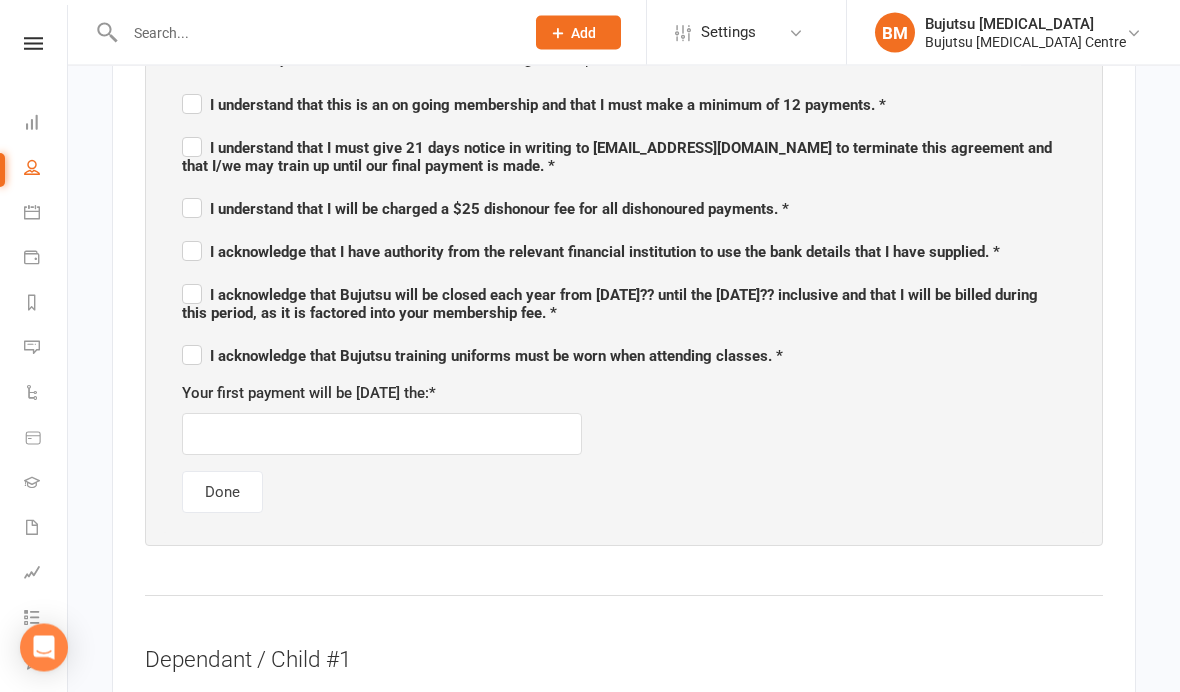 scroll, scrollTop: 1307, scrollLeft: 0, axis: vertical 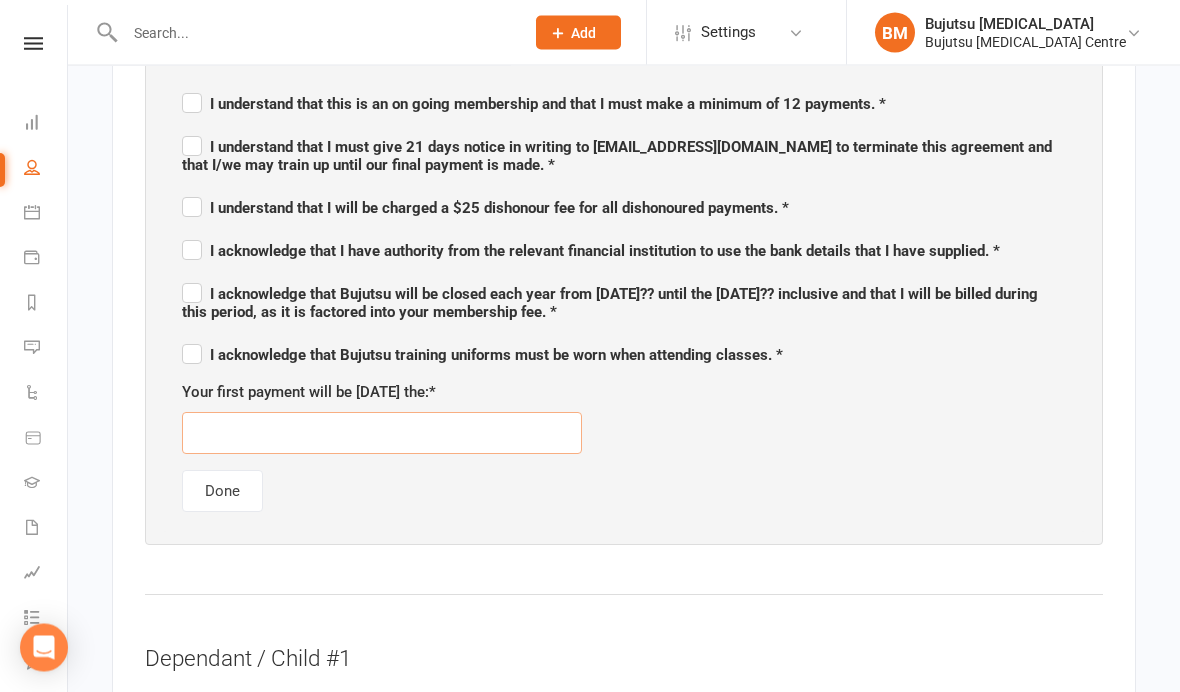 click at bounding box center (382, 434) 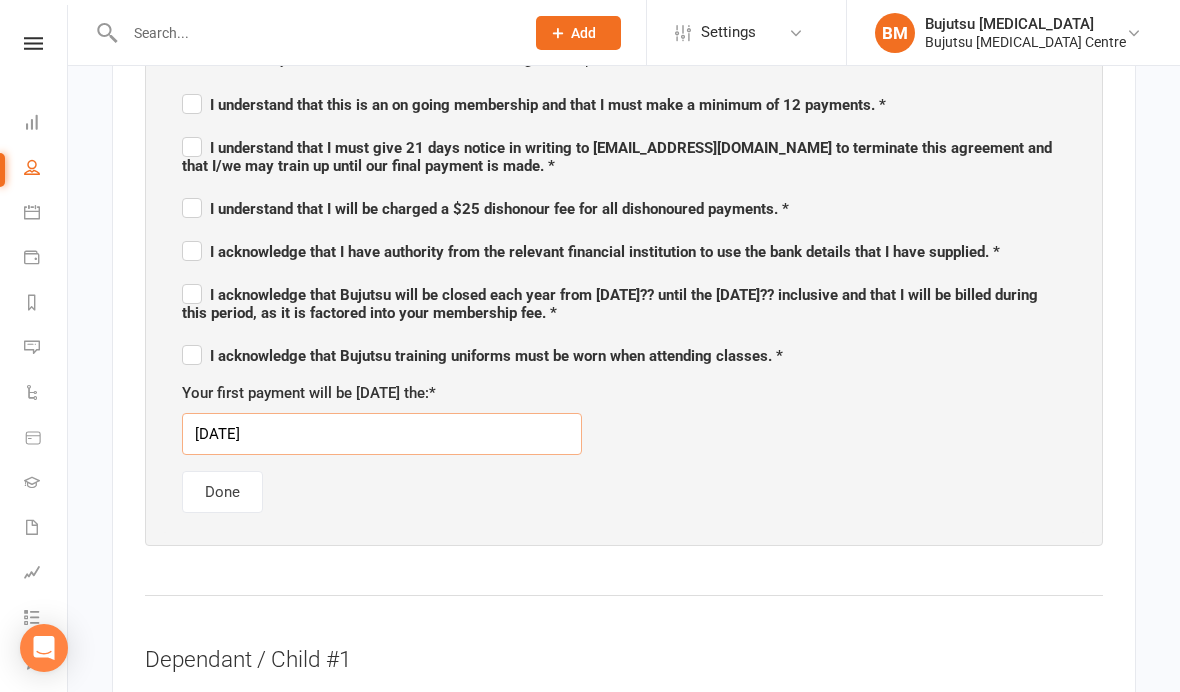 type on "[DATE]" 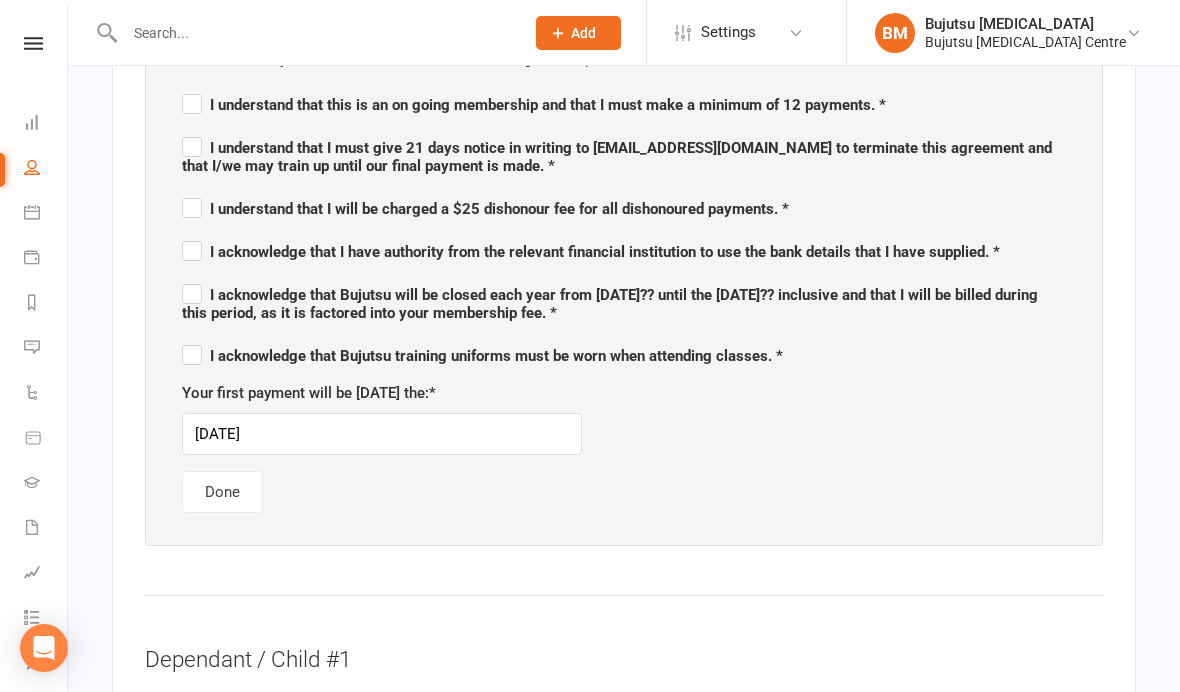 click on "Your first payment will be Friday the:  * 18/07/2025" at bounding box center [624, 418] 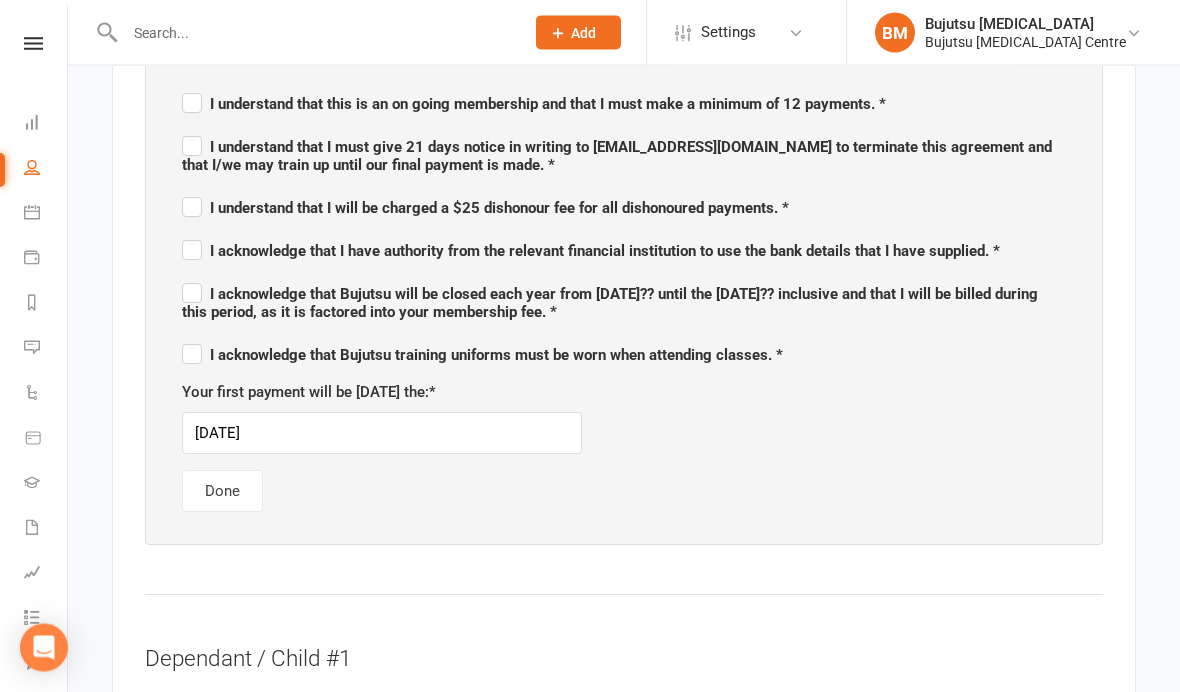 scroll, scrollTop: 1308, scrollLeft: 0, axis: vertical 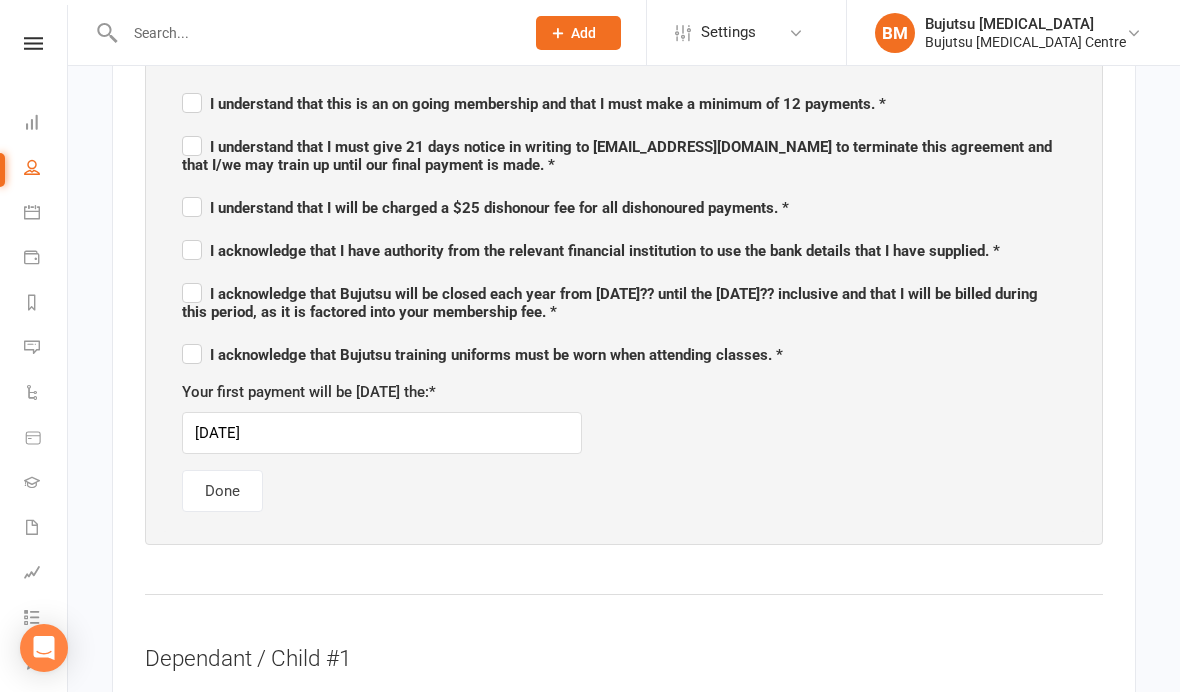 click on "Please ensure you CAREFULLY read and acknowledge each question. I understand that this is an on going membership and that I must make a minimum of 12 payments.   * I understand that I must give 21 days notice in writing to [EMAIL_ADDRESS][DOMAIN_NAME] to terminate this agreement and that I/we may train up until our final payment is made.   * I understand that I will be charged a $25 dishonour fee for all dishonoured payments.   * I acknowledge that I have authority from the relevant financial institution to use the bank details that I have supplied.   * I acknowledge that Bujutsu will be closed each year from [DATE]?? until the [DATE]?? inclusive and that I will be billed during this period, as it is factored into your membership fee.   * I acknowledge that Bujutsu training uniforms must be worn when attending classes.   * Your first payment will be [DATE] the:  * [DATE] Done" at bounding box center [624, 279] 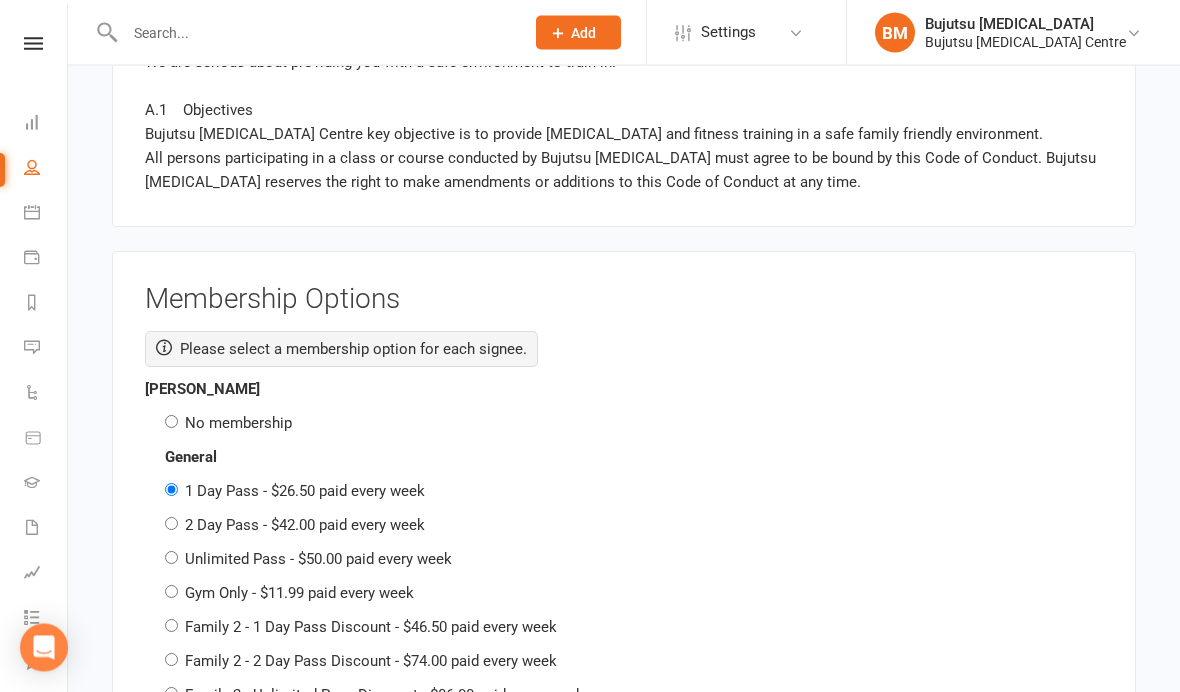 scroll, scrollTop: 3394, scrollLeft: 0, axis: vertical 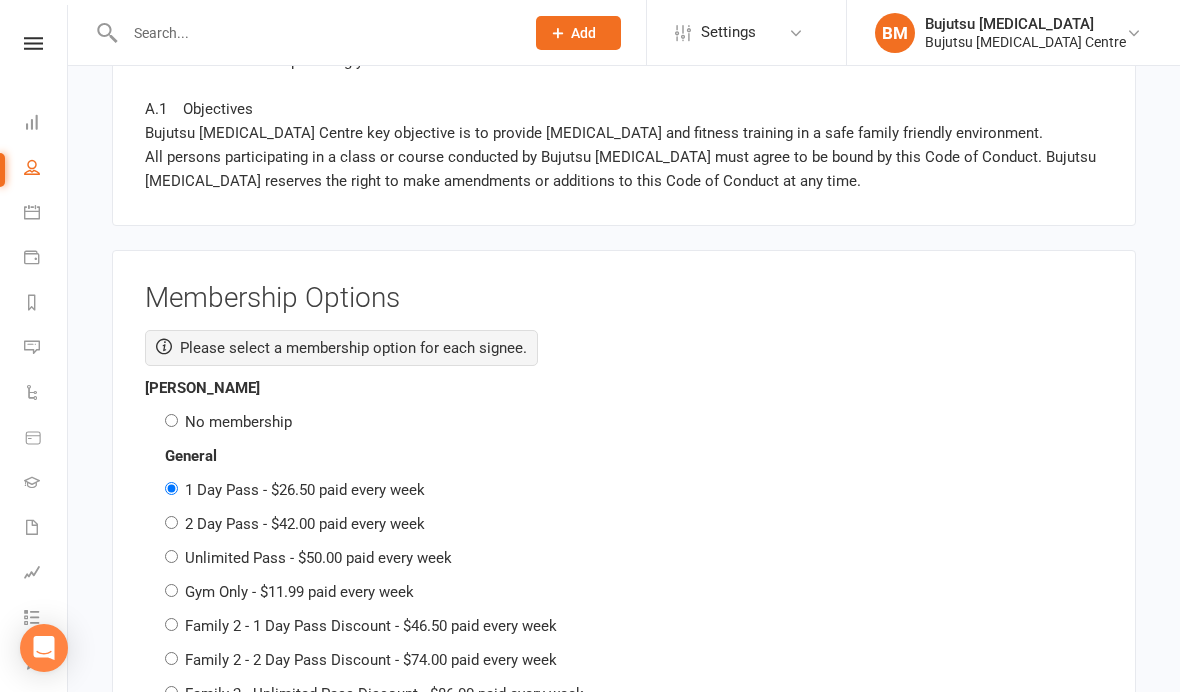click on "No membership" at bounding box center [238, 422] 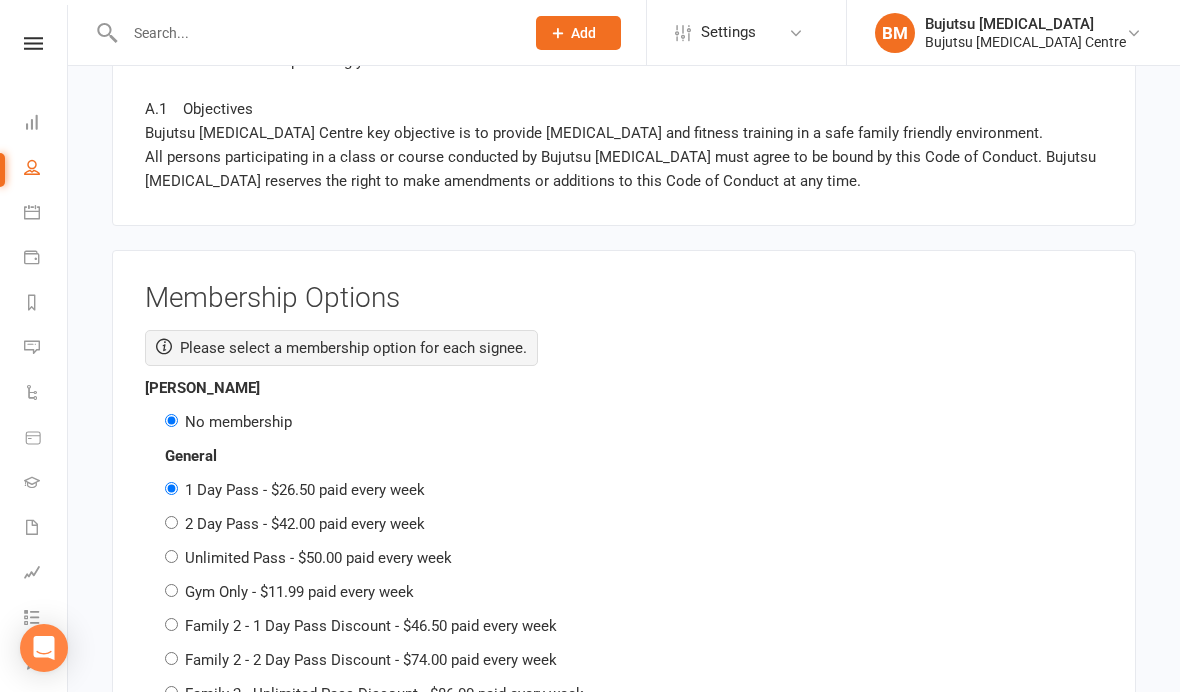 radio on "false" 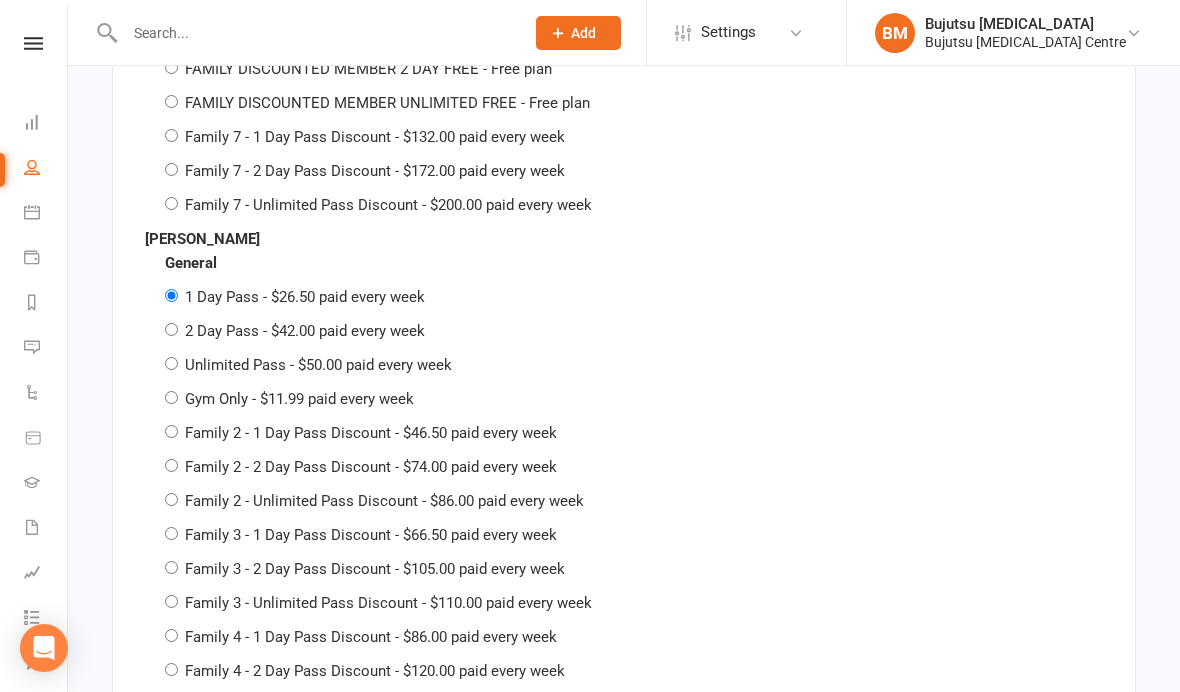 click on "Family 2  - 1 Day Pass Discount - $46.50 paid every week" at bounding box center [371, 433] 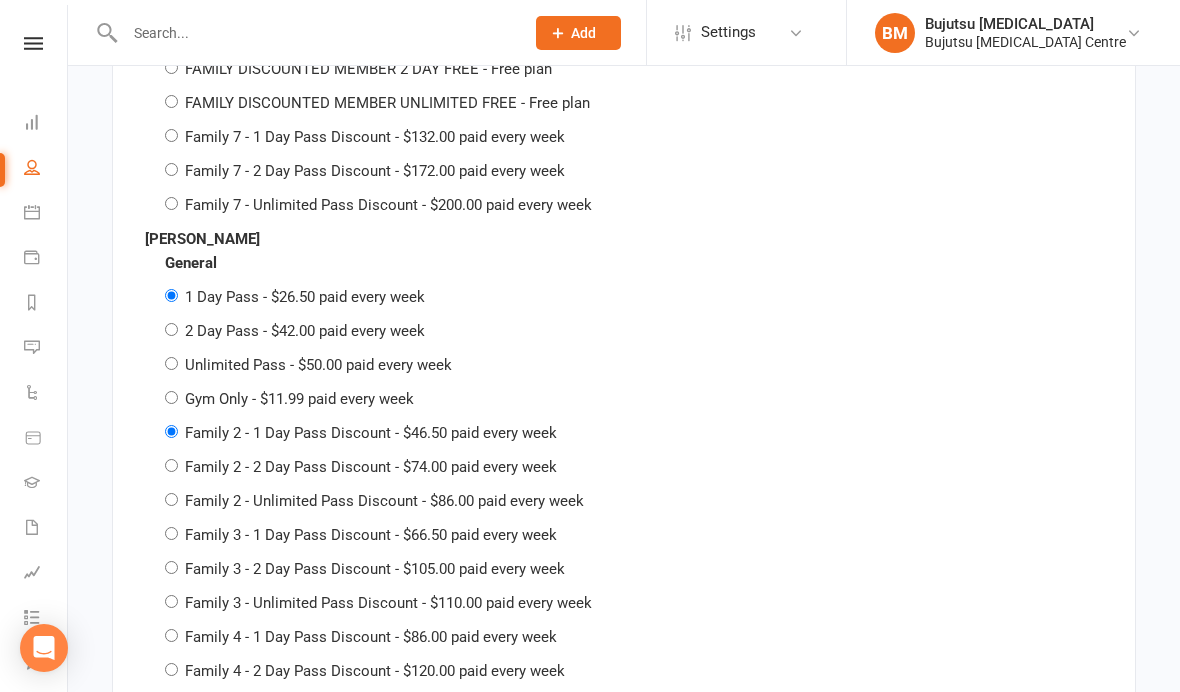 radio on "false" 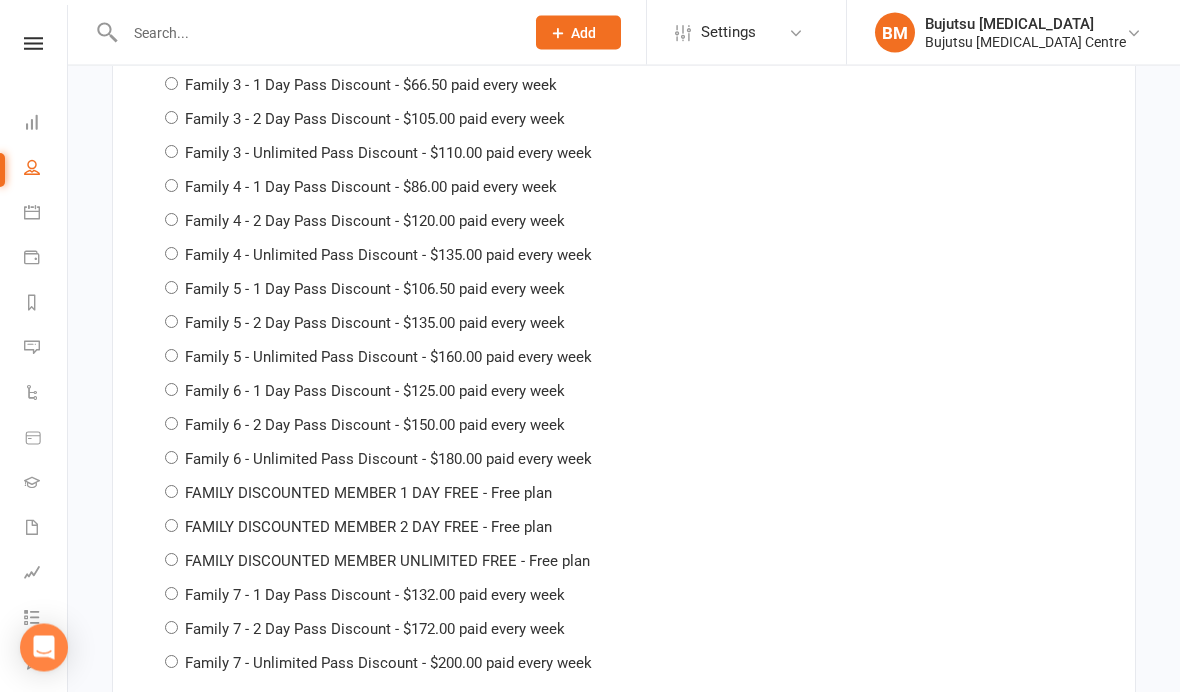 scroll, scrollTop: 5853, scrollLeft: 0, axis: vertical 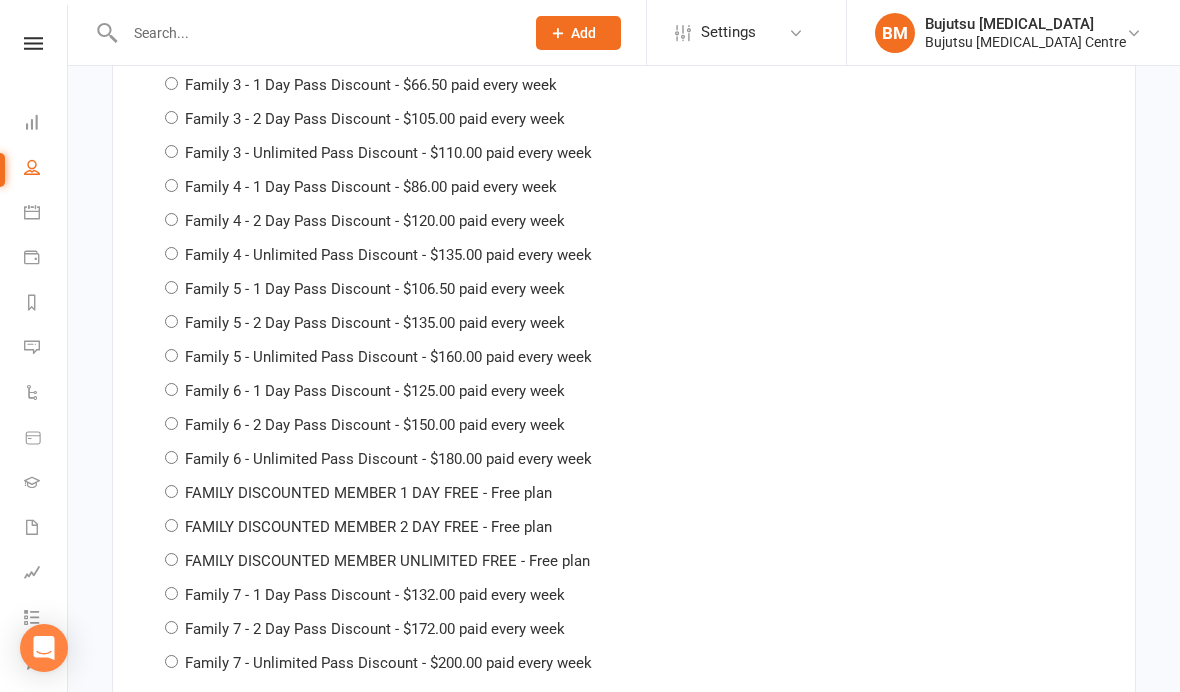 click on "FAMILY DISCOUNTED MEMBER 1 DAY FREE - Free plan" at bounding box center (368, 493) 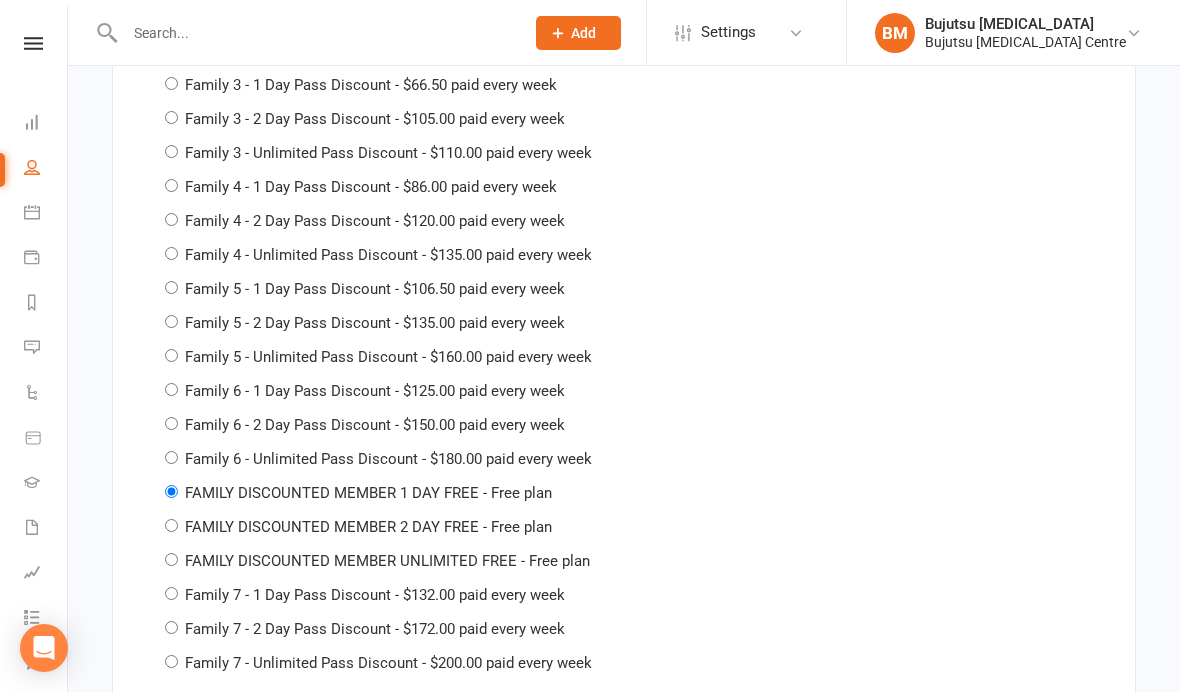 radio on "false" 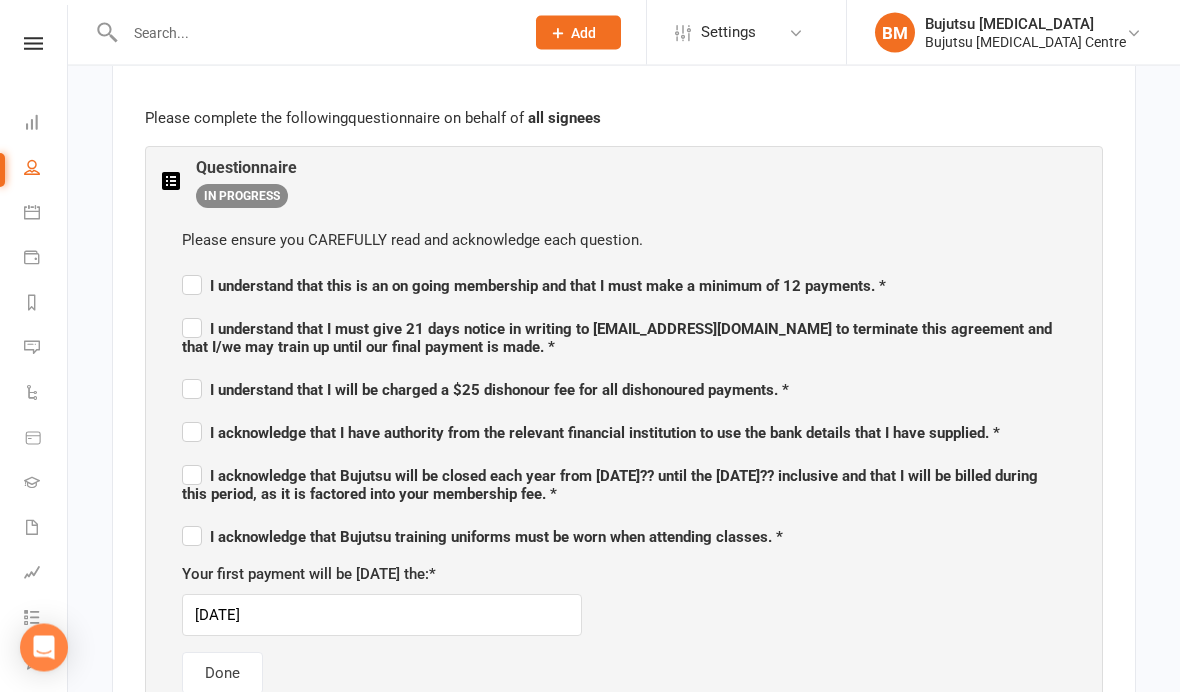 scroll, scrollTop: 1126, scrollLeft: 0, axis: vertical 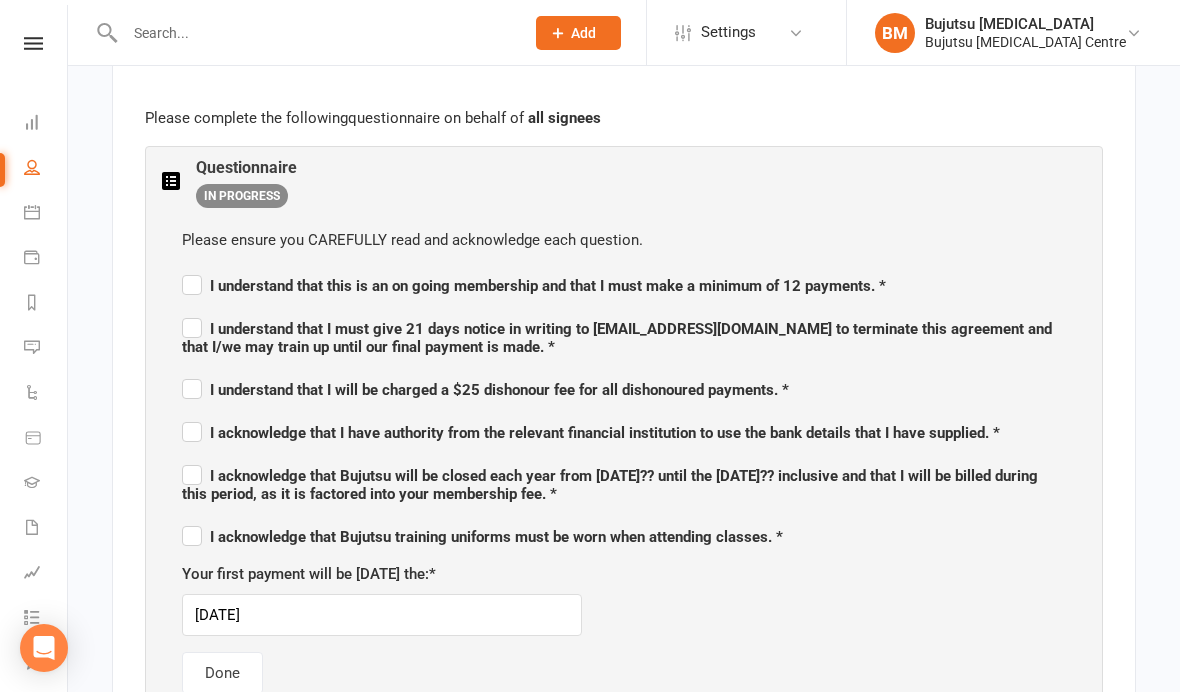 click on "I understand that this is an on going membership and that I must make a minimum of 12 payments.   *" at bounding box center (534, 286) 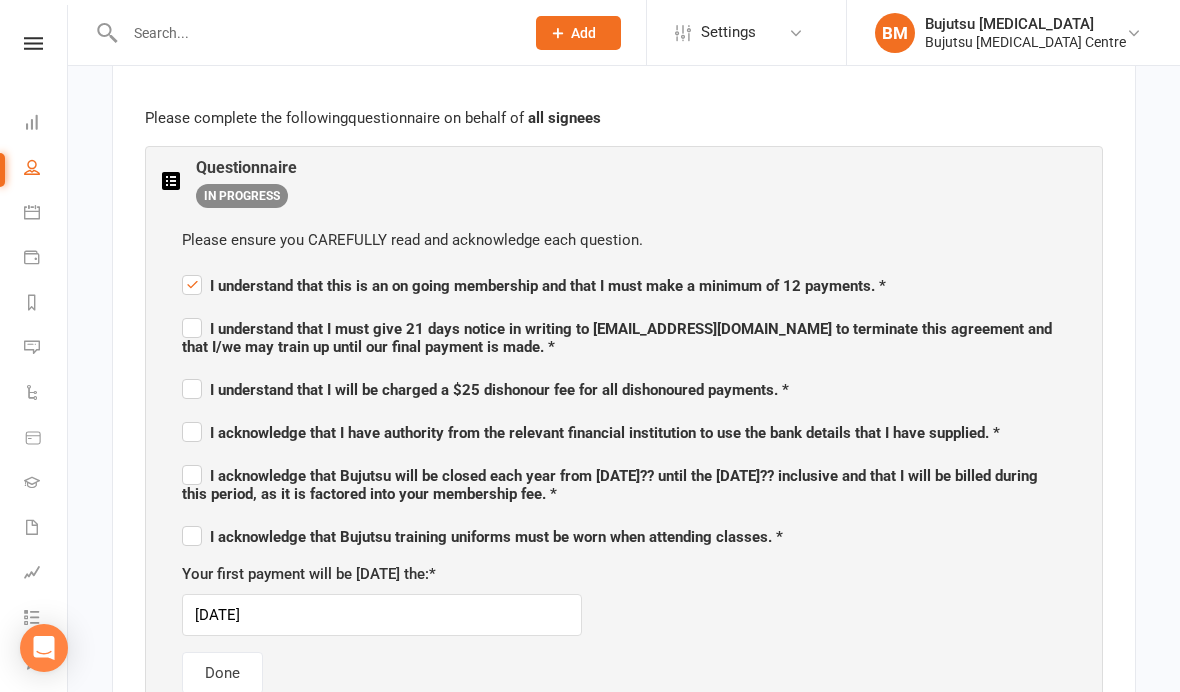 checkbox on "true" 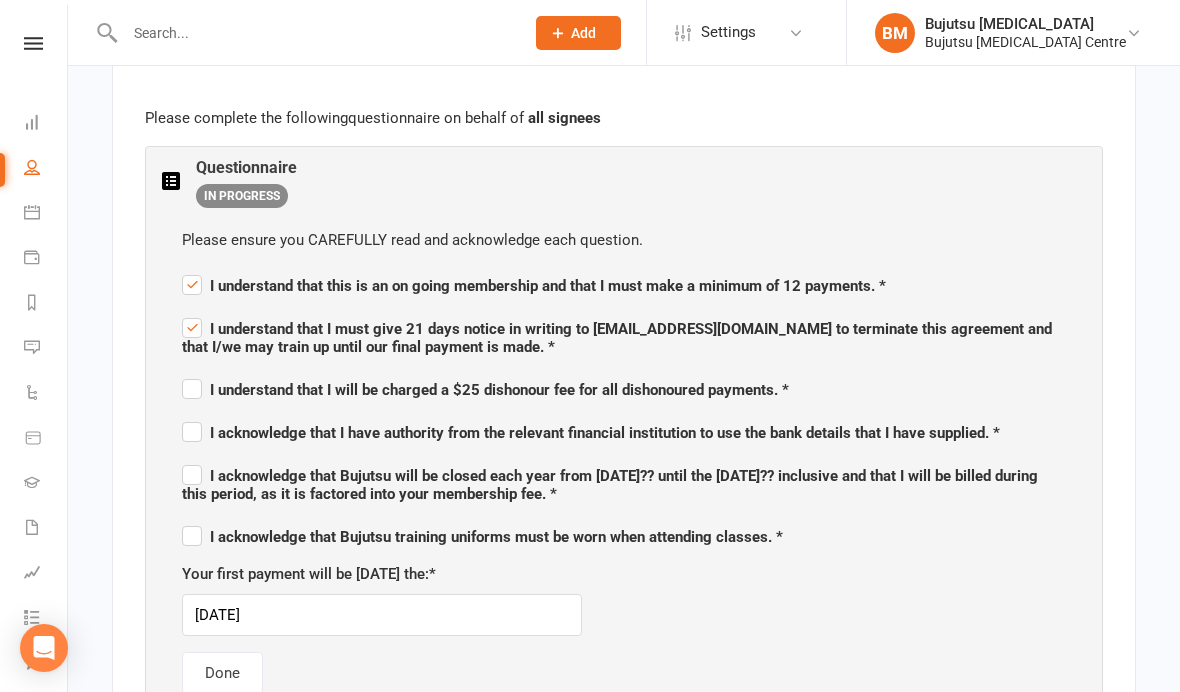 checkbox on "true" 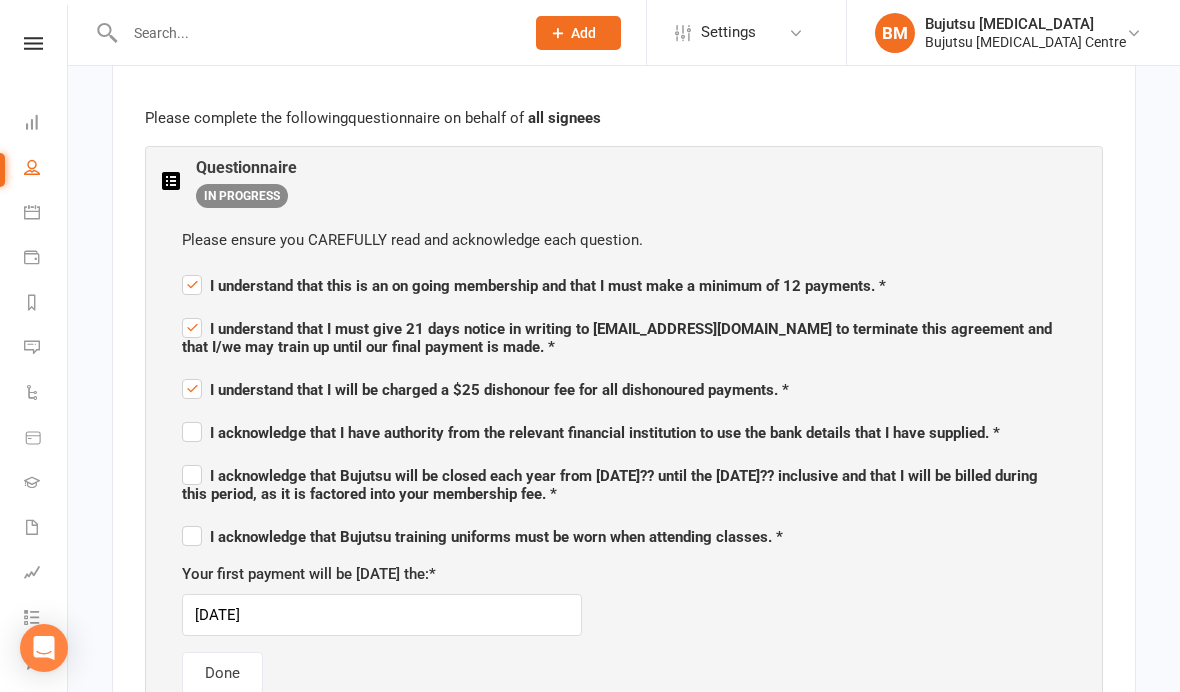 checkbox on "true" 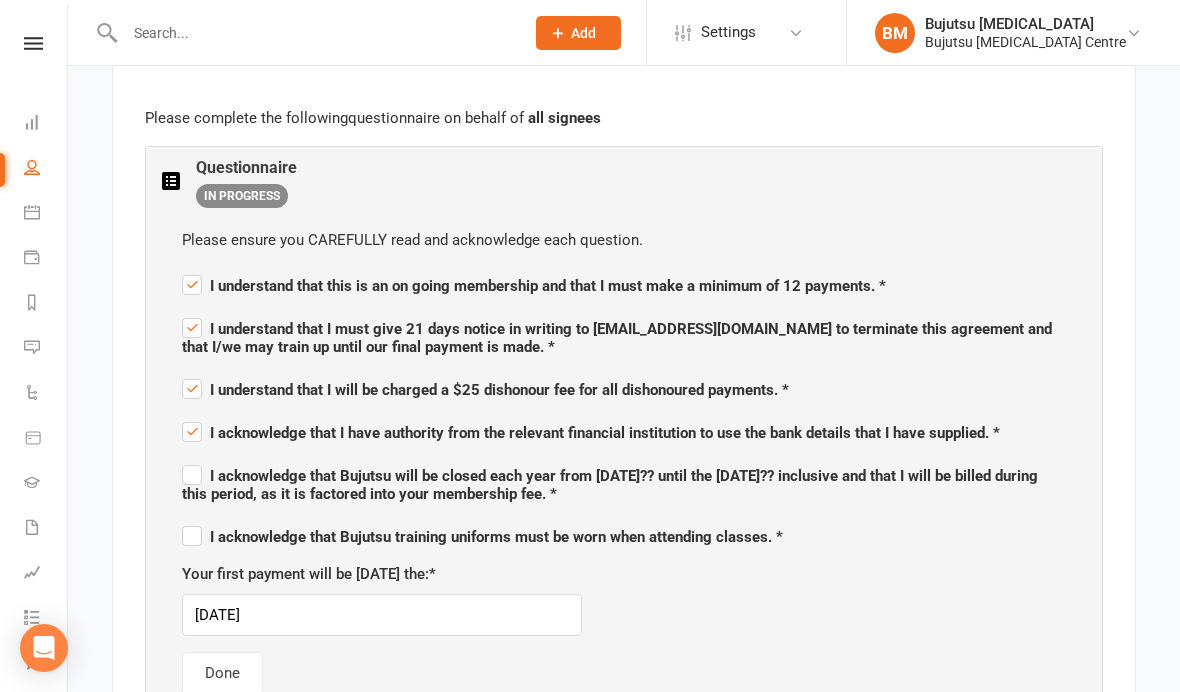 checkbox on "true" 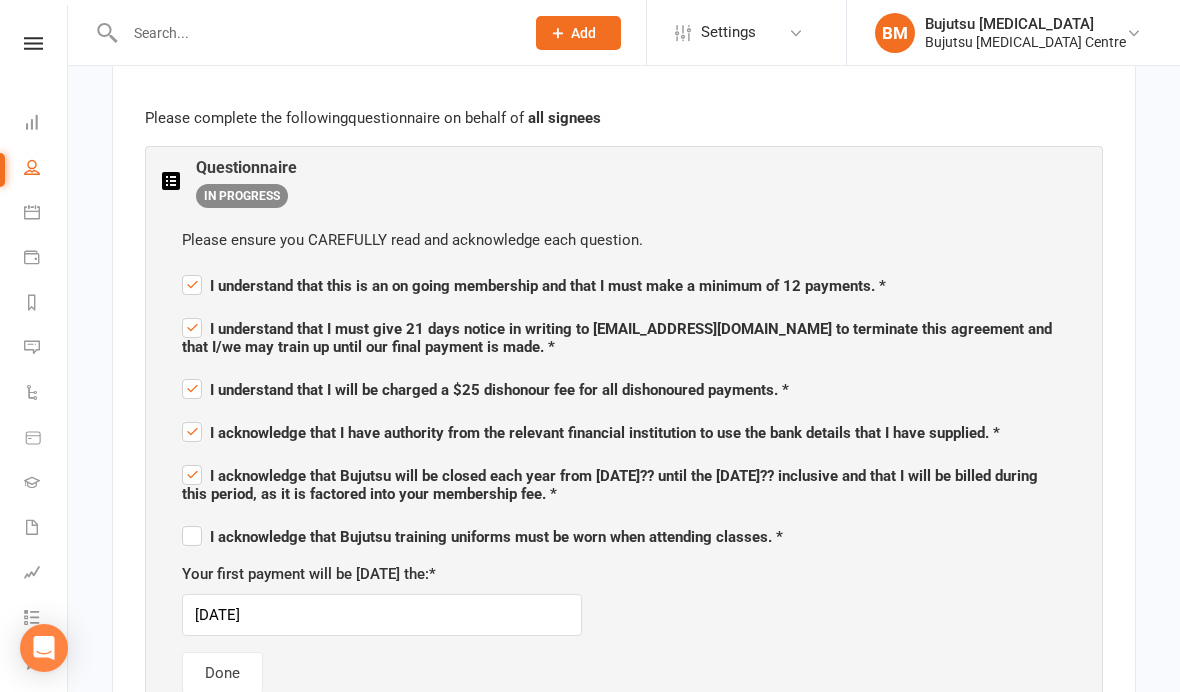 click on "I acknowledge that Bujutsu training uniforms must be worn when attending classes.   *" at bounding box center [482, 534] 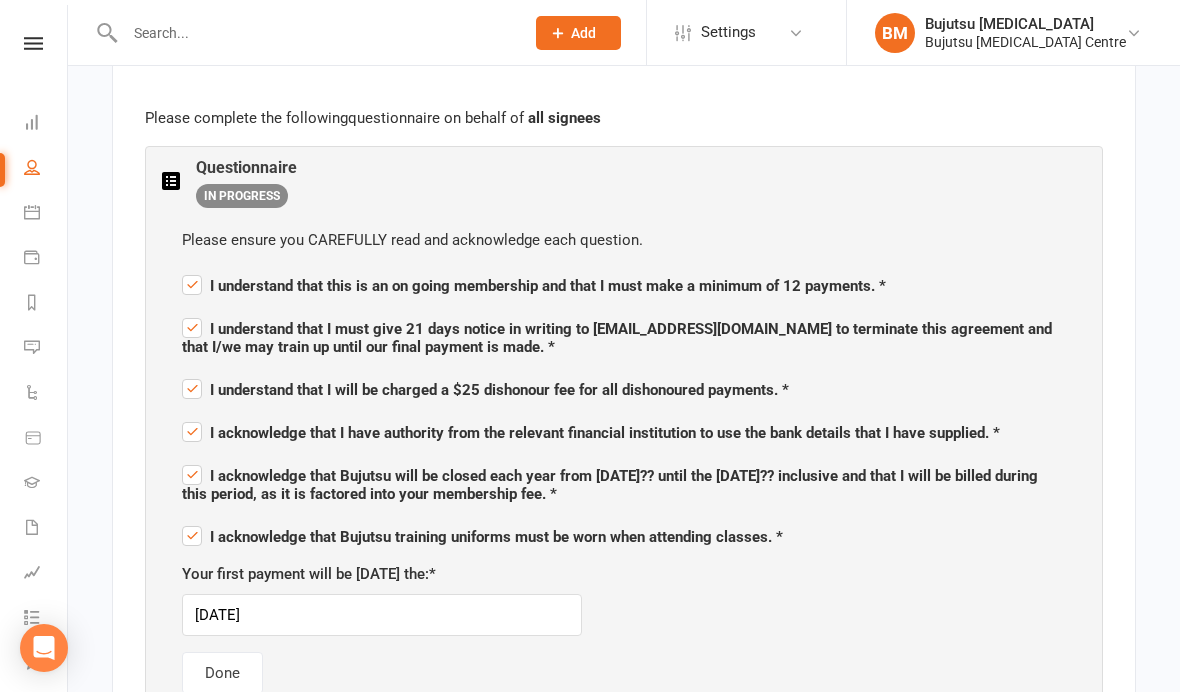 click on "Done" at bounding box center [222, 673] 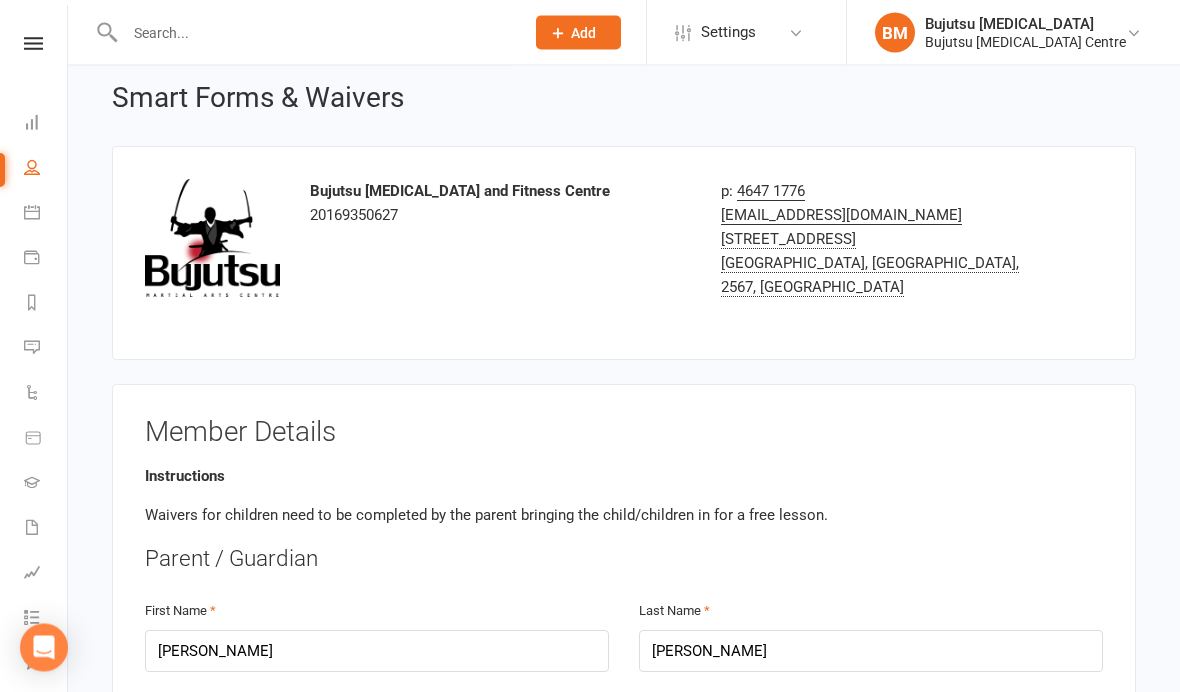 scroll, scrollTop: 0, scrollLeft: 0, axis: both 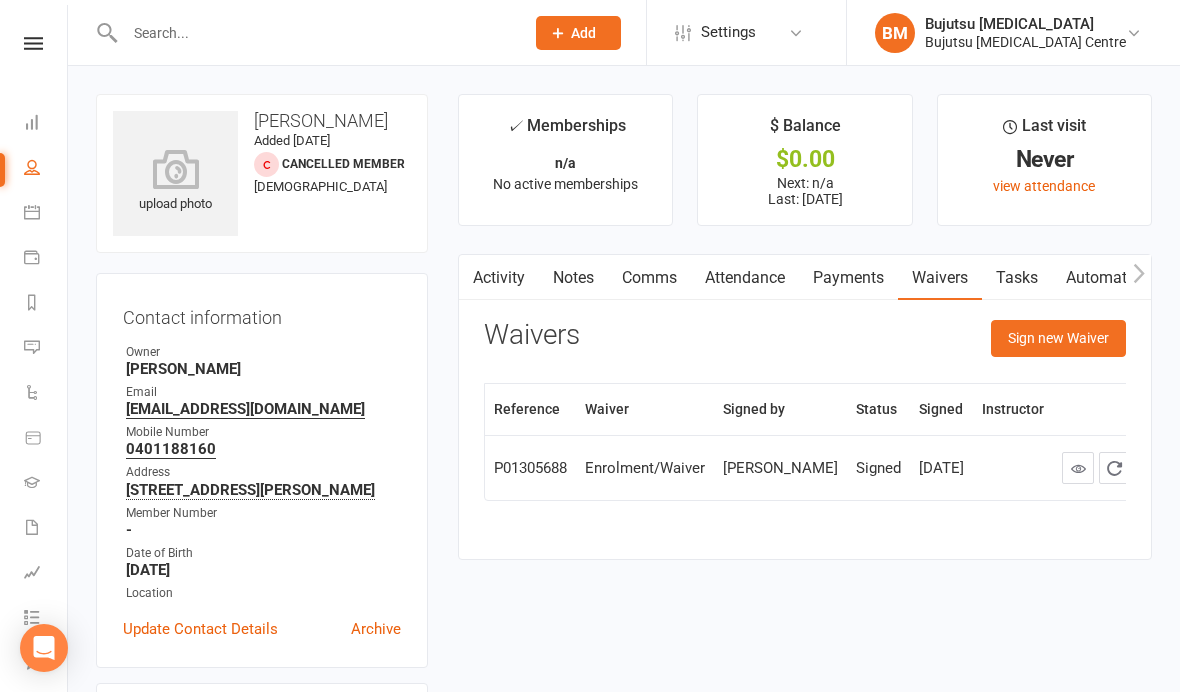 click on "Clubworx Dashboard People Calendar Payments Reports Messages   Automations   Product Sales Gradings   Waivers   Assessments  Tasks   5 What's New Check-in Kiosk modes General attendance Roll call Class check-in" at bounding box center (34, 351) 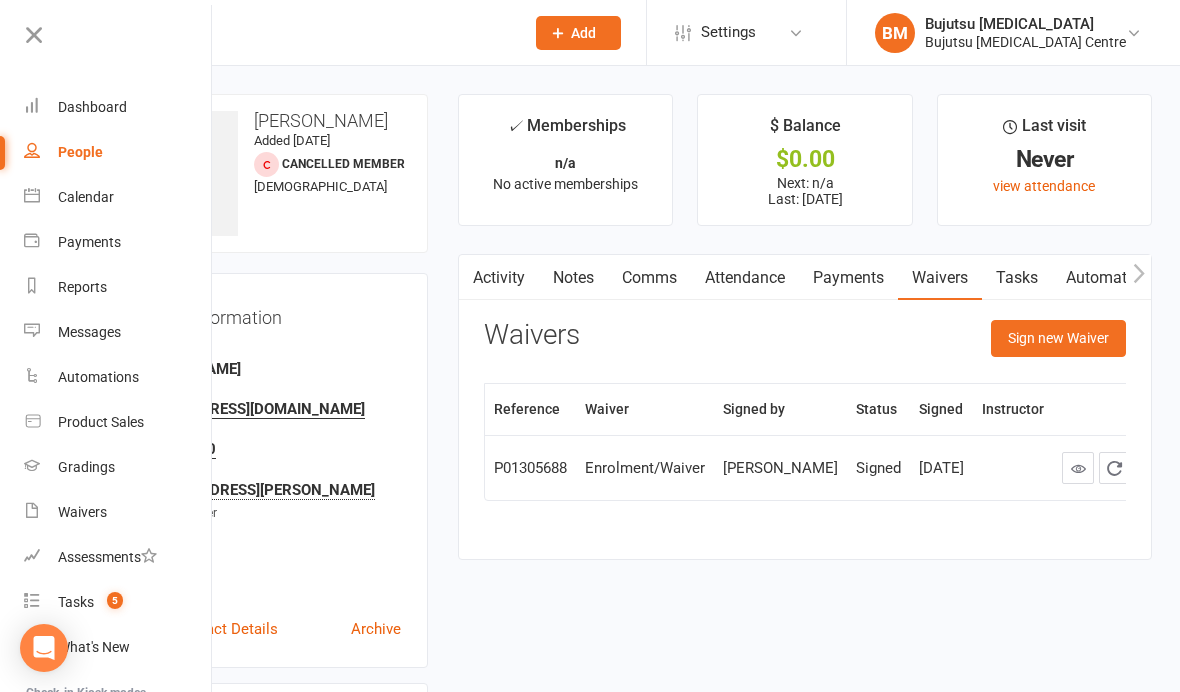 click on "Dashboard" at bounding box center [92, 107] 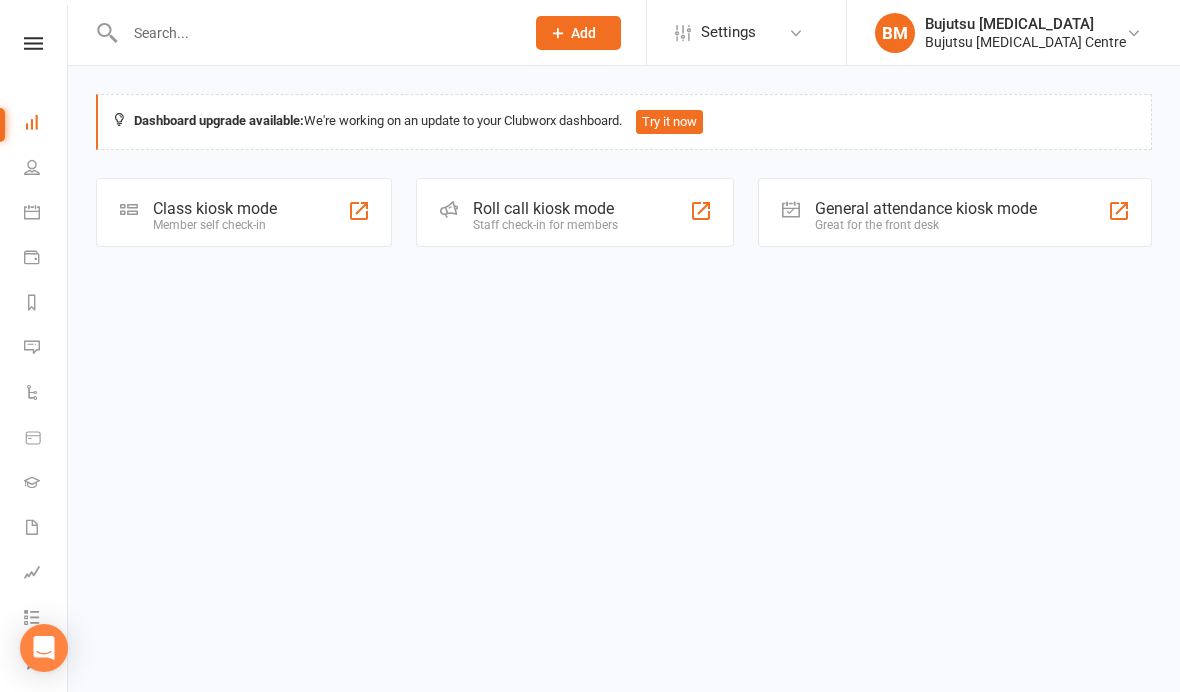 click at bounding box center (314, 33) 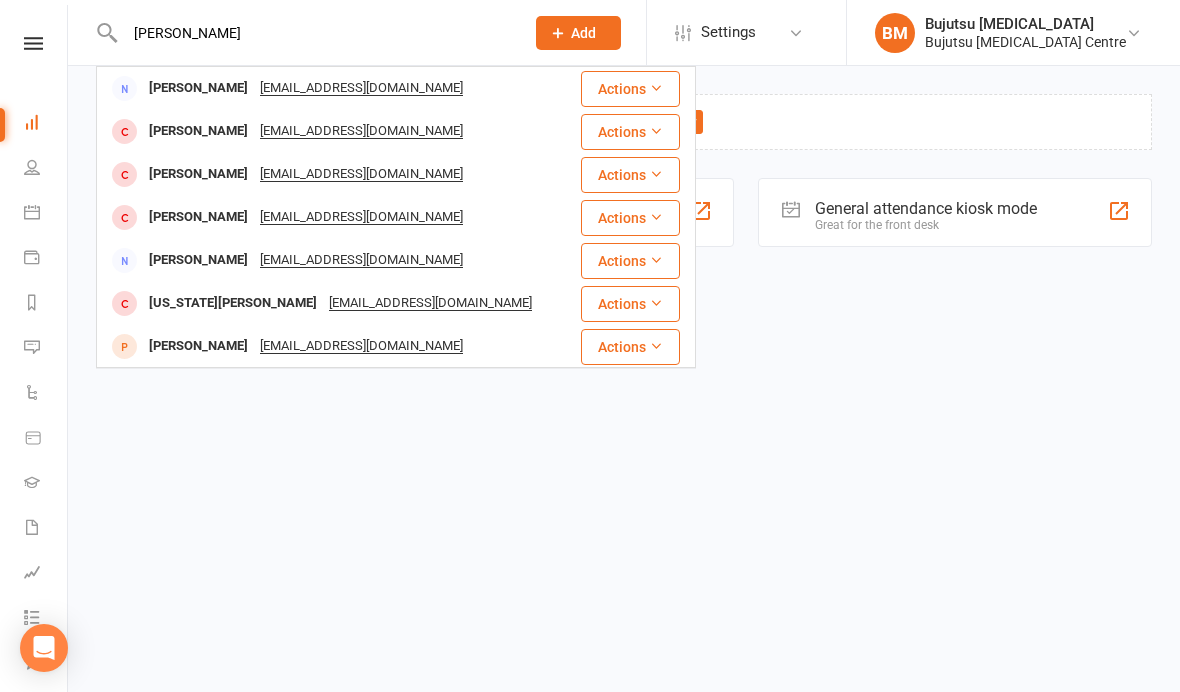 type on "Santamarie" 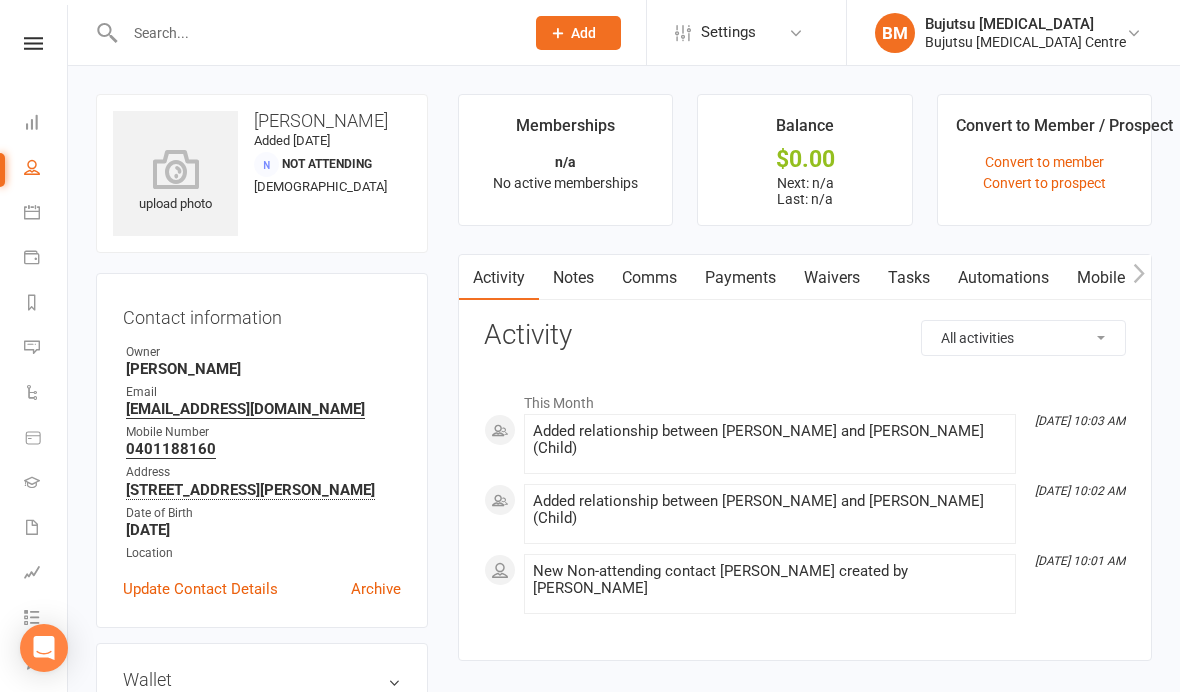 click on "Waivers" at bounding box center [832, 278] 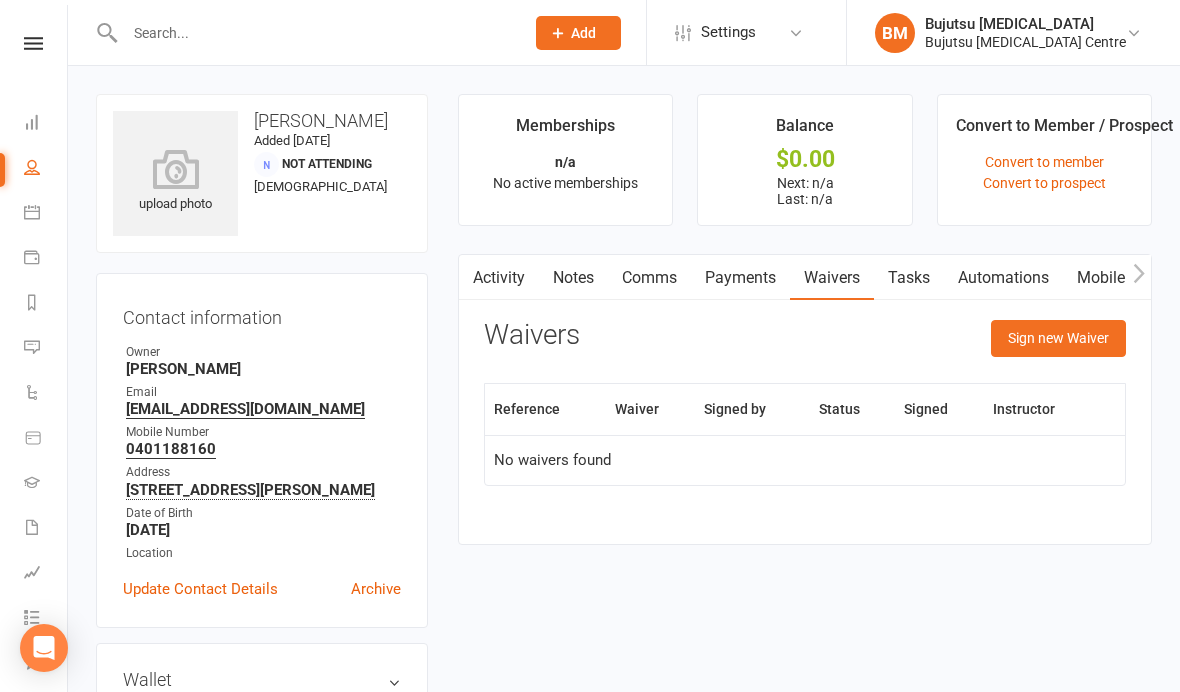 click on "Sign new Waiver" at bounding box center [1058, 338] 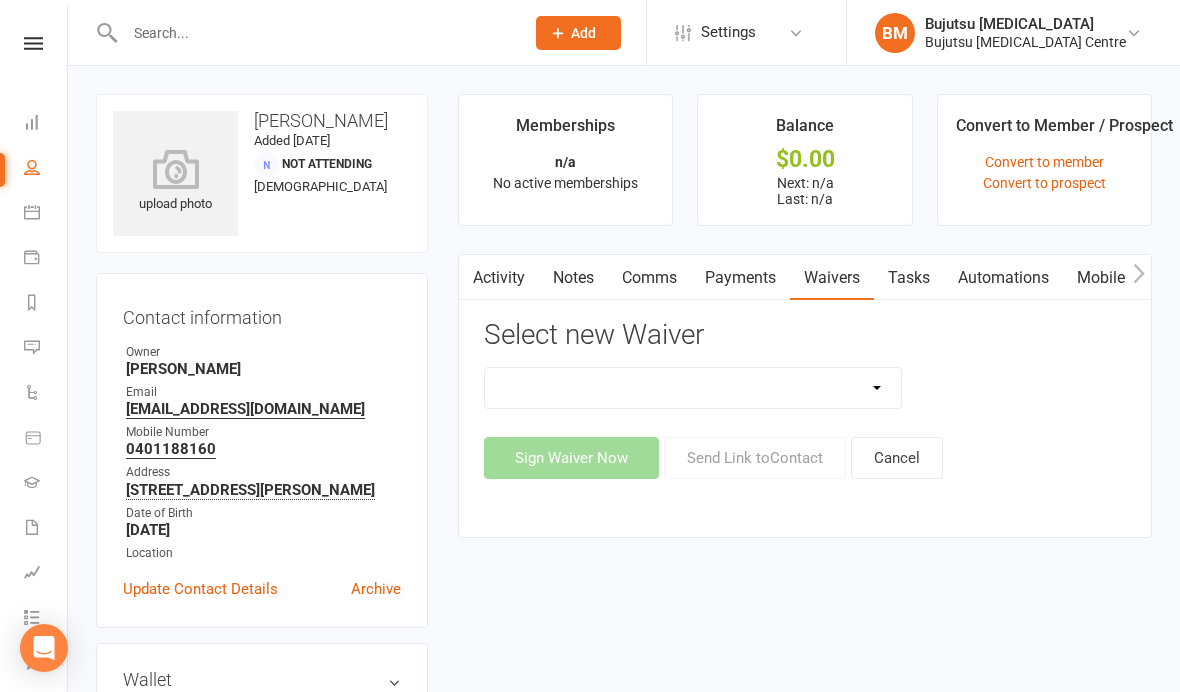 click on "Bujutsu Child Care Kids Karate Program Cash Upfront Membership Application Change of Bank Details Gym Induction Membership Application" at bounding box center [693, 388] 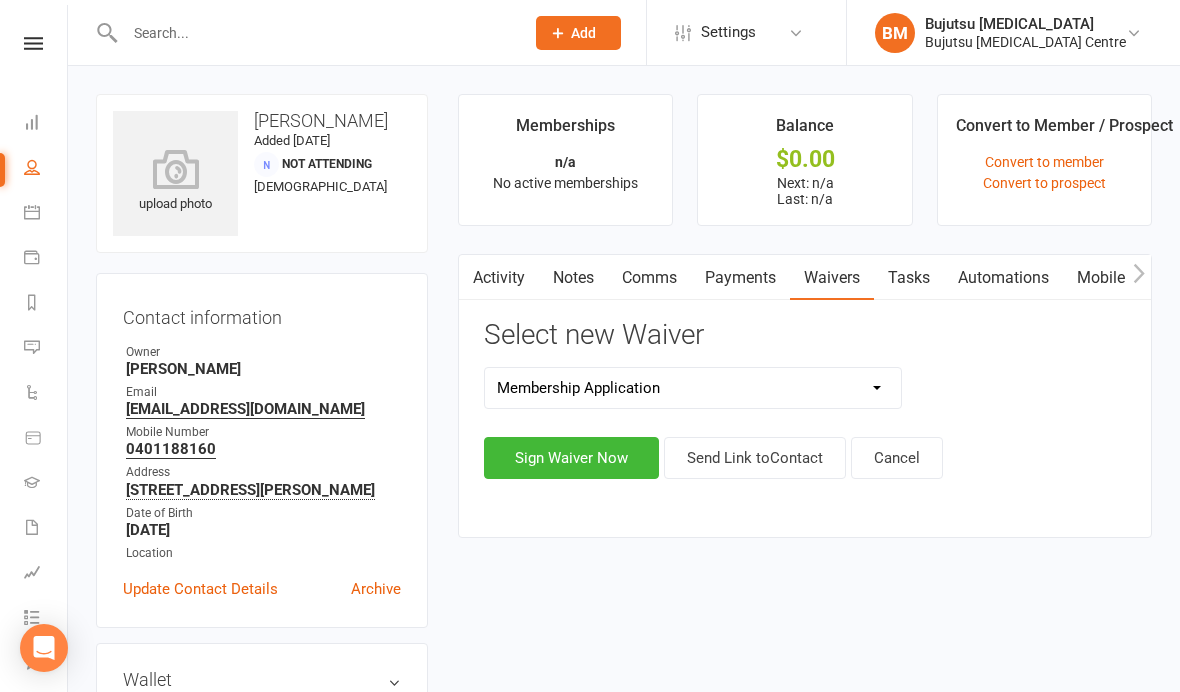 click on "Sign Waiver Now" at bounding box center [571, 458] 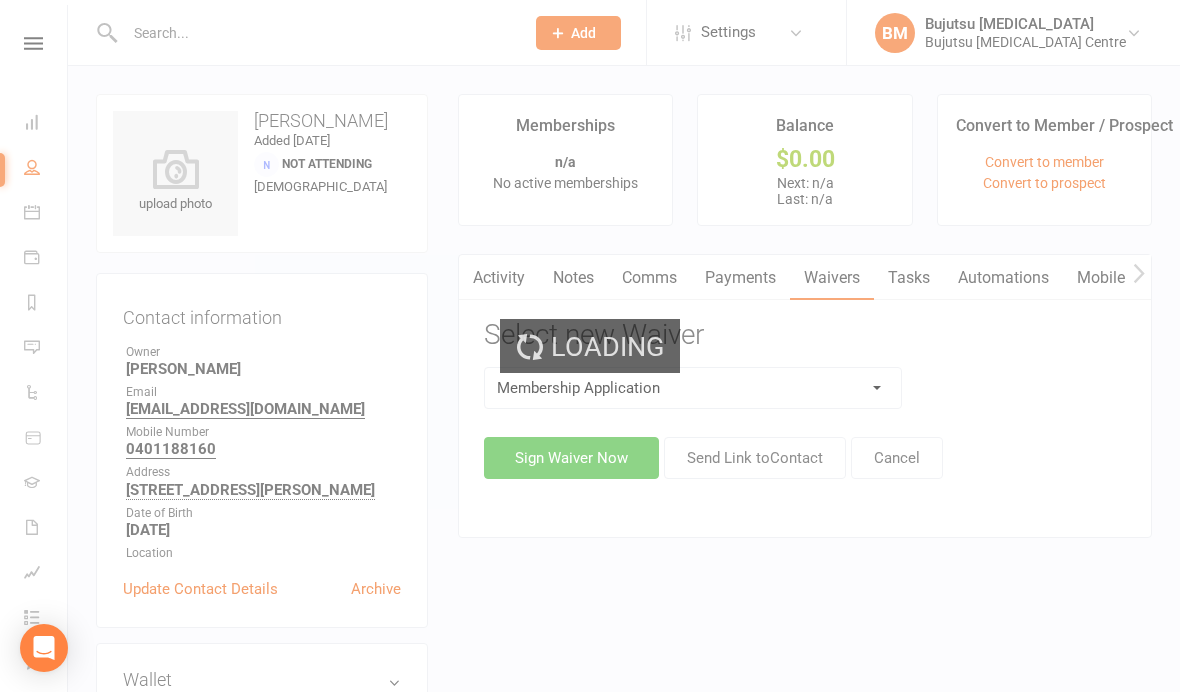 select on "bank_account" 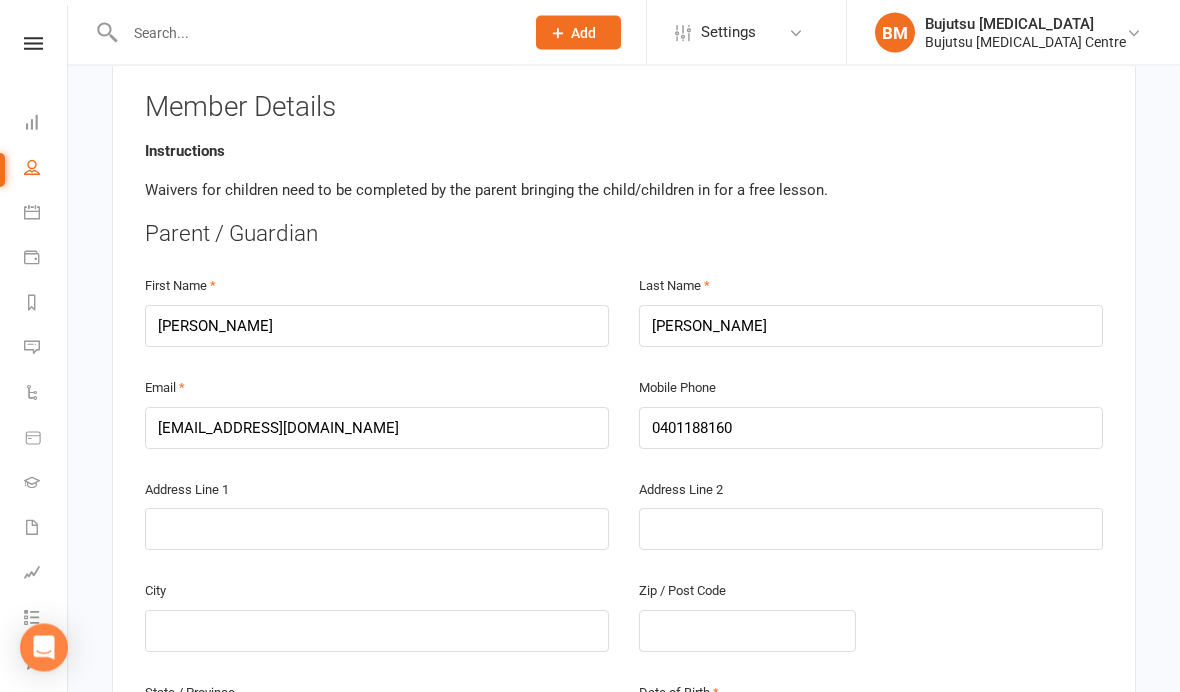 scroll, scrollTop: 388, scrollLeft: 0, axis: vertical 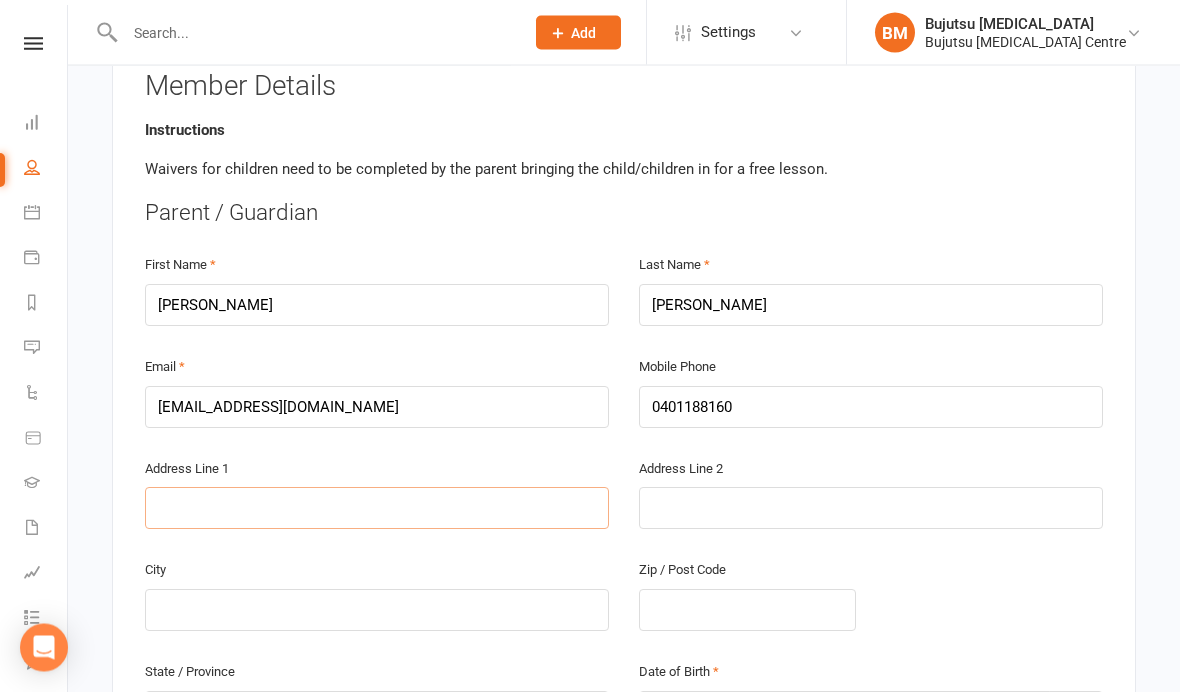 click at bounding box center [377, 509] 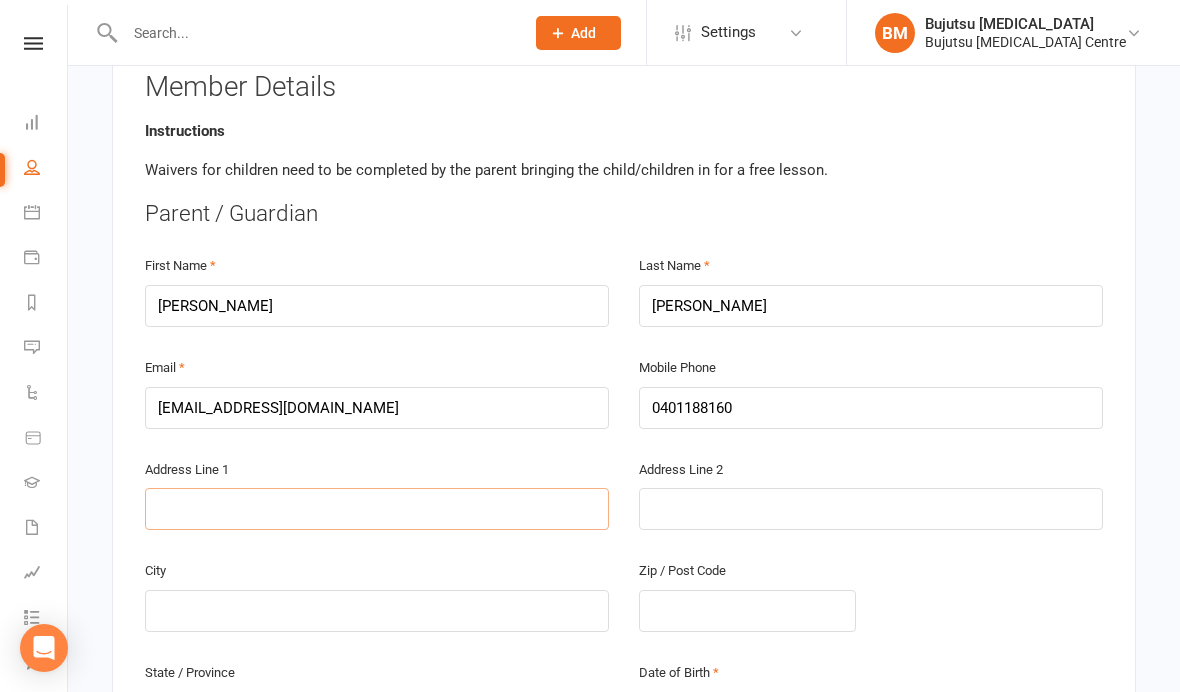 type on "1" 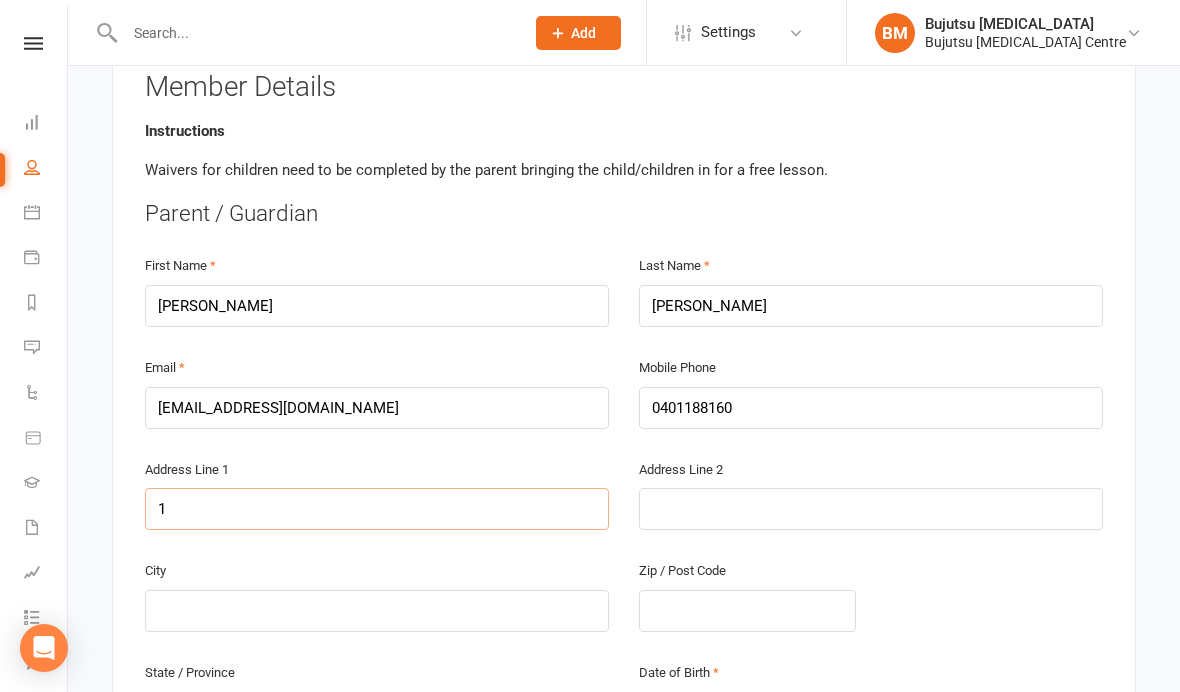 type on "12" 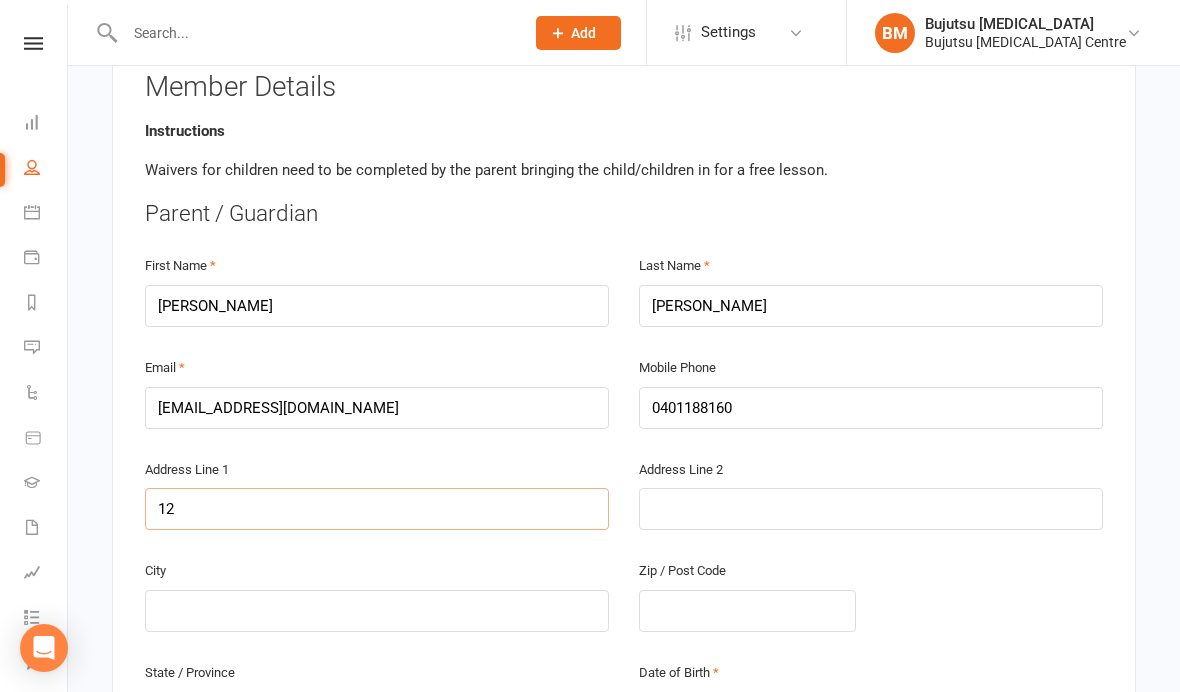 type on "12 T" 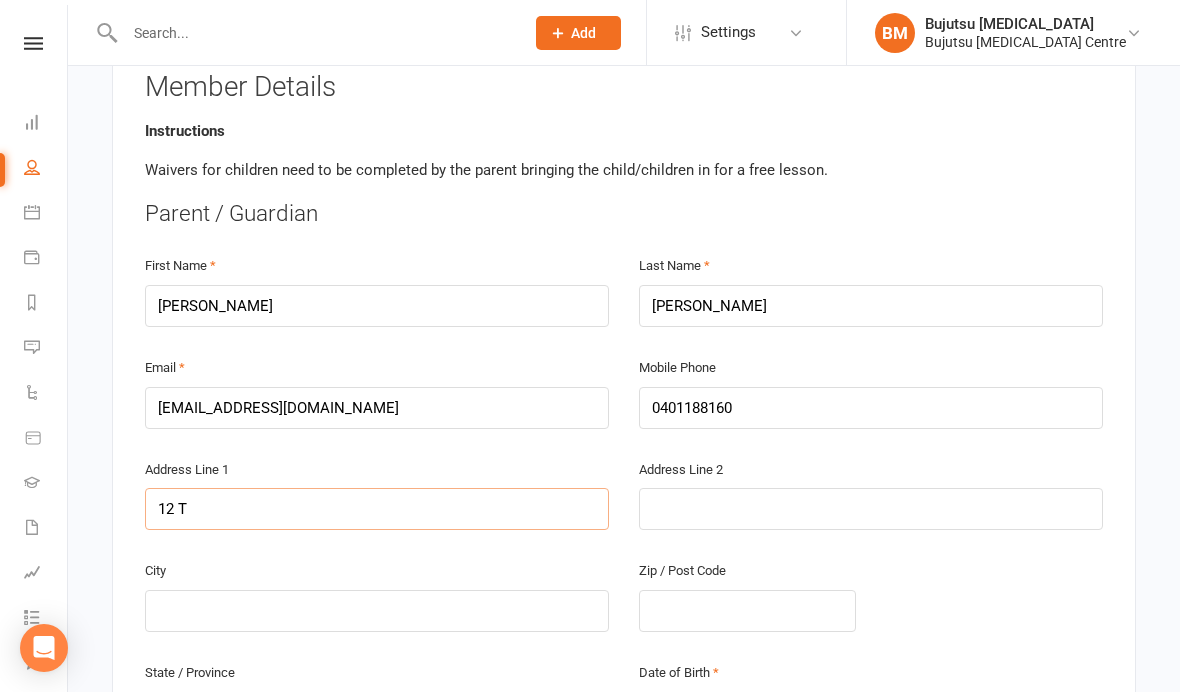 type on "12 Th" 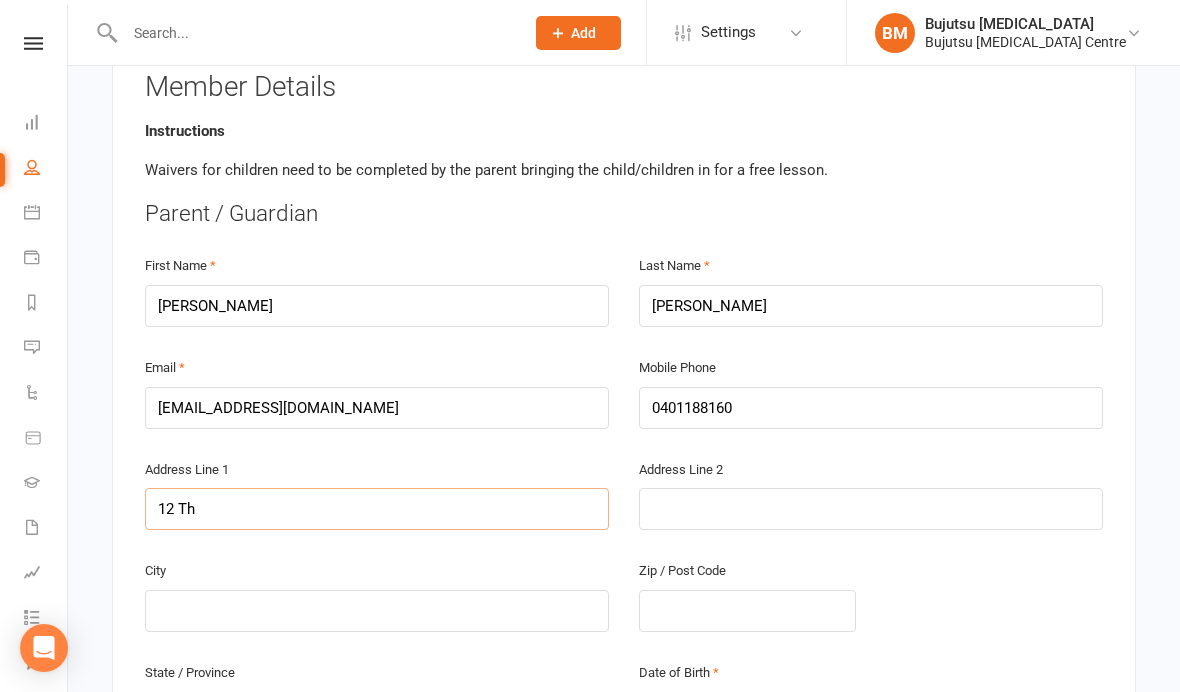 type on "12 Tho" 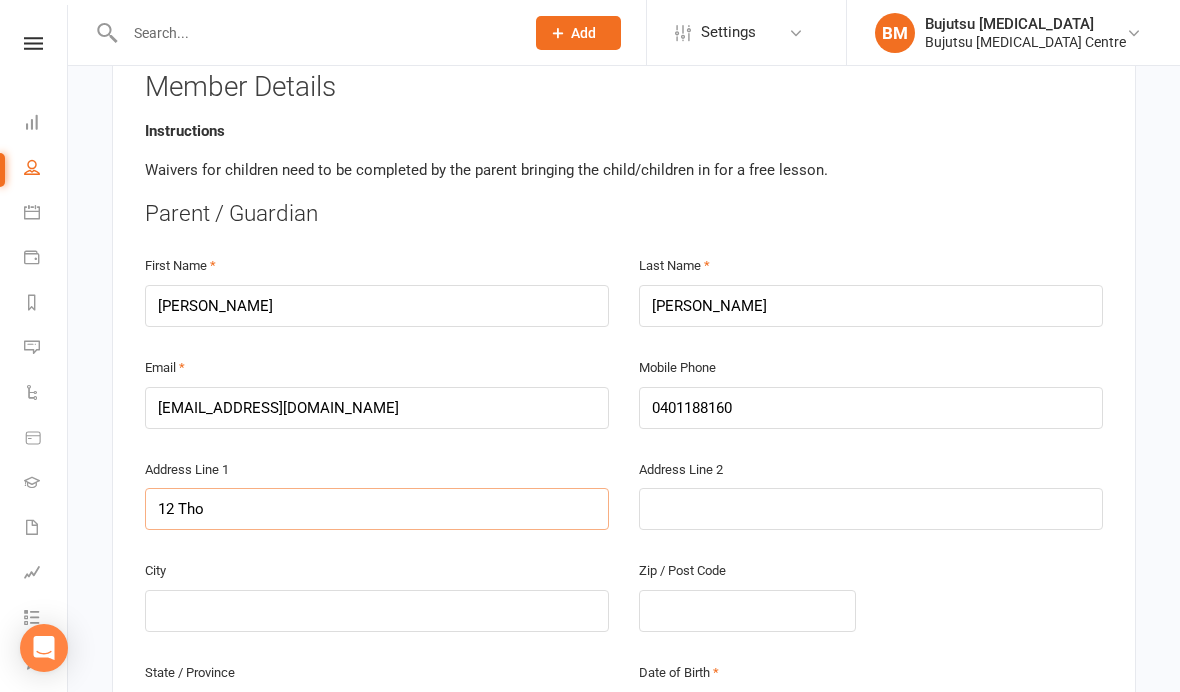 type on "12 Thor" 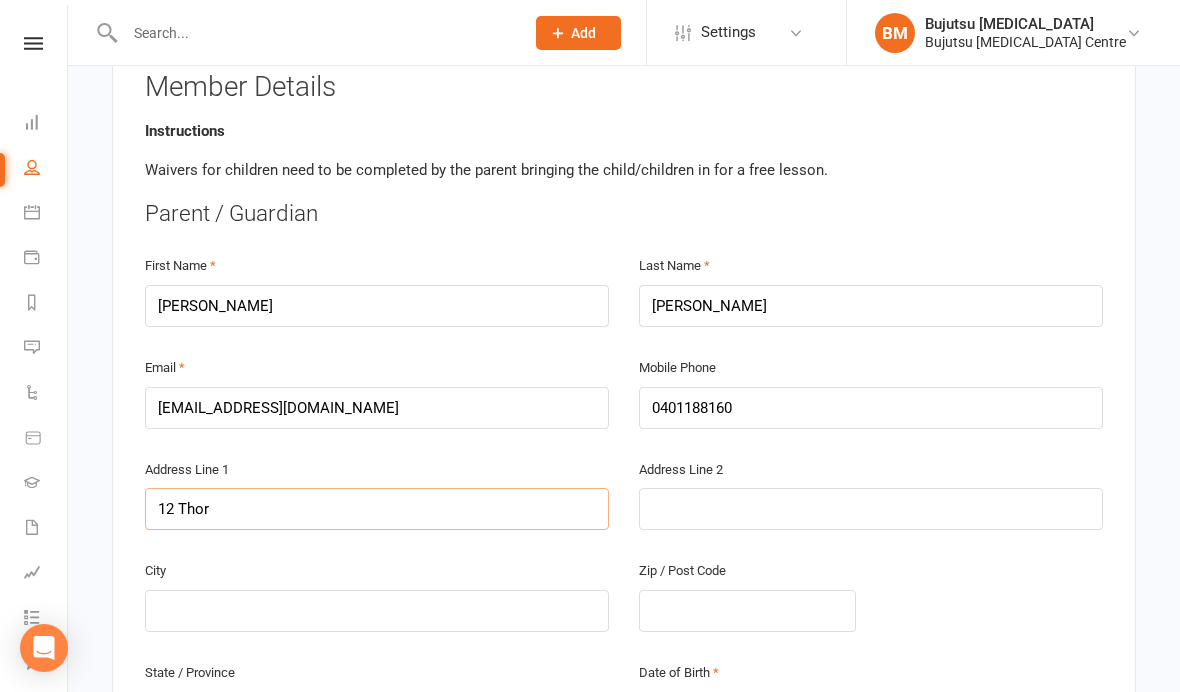 type on "12 Thorp" 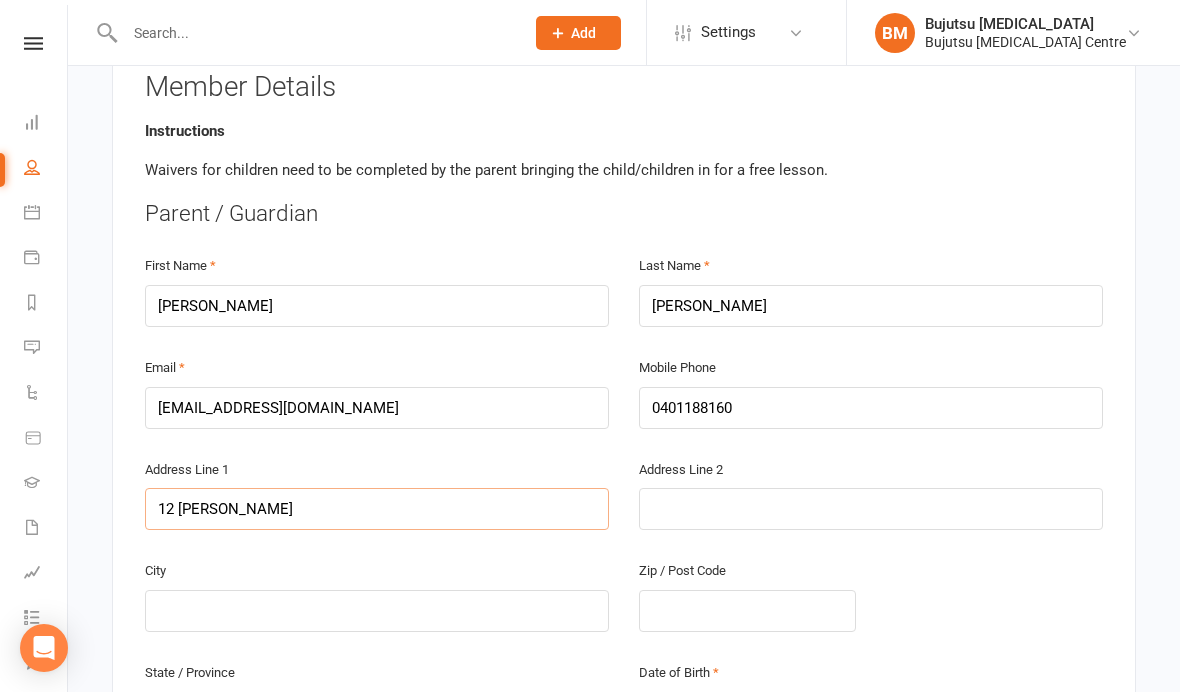 type on "12 Thorpe" 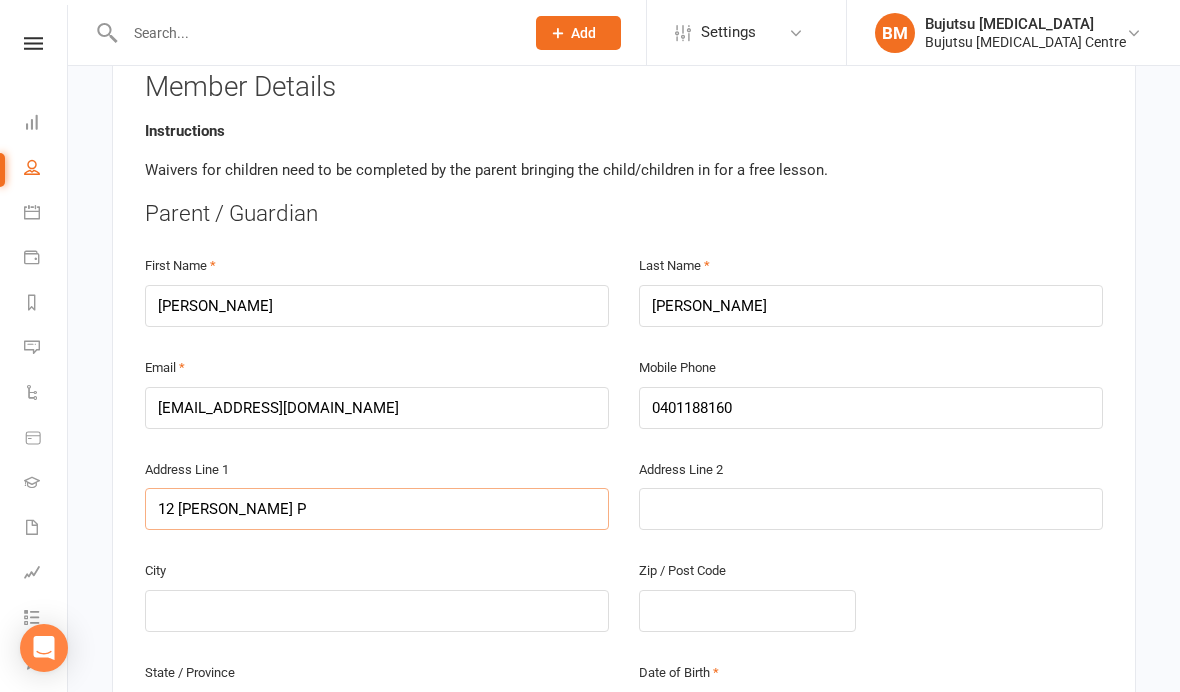 type on "12 Thorpe Pl" 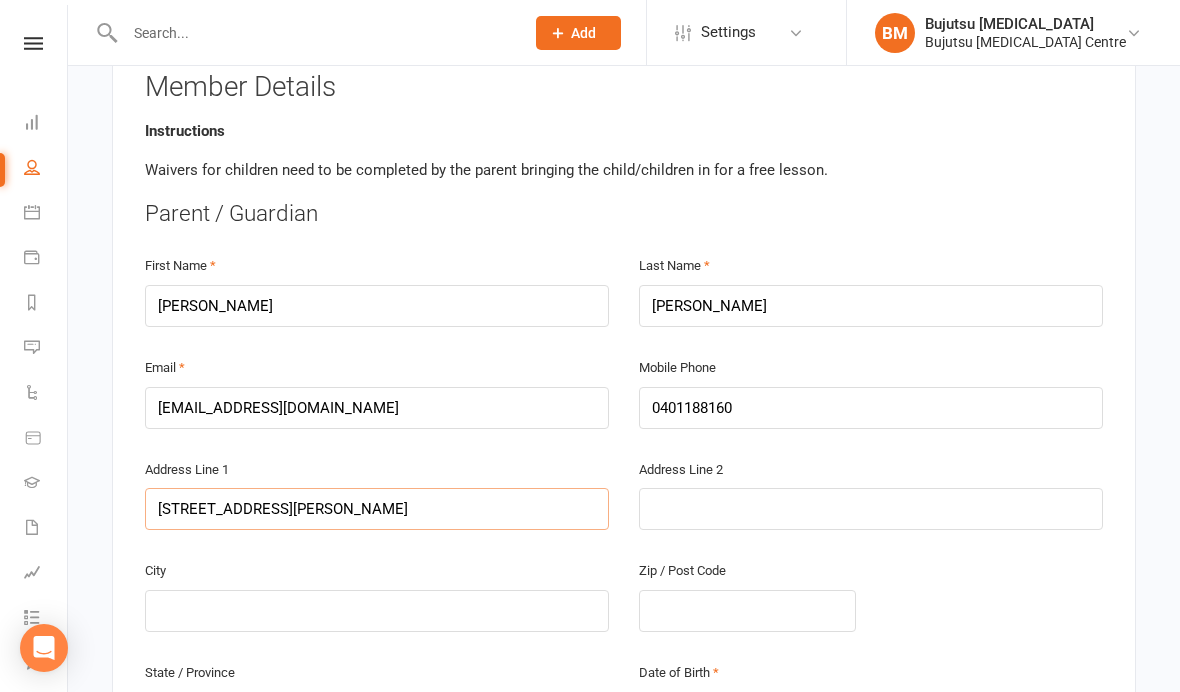 type on "12 Thorpe Pl" 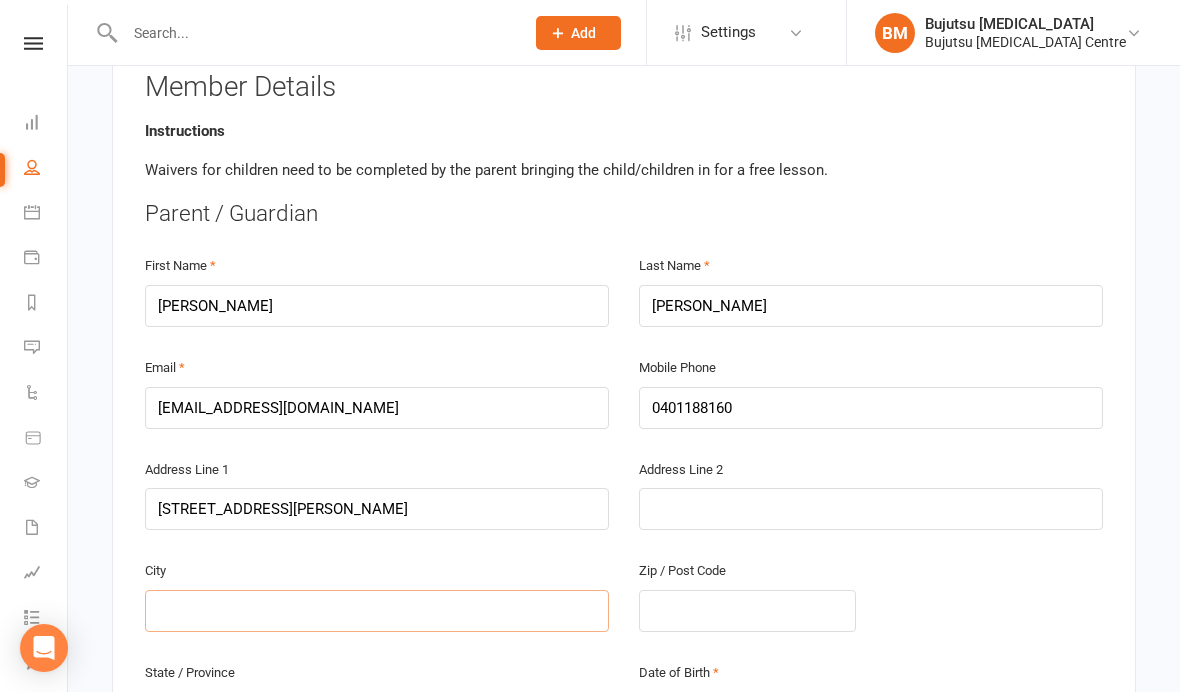 click at bounding box center (377, 611) 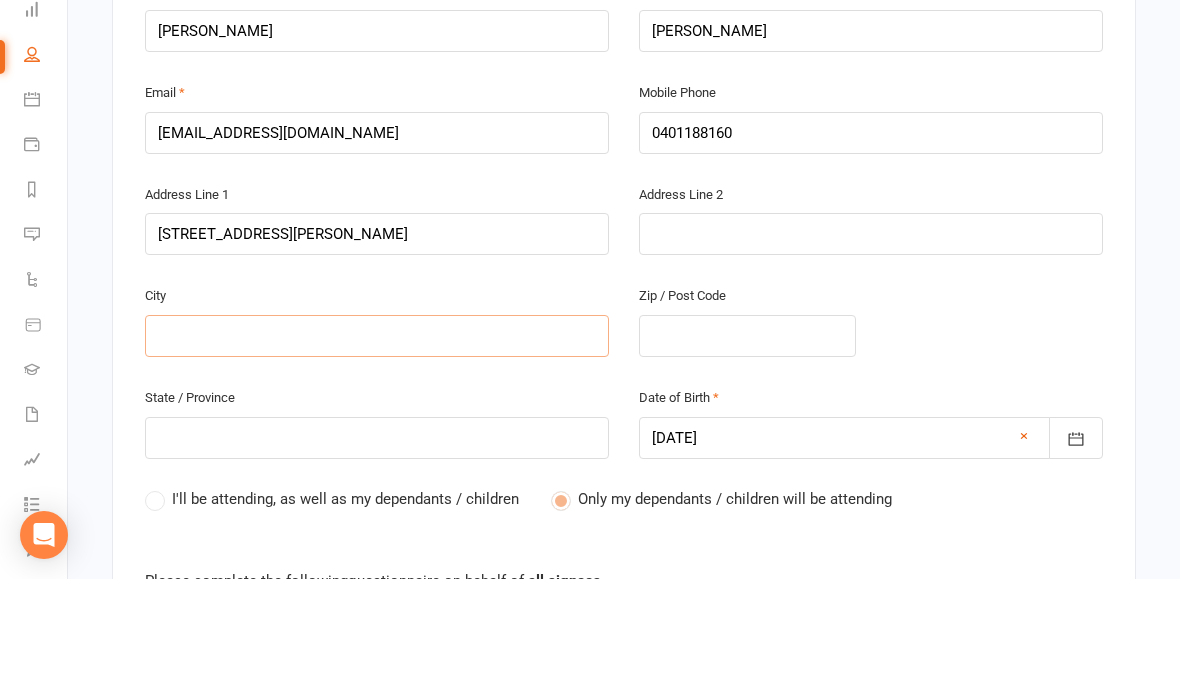type on "A" 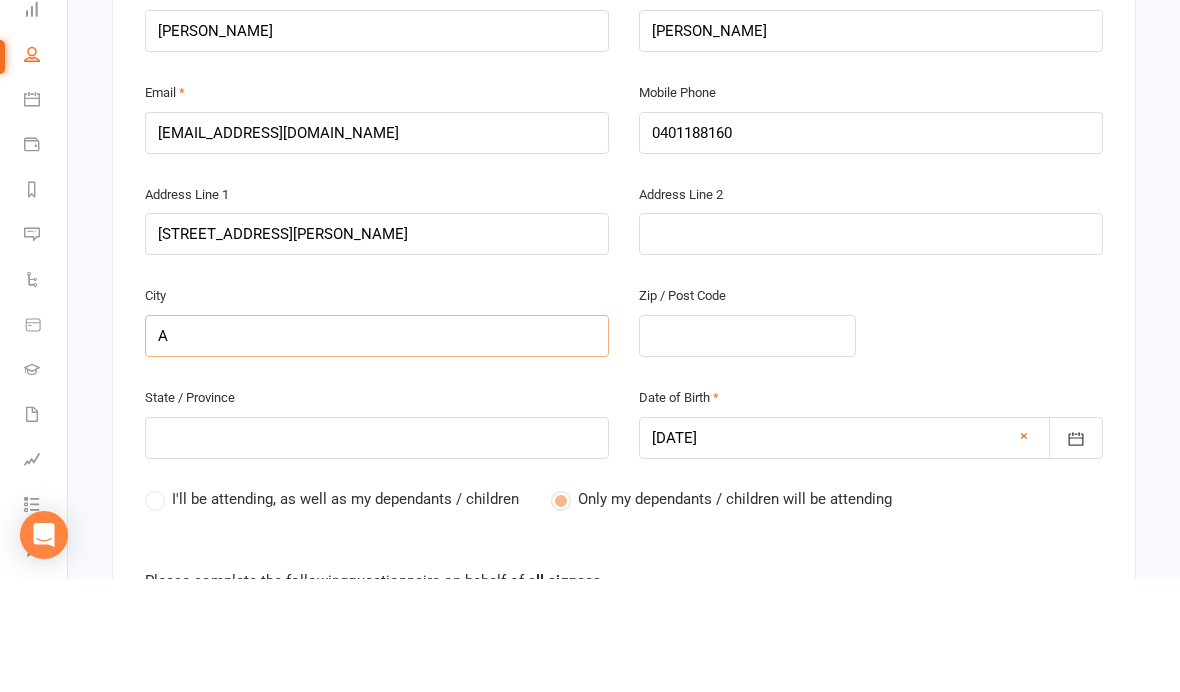 type on "Ab" 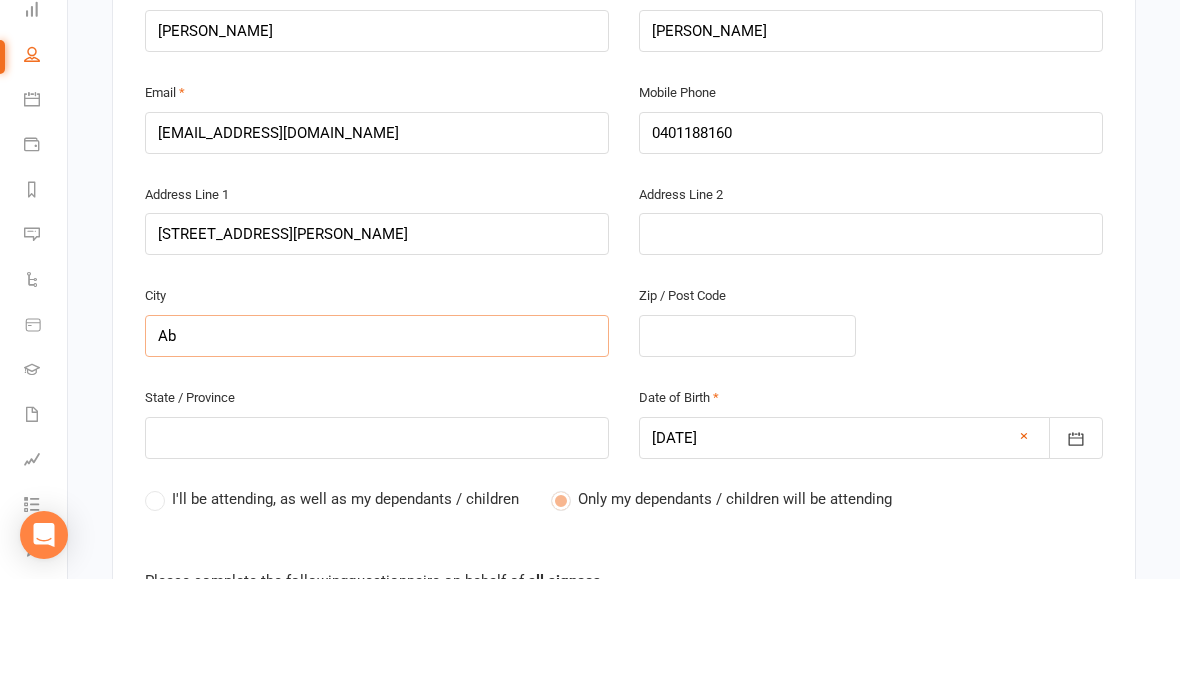type on "Abb" 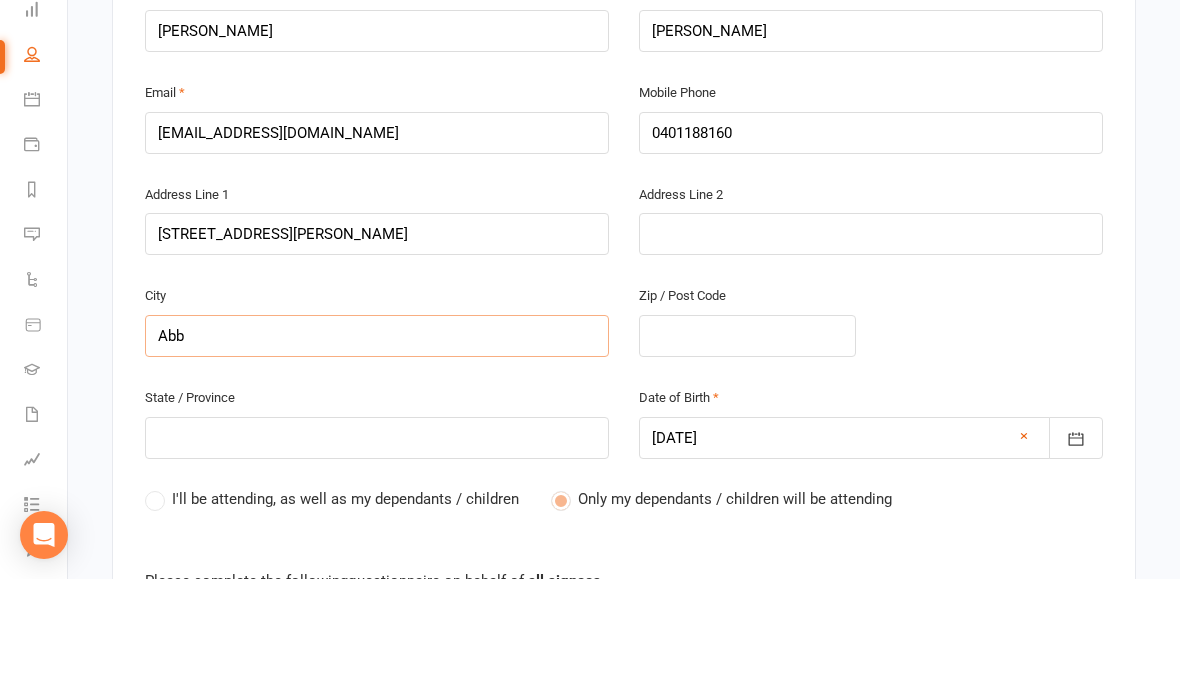 type on "Abbo" 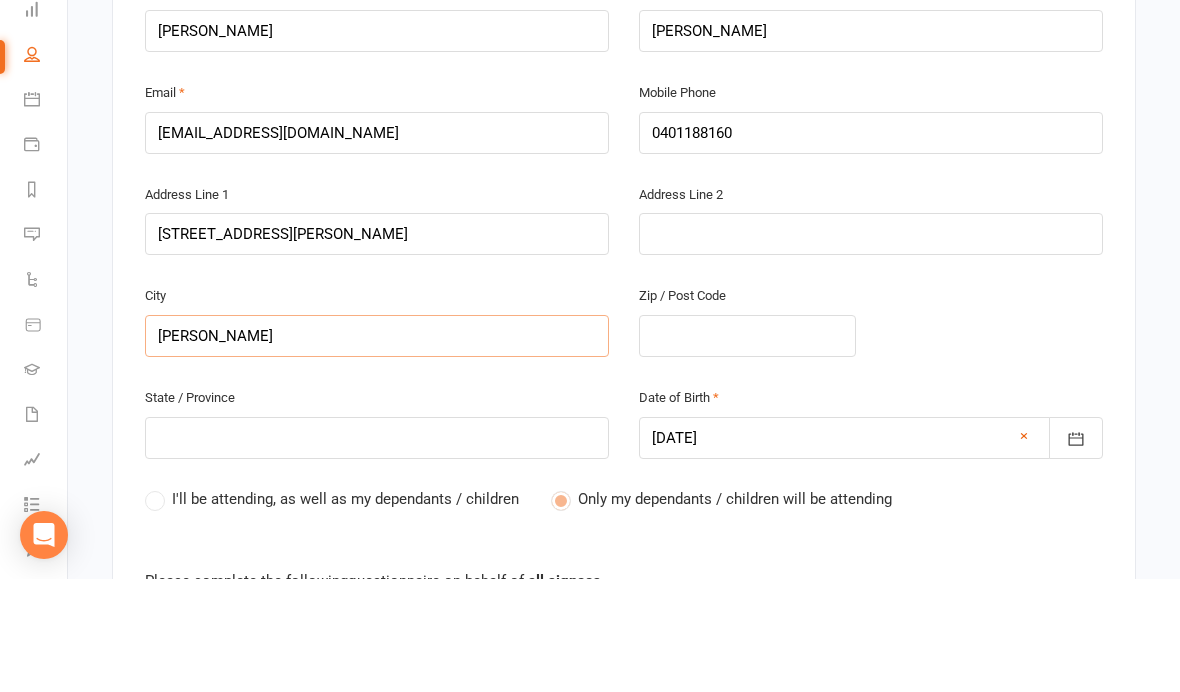 type on "Abbot" 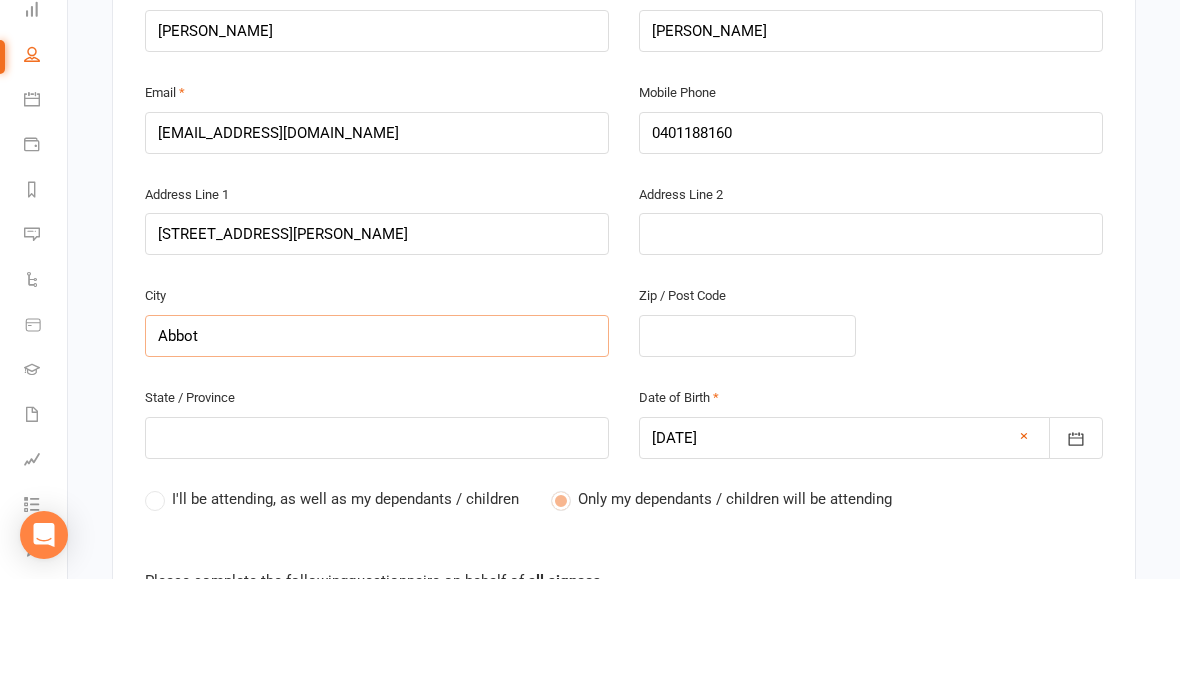 type on "Abbots" 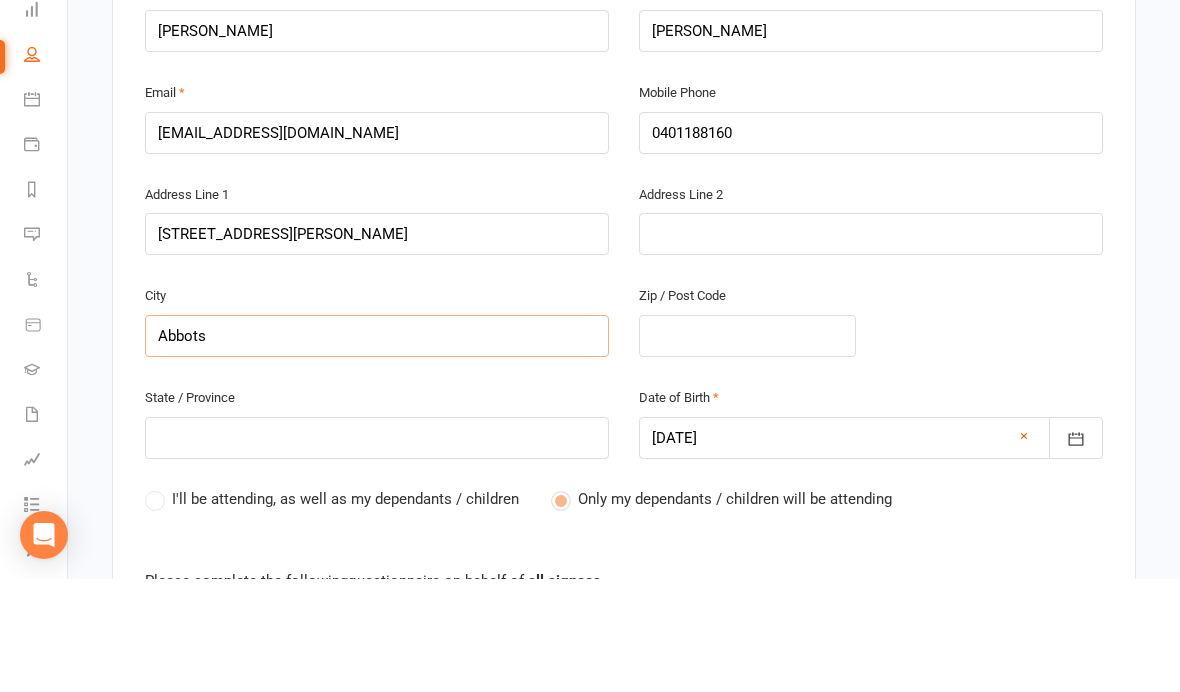 type on "Abbots" 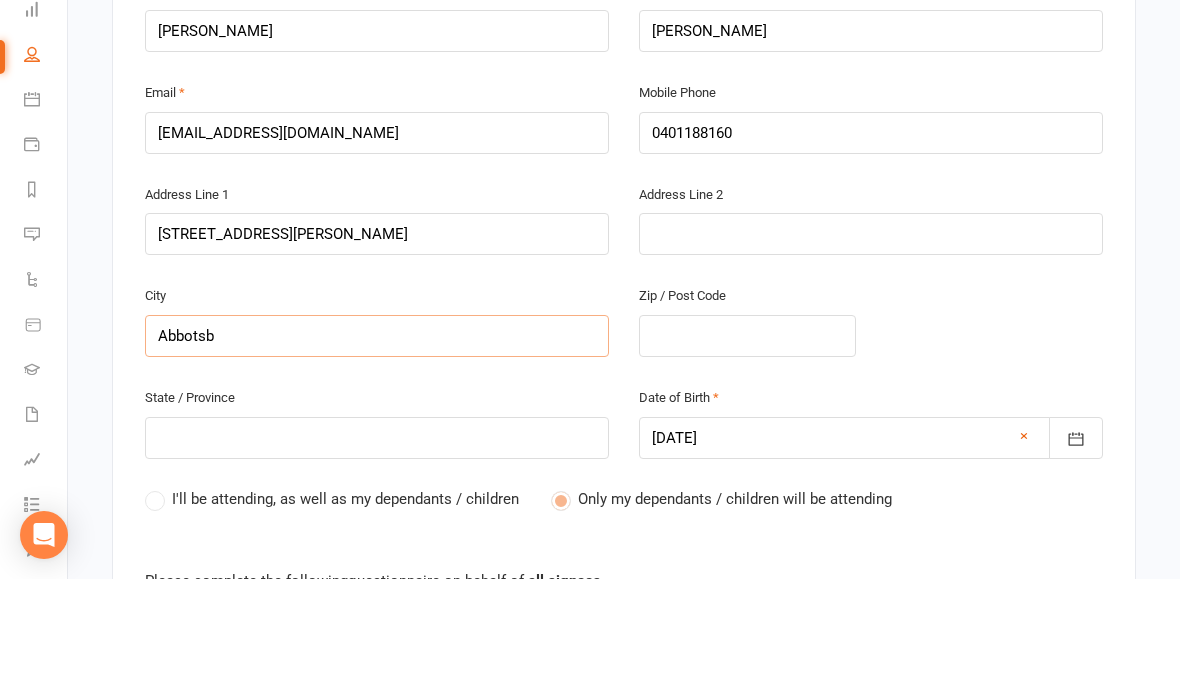 type on "Abbotsbu" 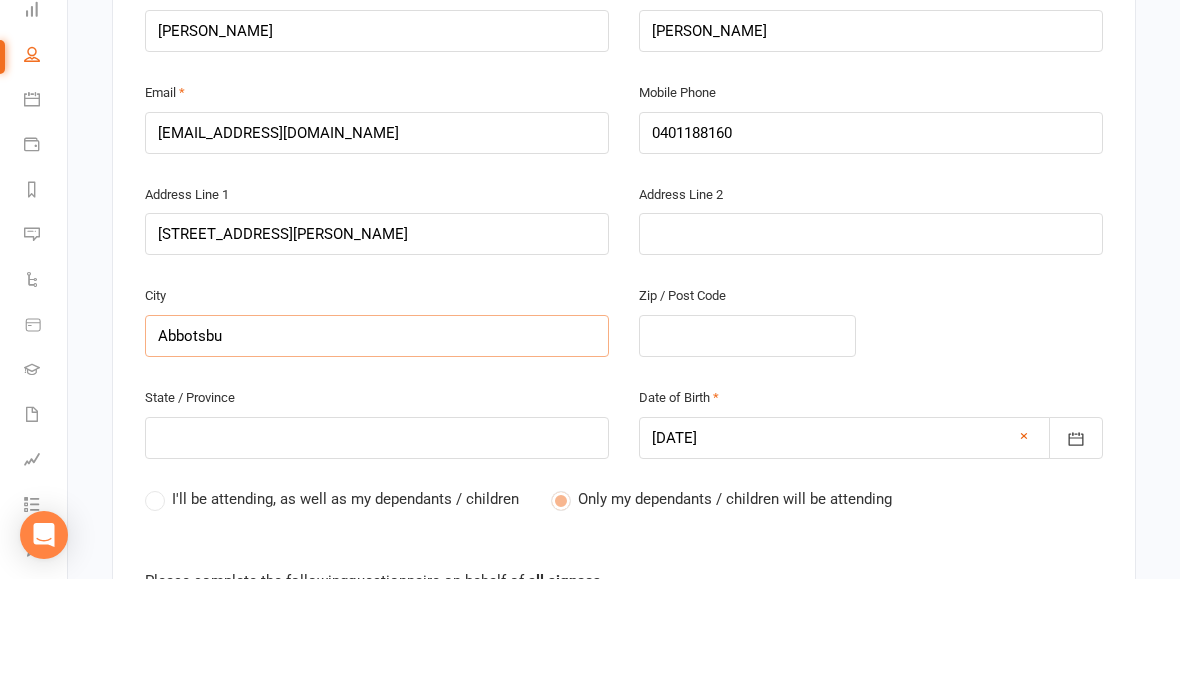 type on "Abbotsbur" 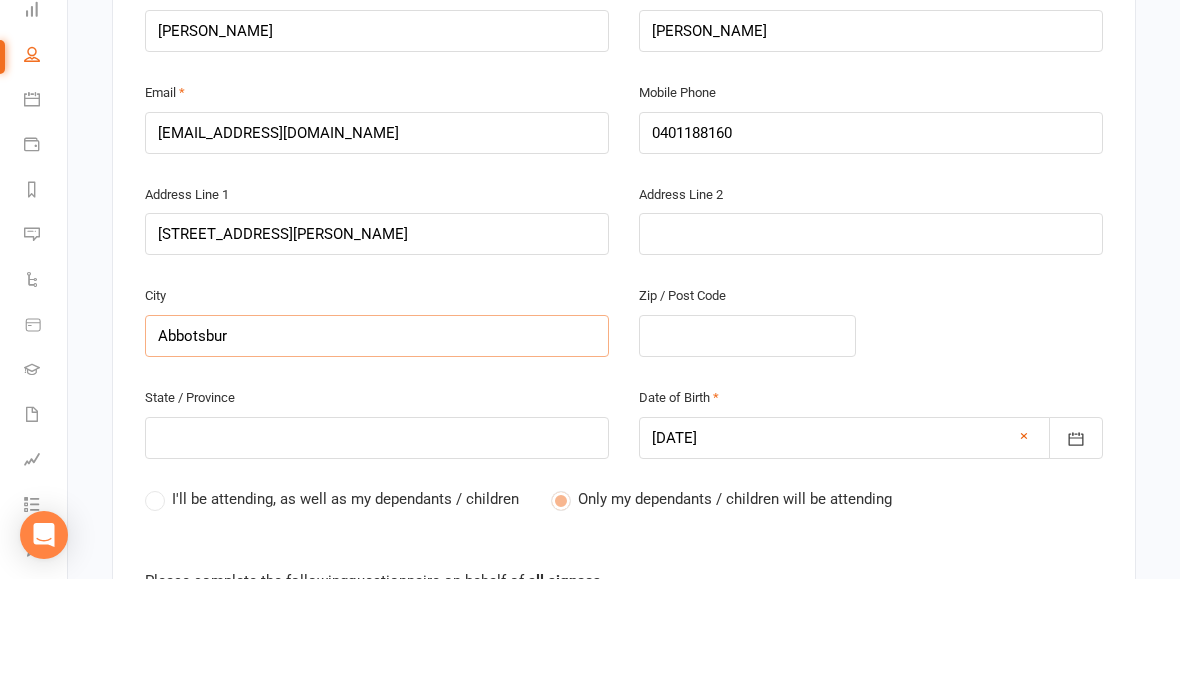type on "Abbotsbury" 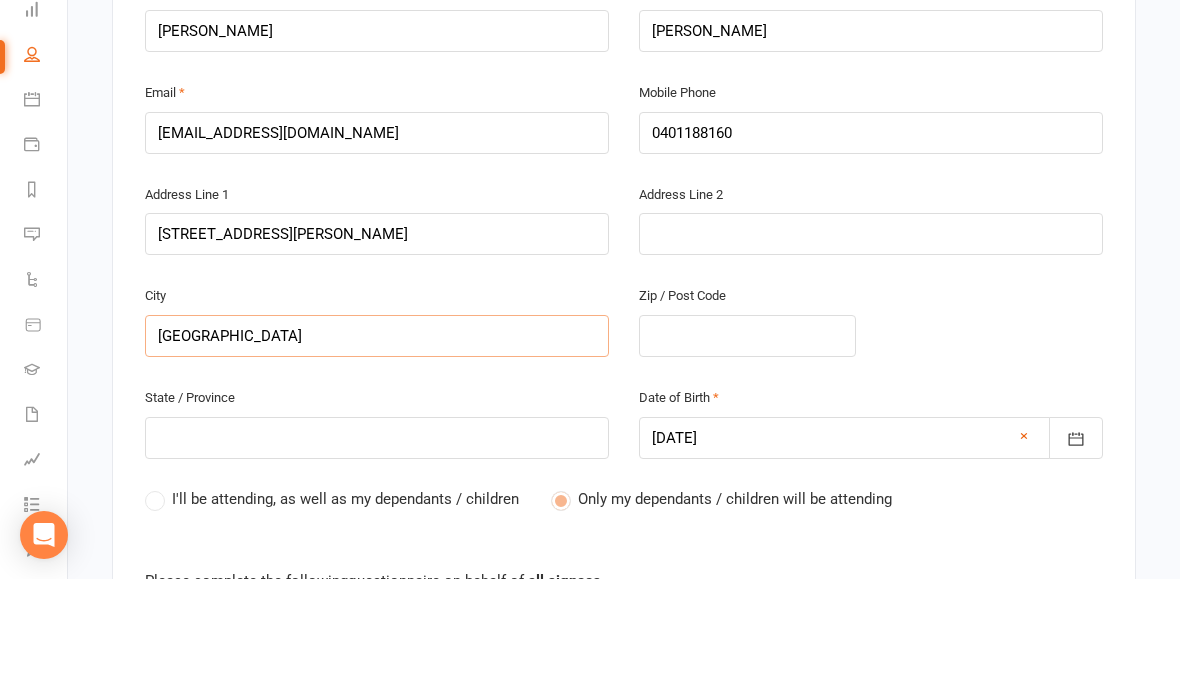 type on "Abbotsbury" 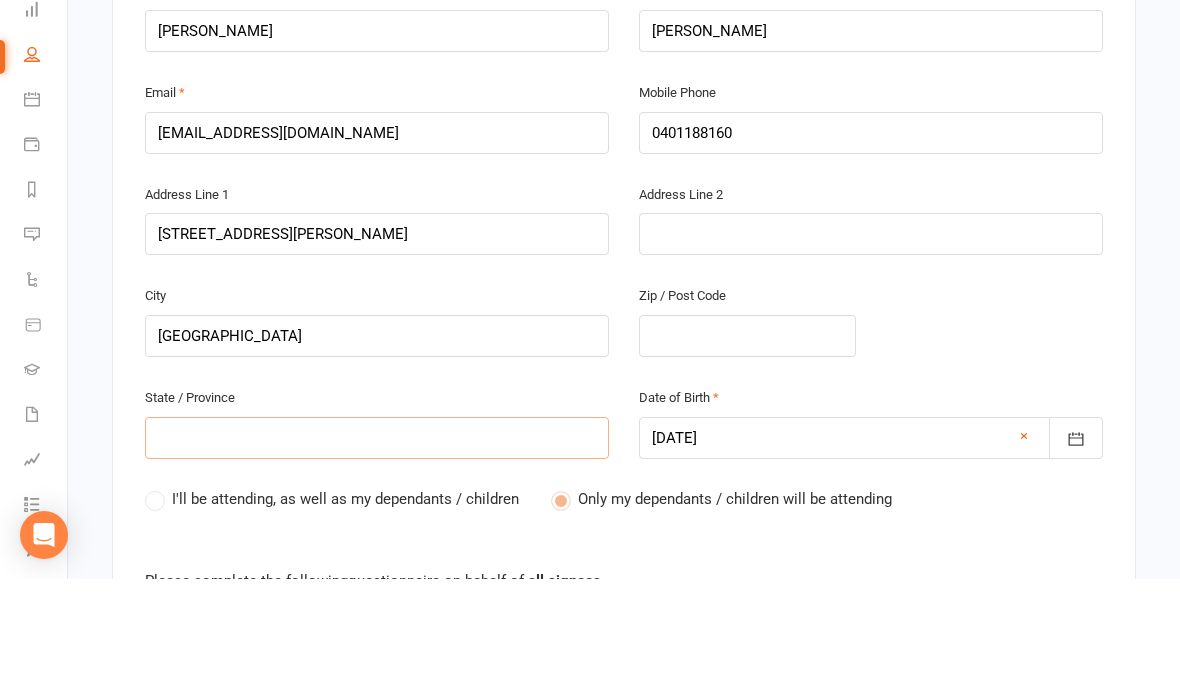 click at bounding box center (377, 551) 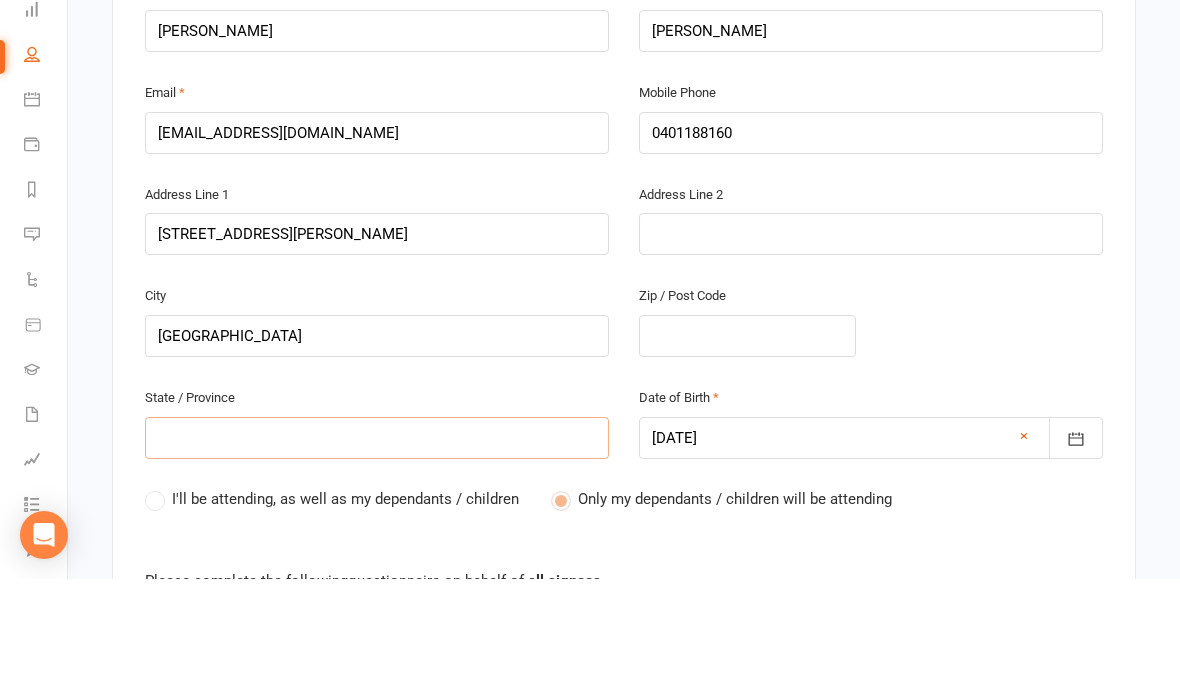 type on "2" 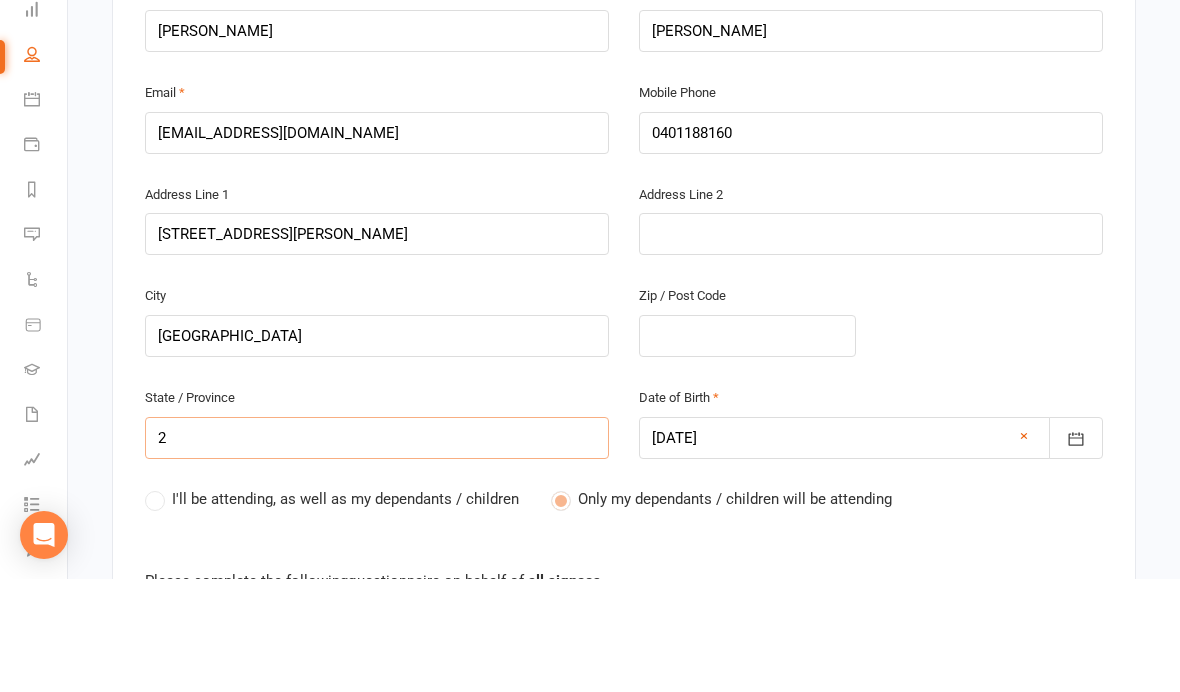 type on "21" 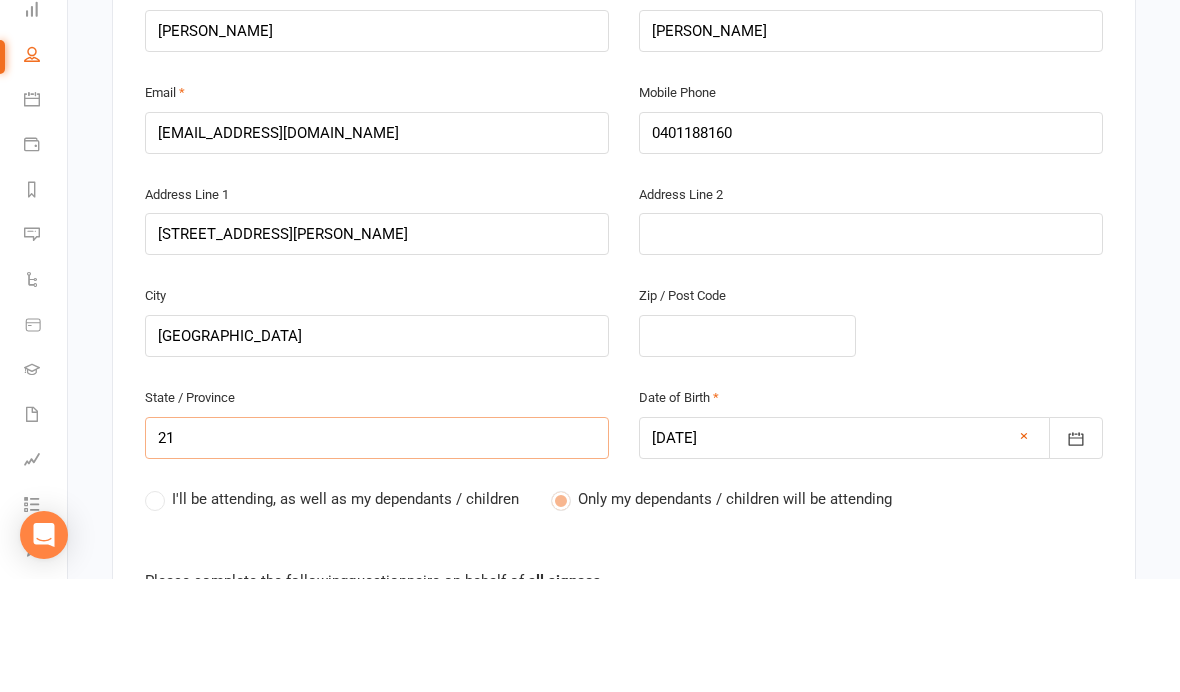 type on "217" 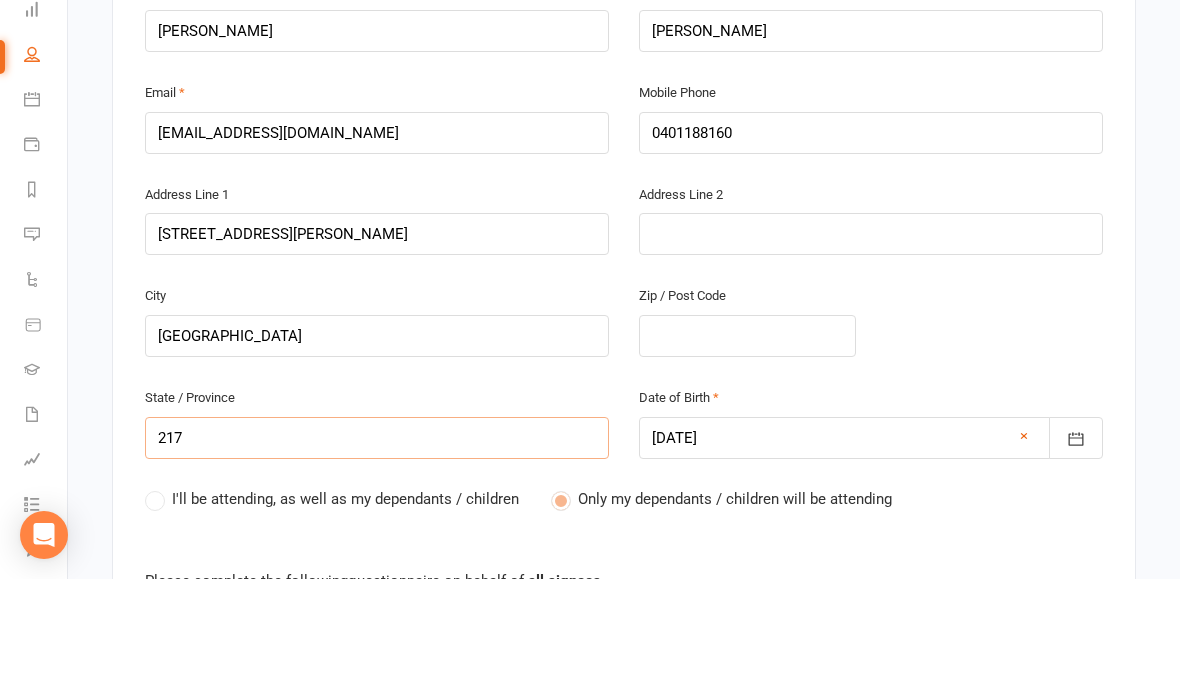 type on "2176" 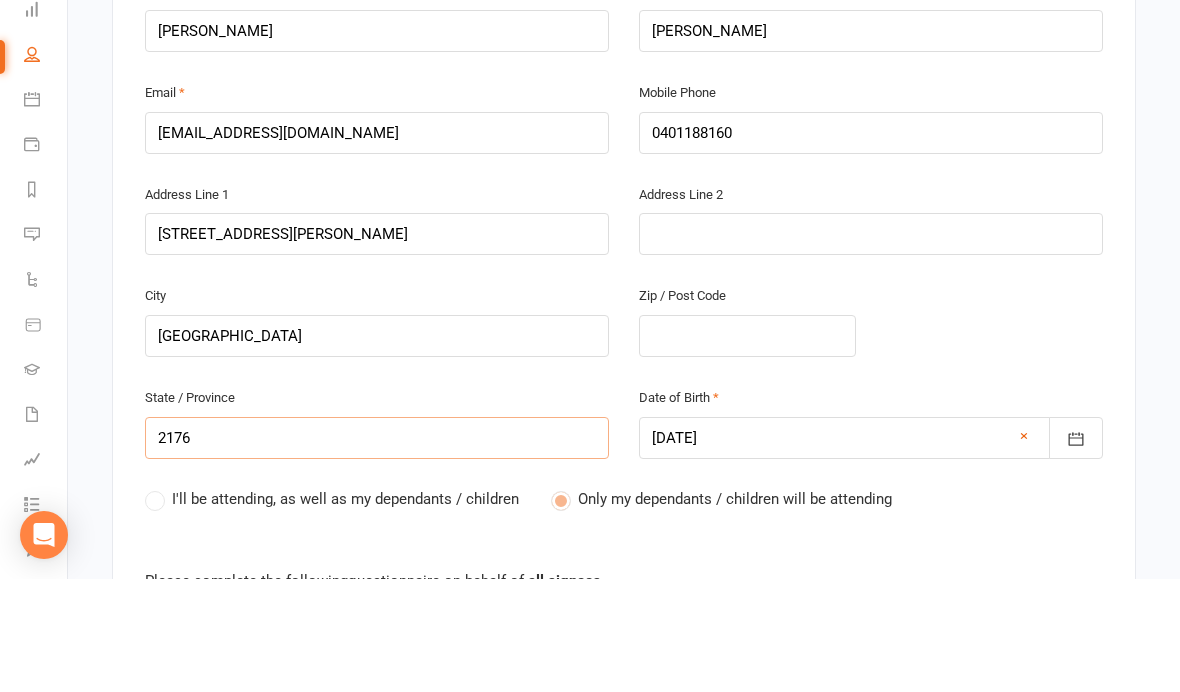 type on "2176" 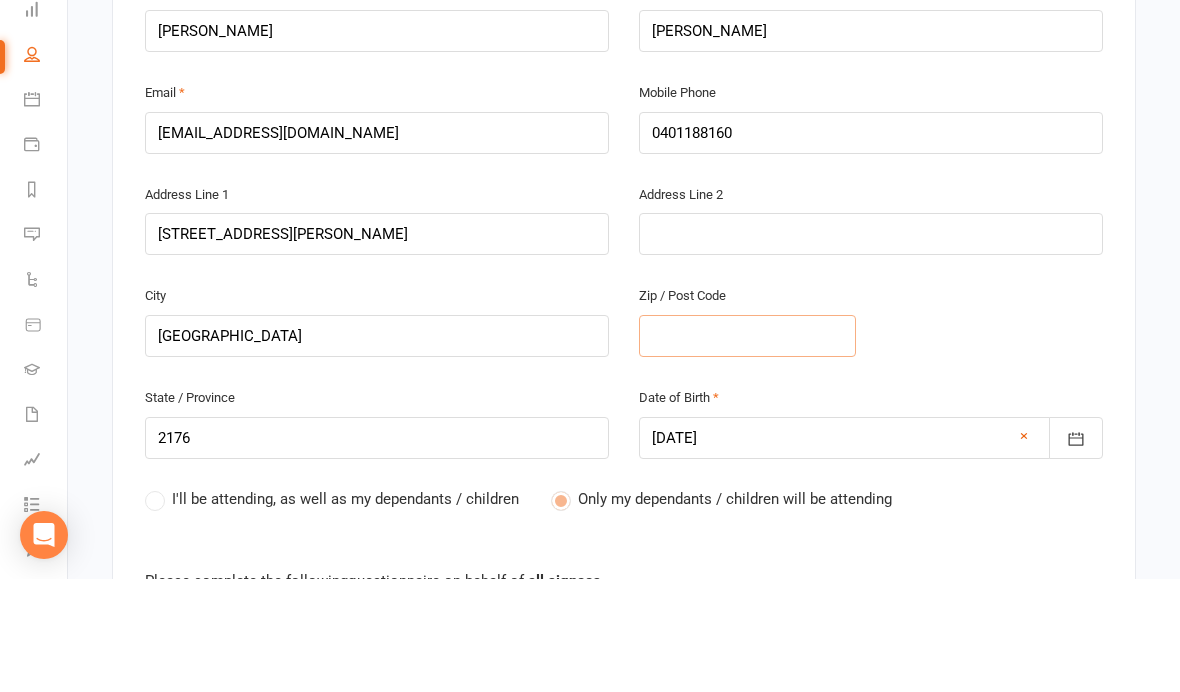 click at bounding box center (747, 449) 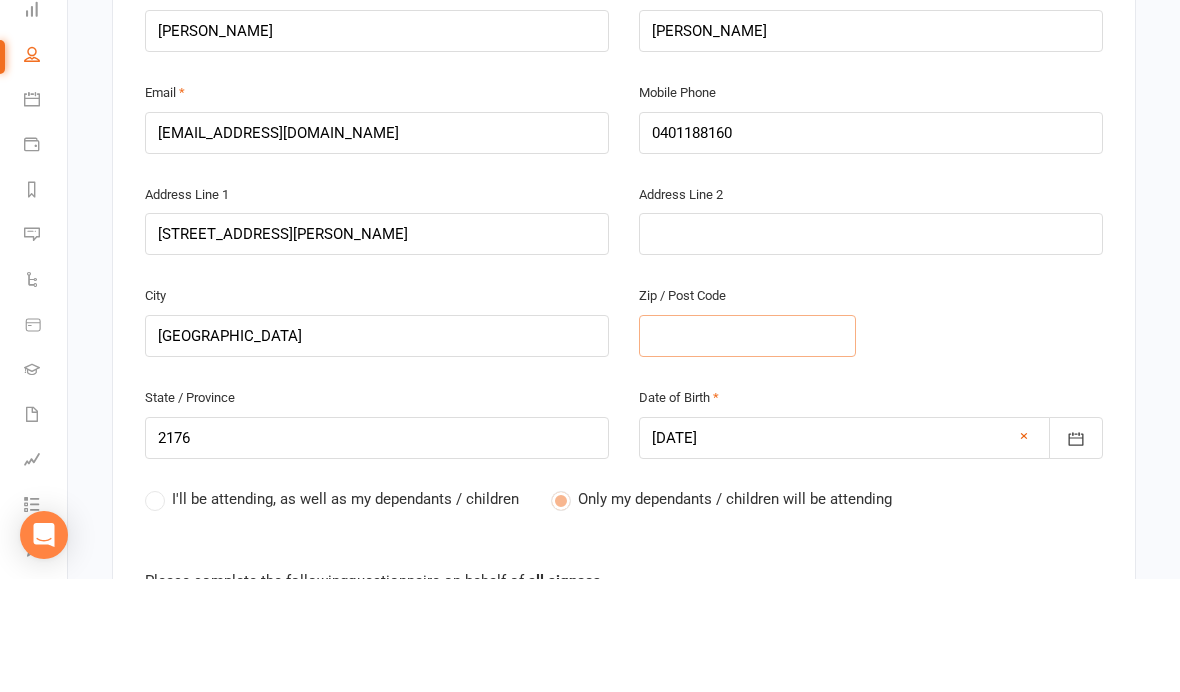 type on "2" 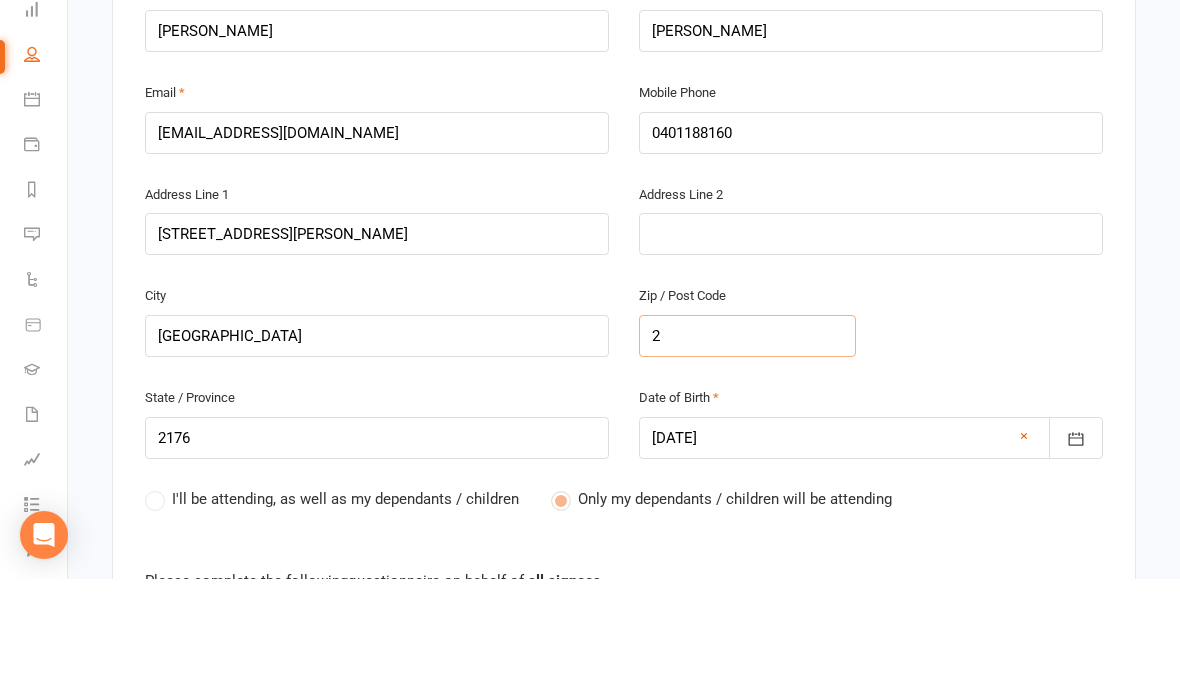 type on "21" 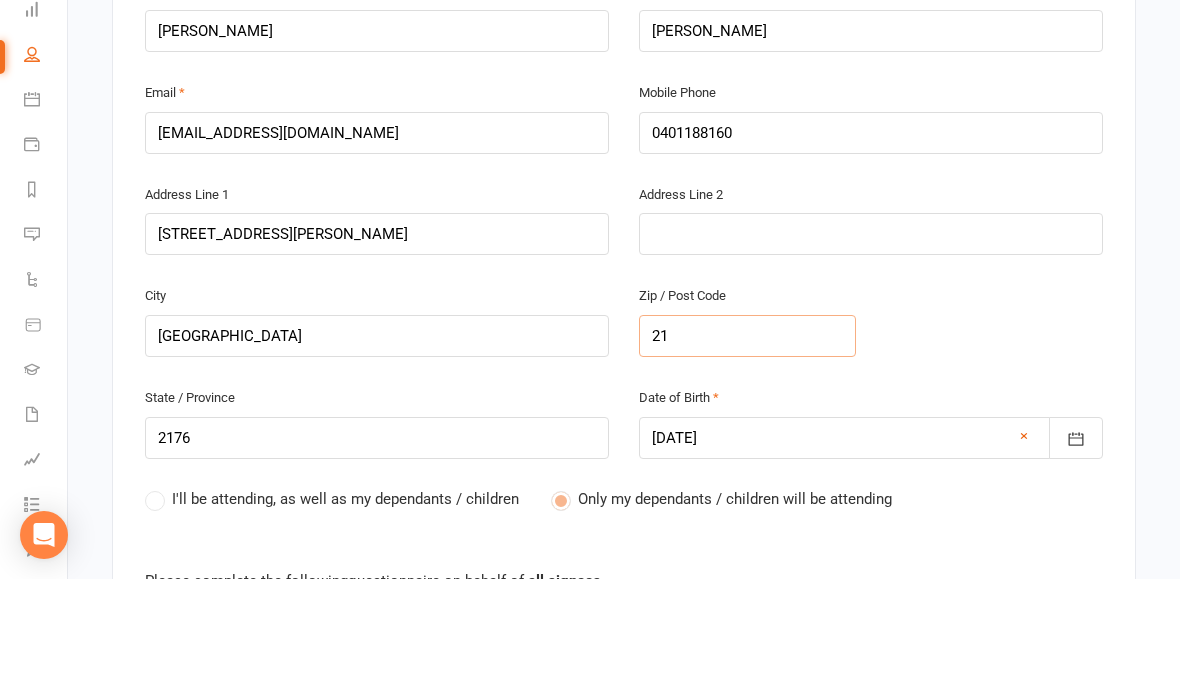 type on "217" 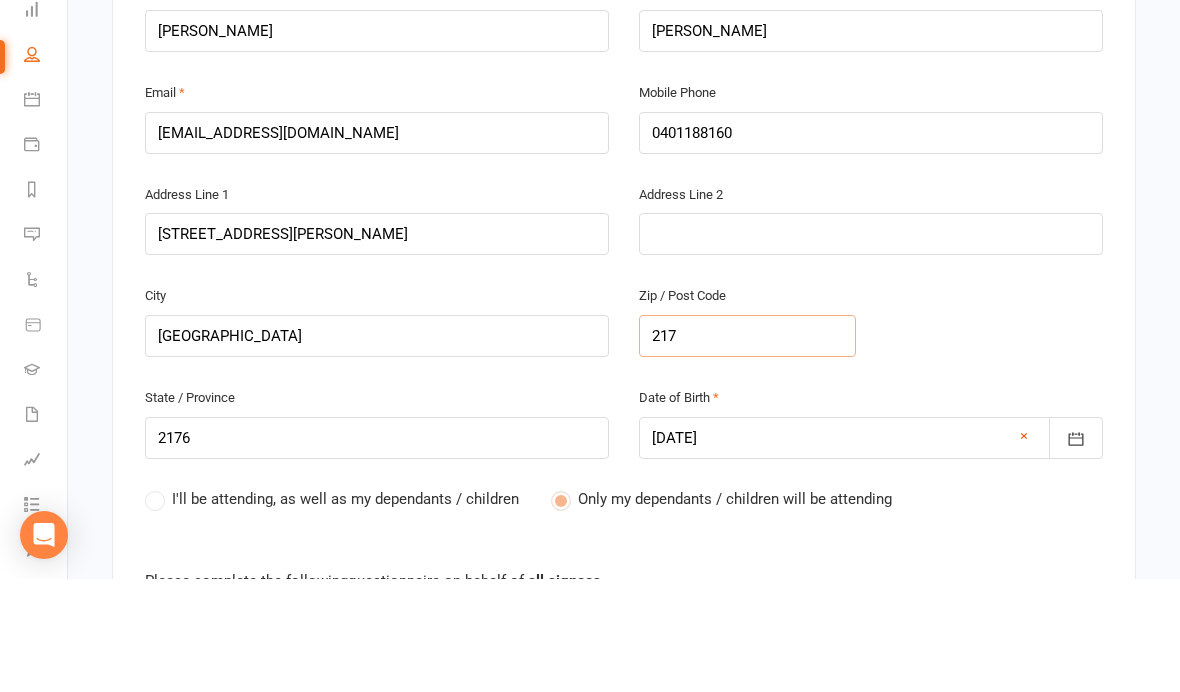 type on "2176" 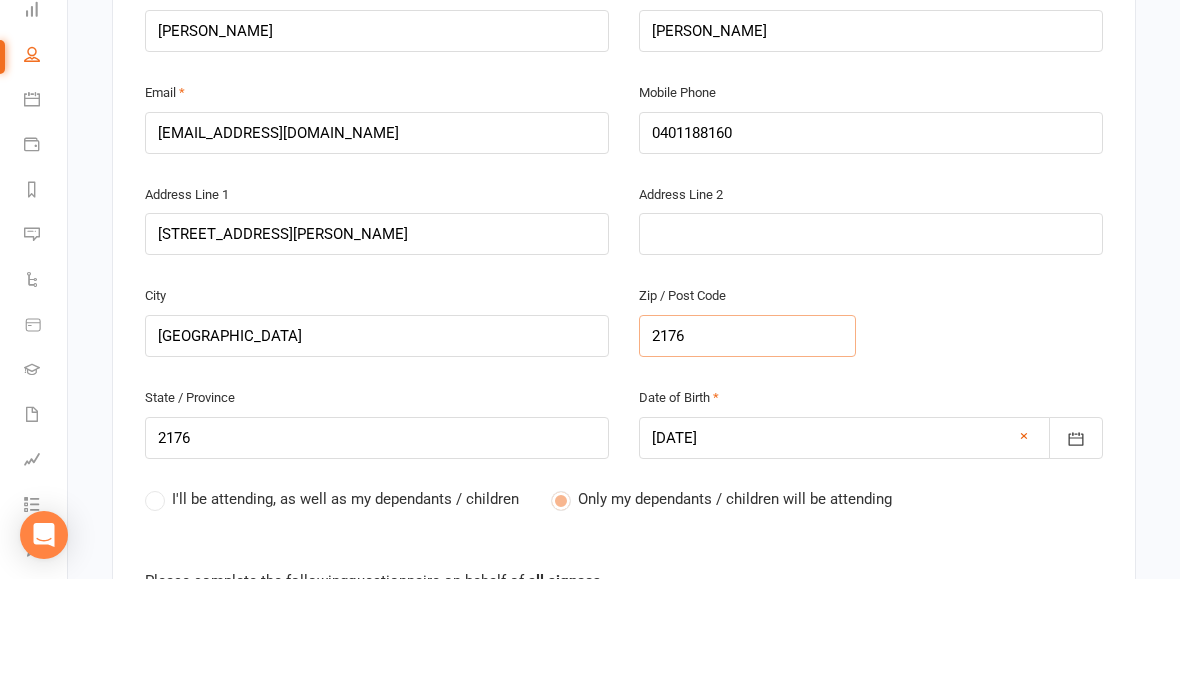 type on "2176" 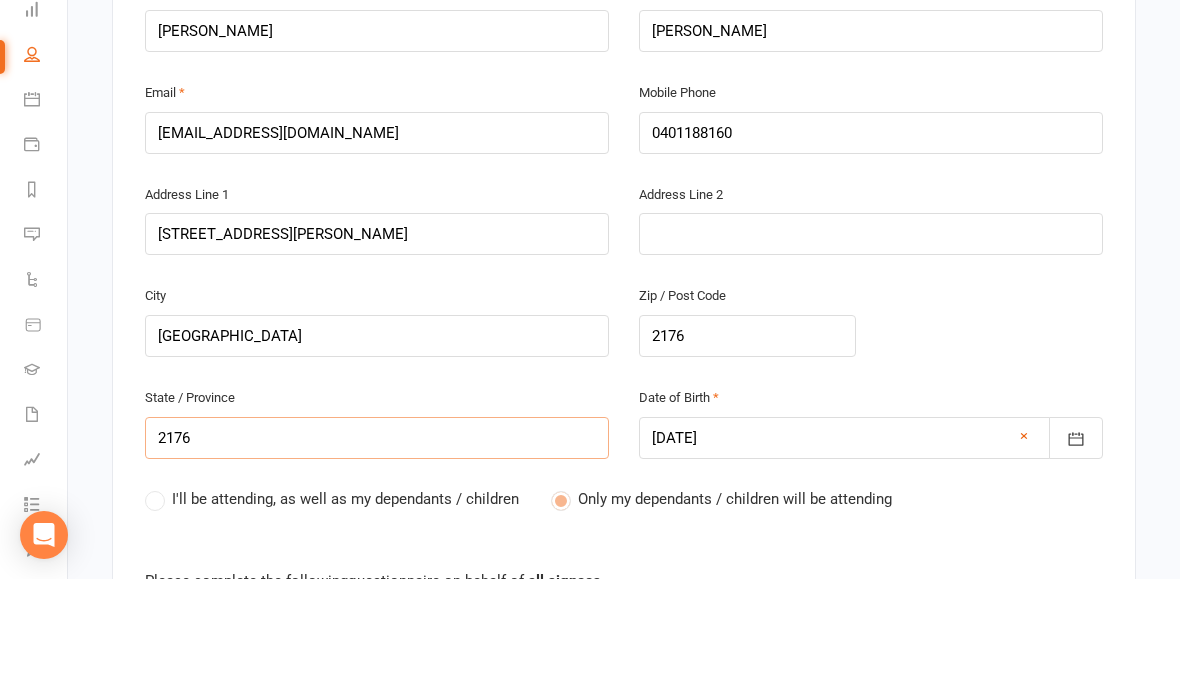 click on "2176" at bounding box center [377, 551] 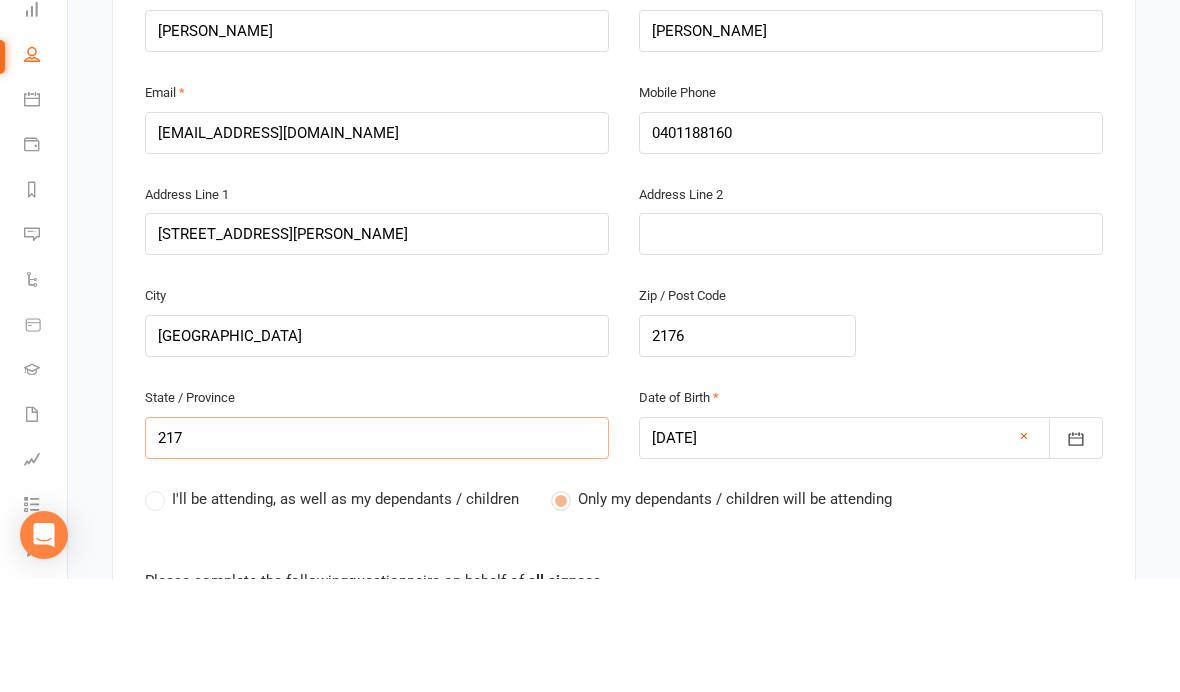type on "21" 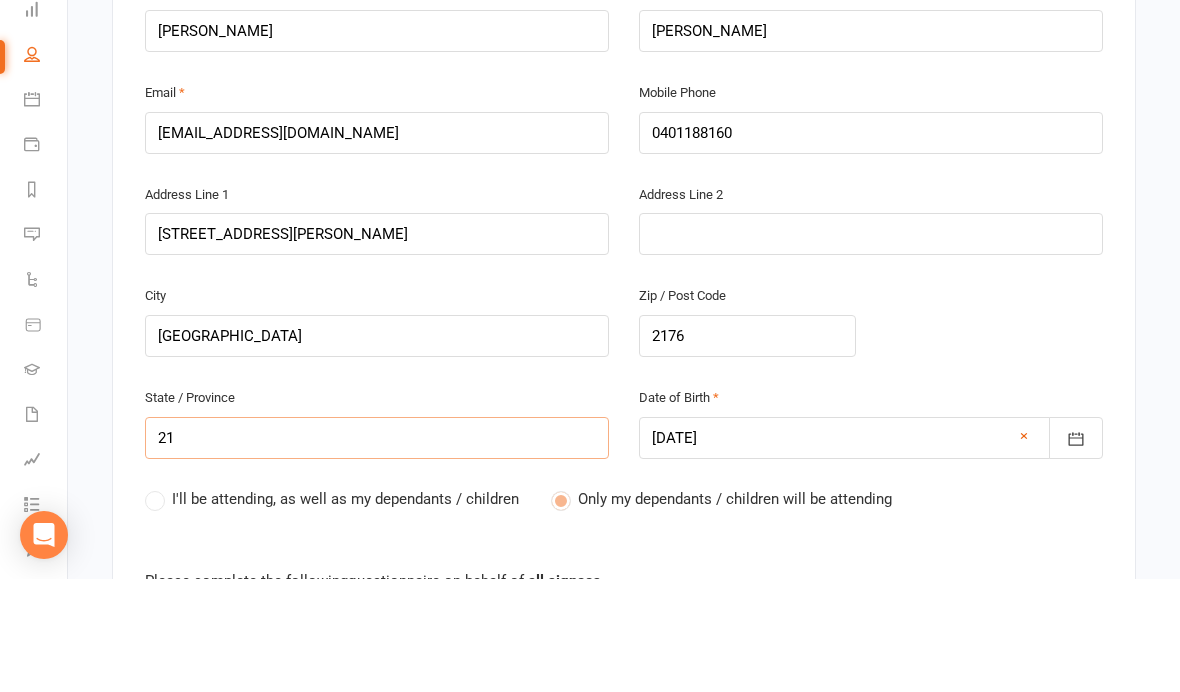 type on "2" 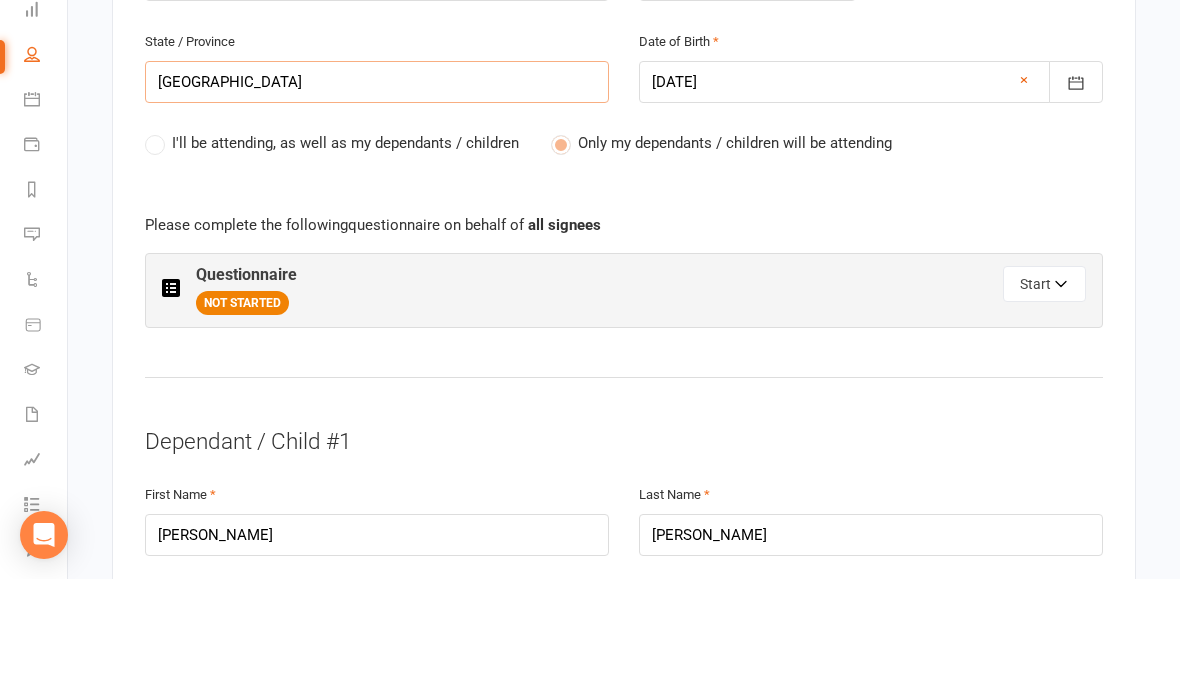 scroll, scrollTop: 935, scrollLeft: 0, axis: vertical 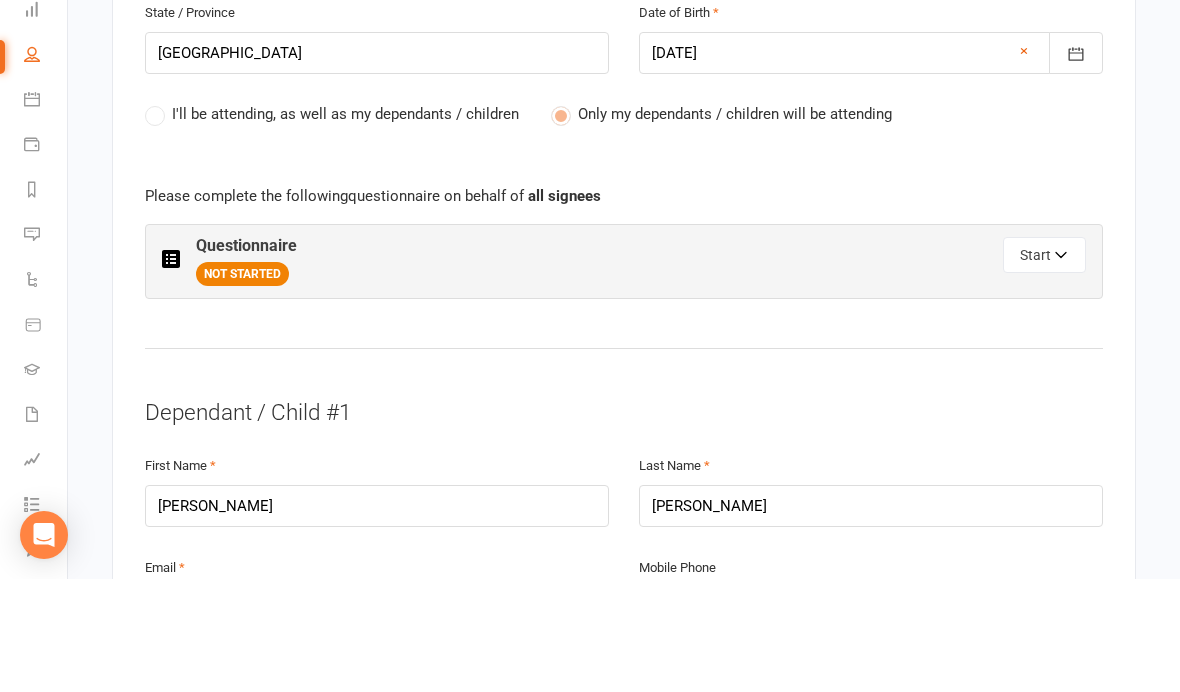 click on "Start" at bounding box center (1044, 368) 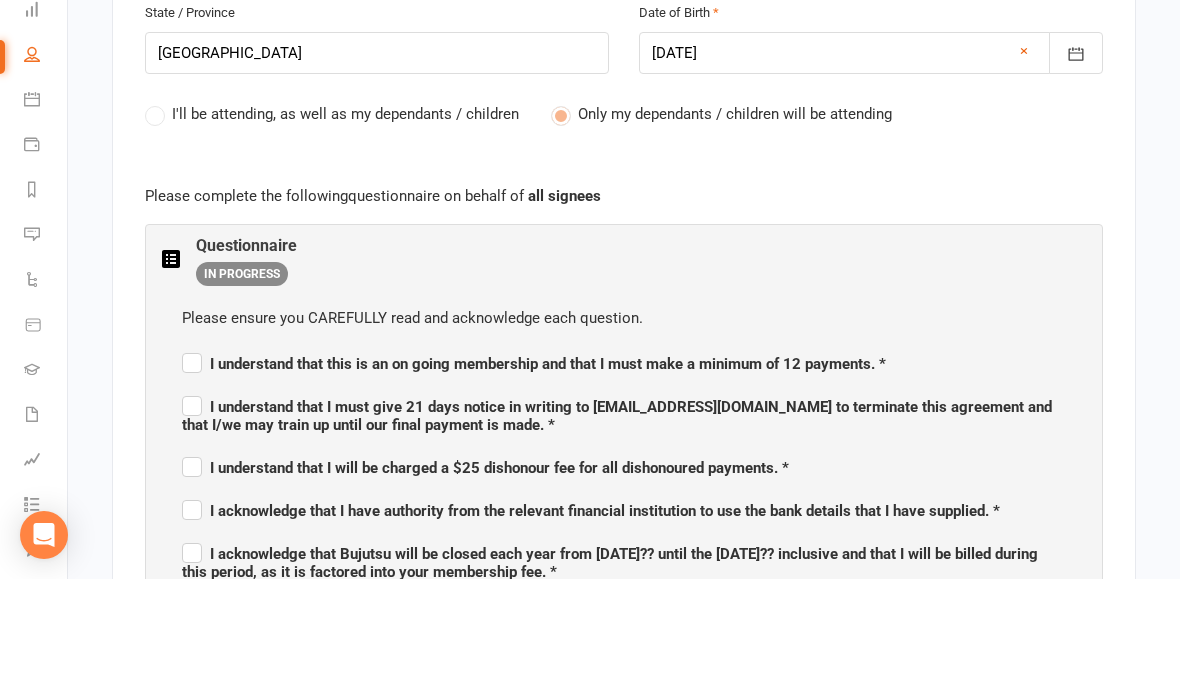 scroll, scrollTop: 1048, scrollLeft: 0, axis: vertical 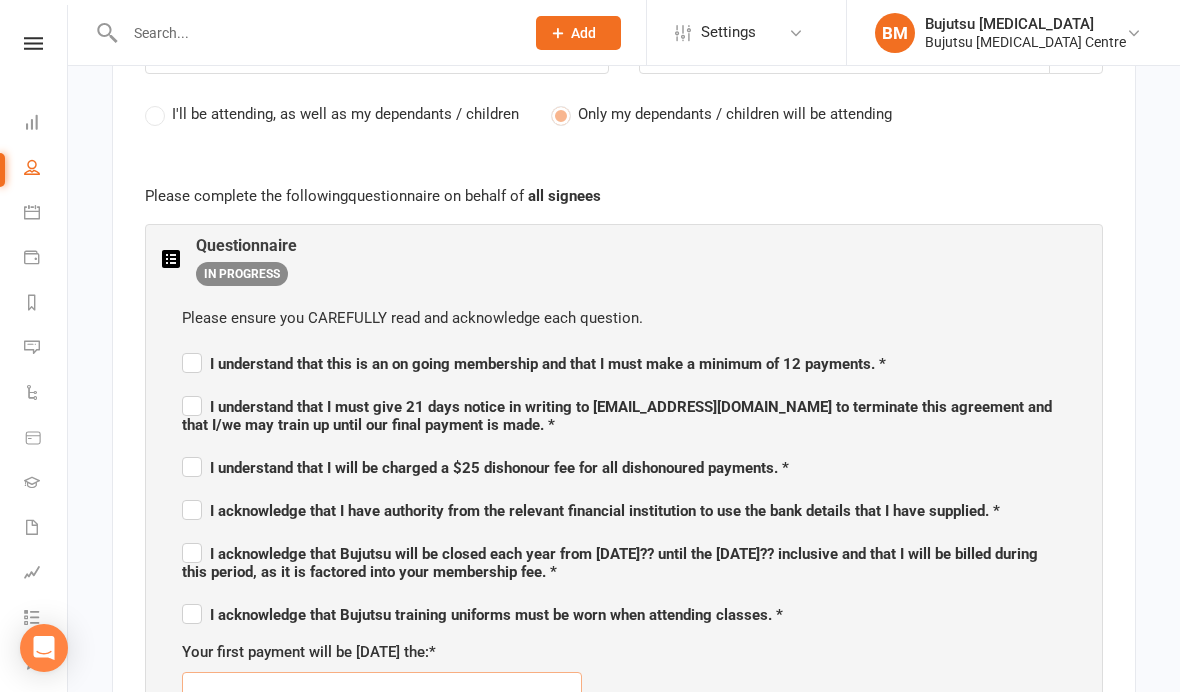 click at bounding box center (382, 693) 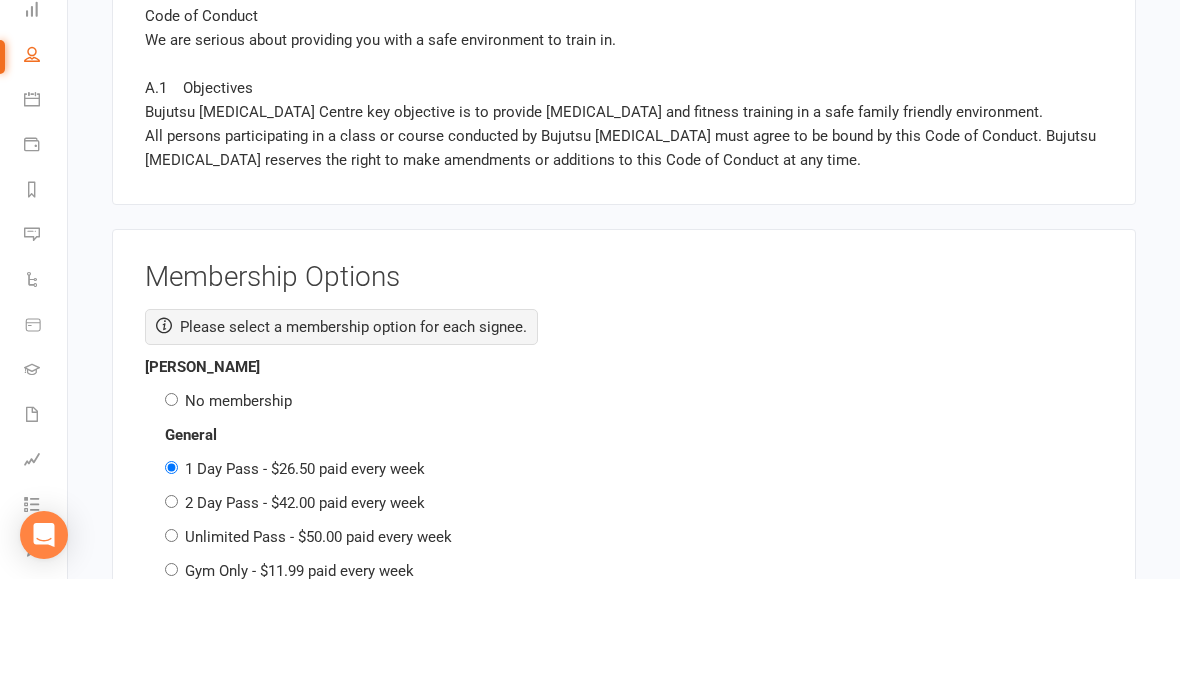 scroll, scrollTop: 3304, scrollLeft: 0, axis: vertical 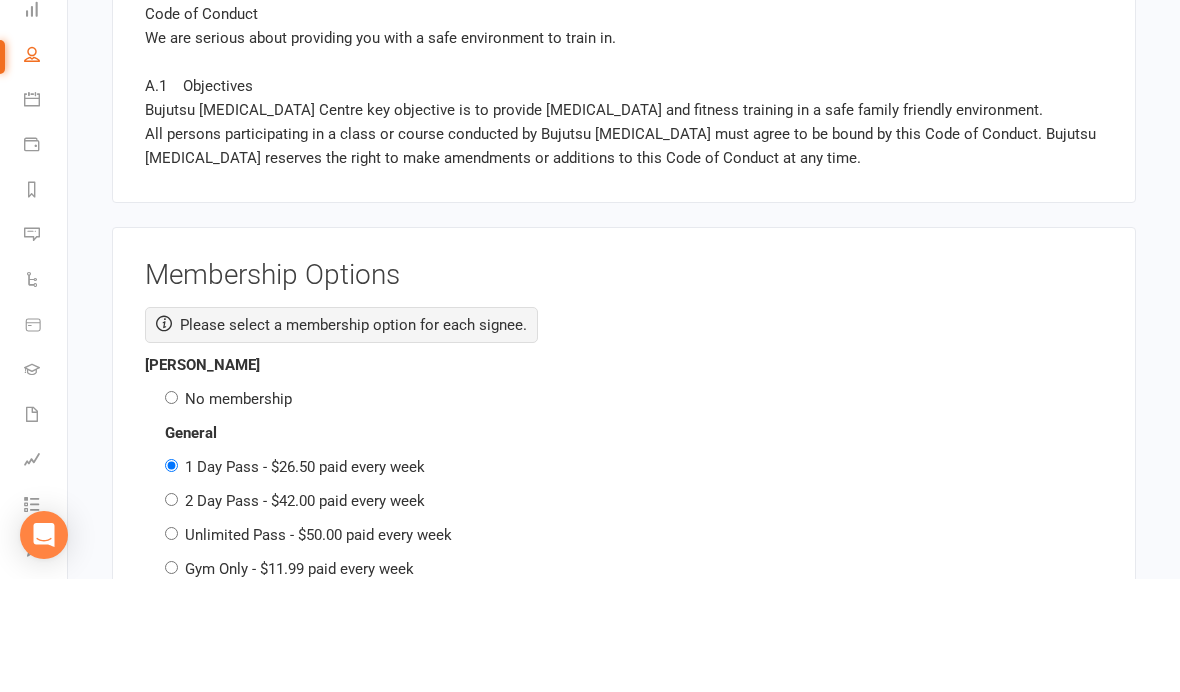 click on "No membership" at bounding box center (238, 512) 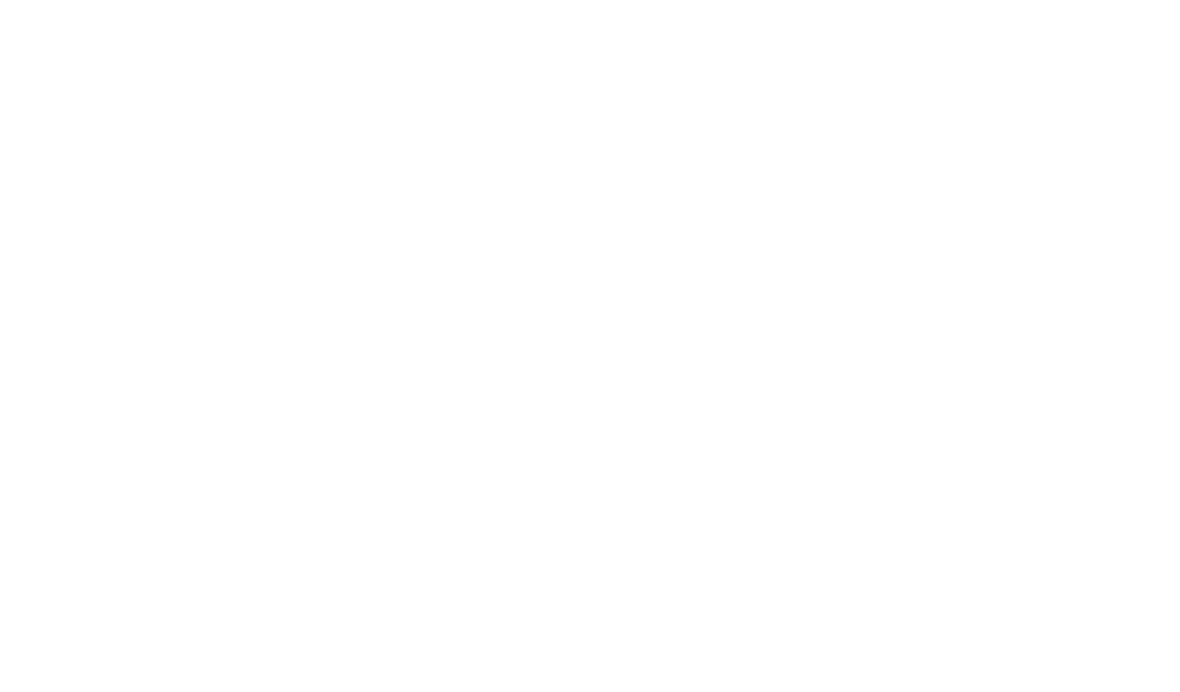 scroll, scrollTop: 4478, scrollLeft: 0, axis: vertical 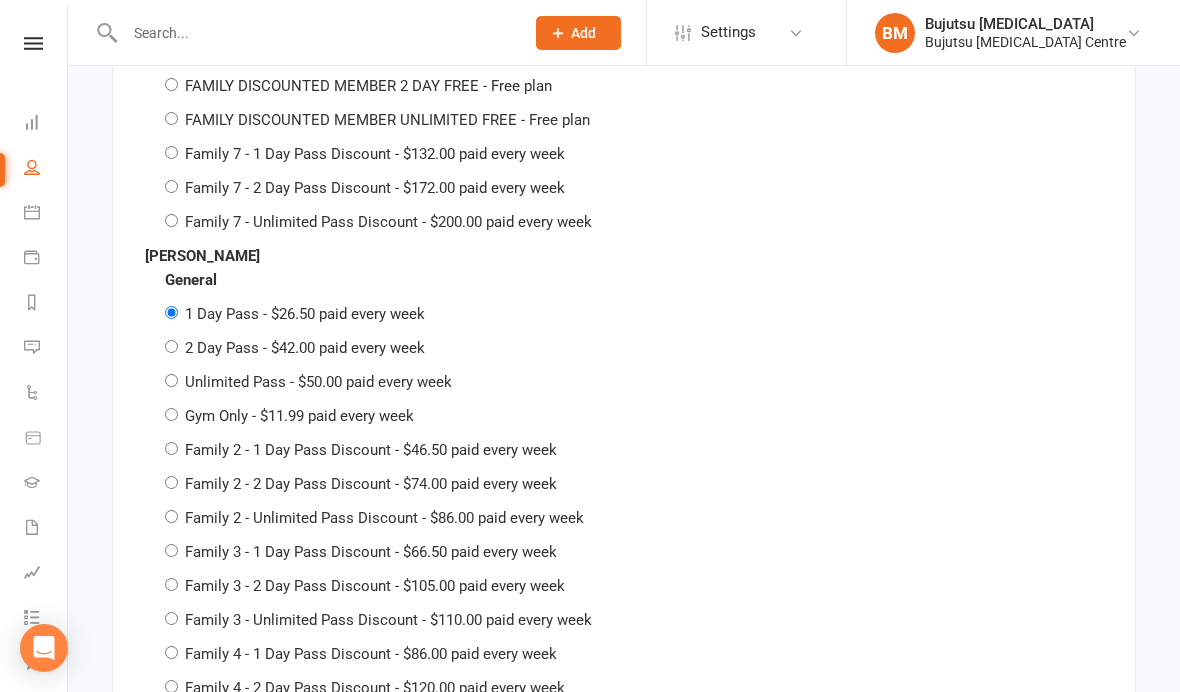 click on "Family 2  - 1 Day Pass Discount - $46.50 paid every week" at bounding box center [371, 450] 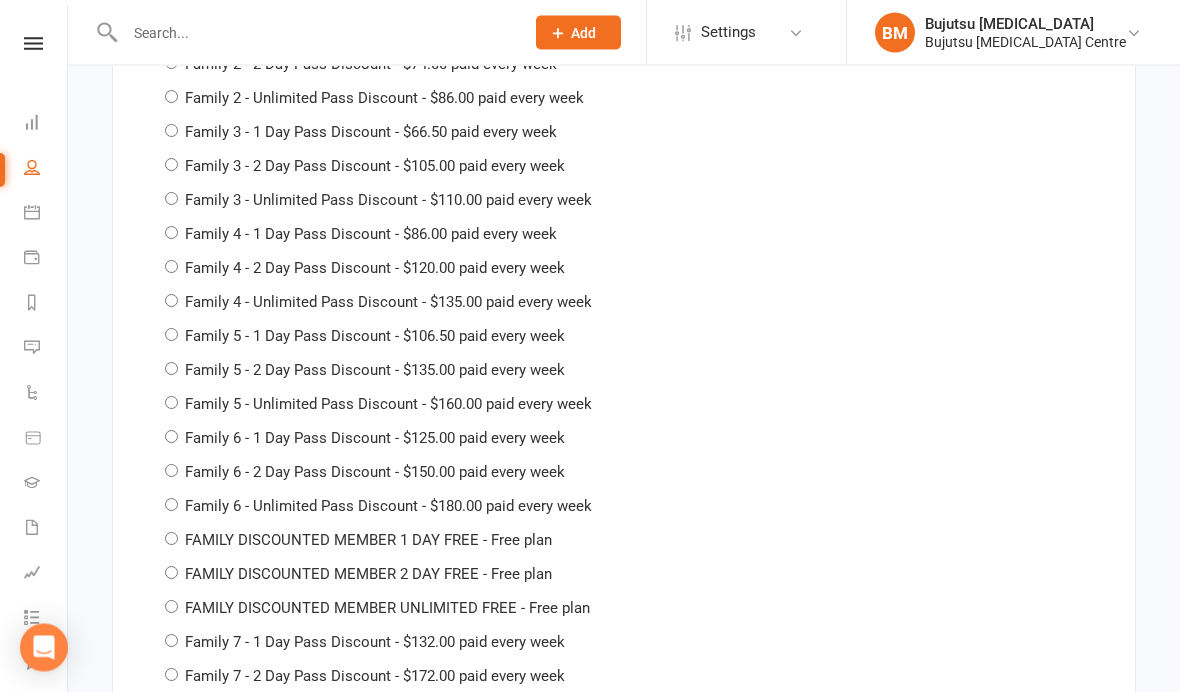 scroll, scrollTop: 5807, scrollLeft: 0, axis: vertical 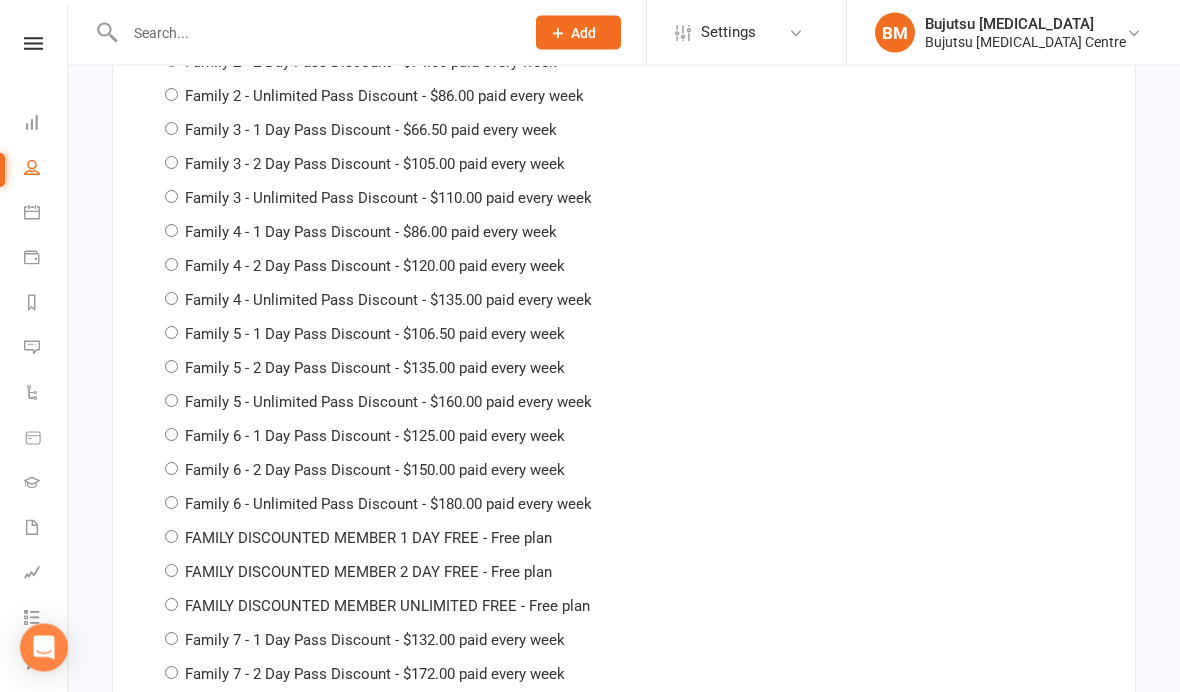 click on "FAMILY DISCOUNTED MEMBER 1 DAY FREE - Free plan" at bounding box center [368, 539] 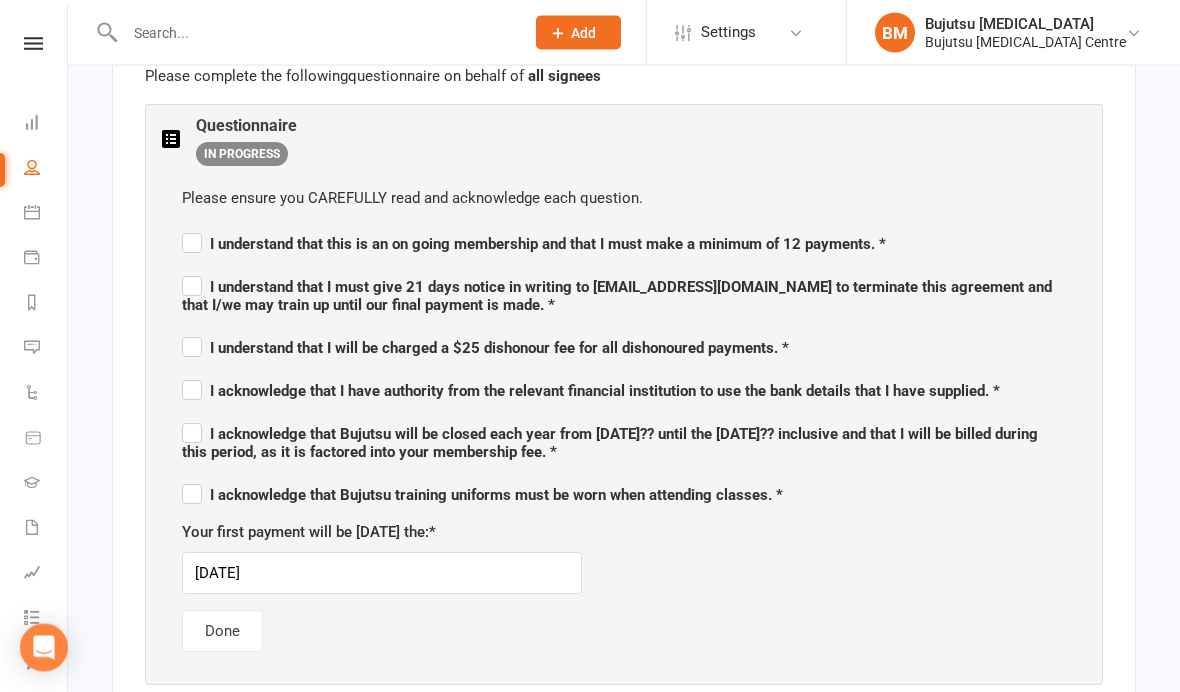 scroll, scrollTop: 1168, scrollLeft: 0, axis: vertical 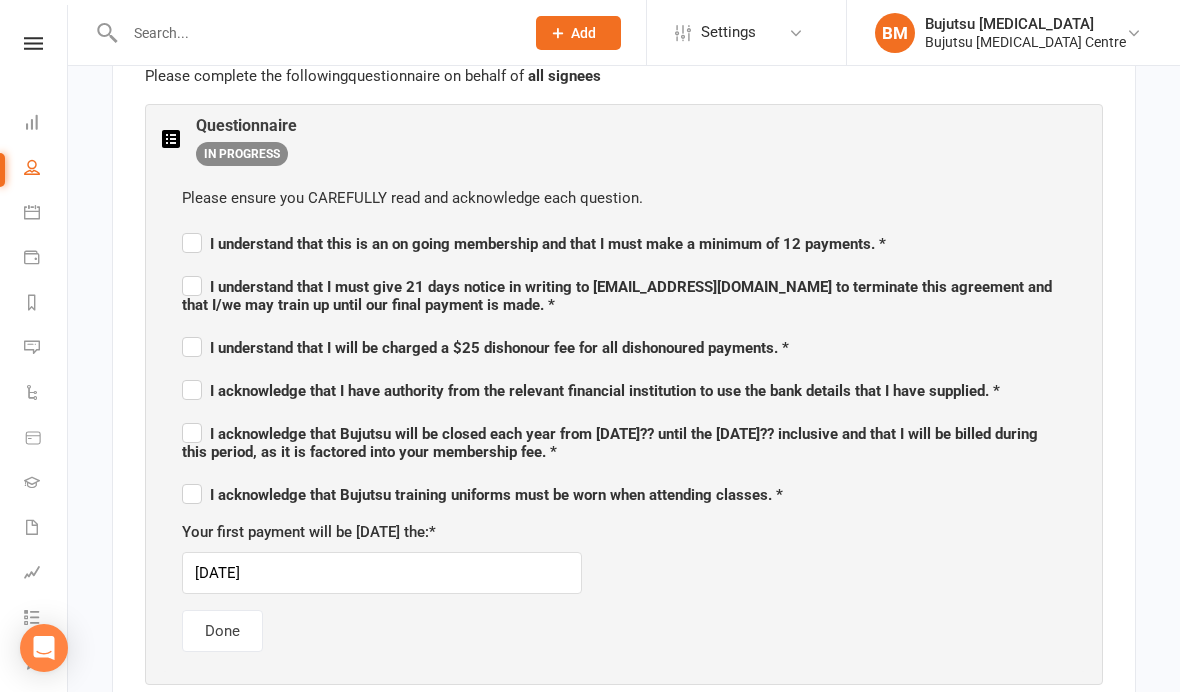 click on "I understand that this is an on going membership and that I must make a minimum of 12 payments.   *" at bounding box center (534, 241) 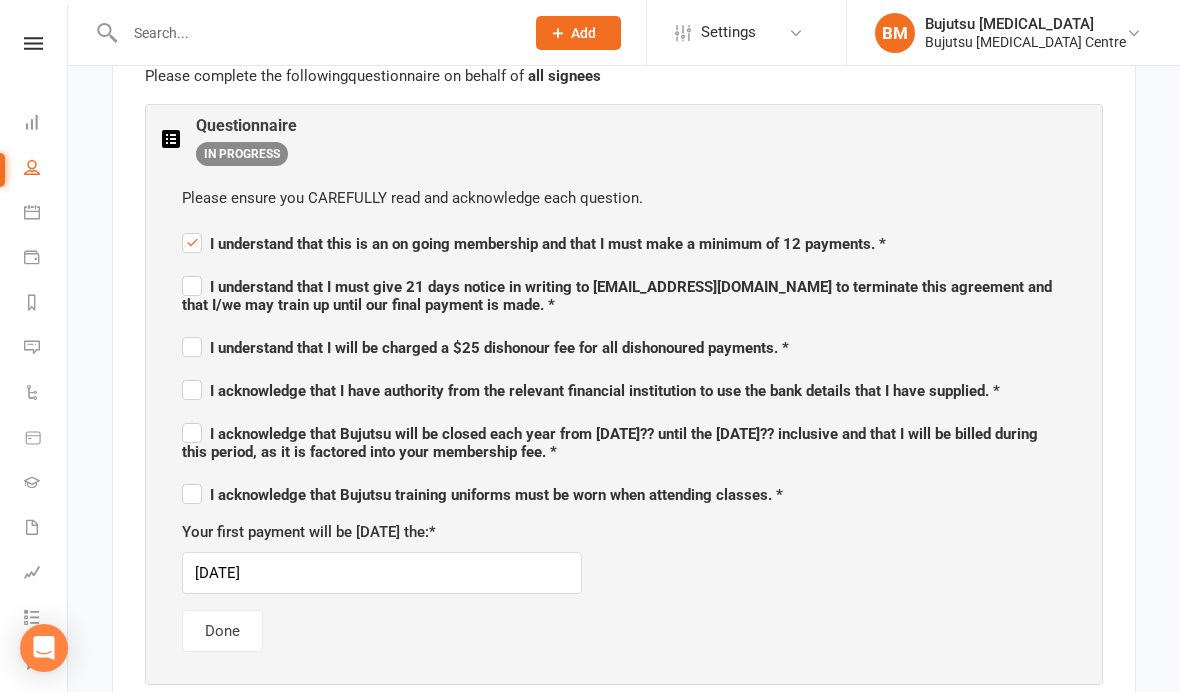 click on "I understand that I must give 21 days notice in writing to admin@bujutsumartialarts.com to terminate this agreement and that I/we may train up until our final payment is made.   *" at bounding box center (624, 293) 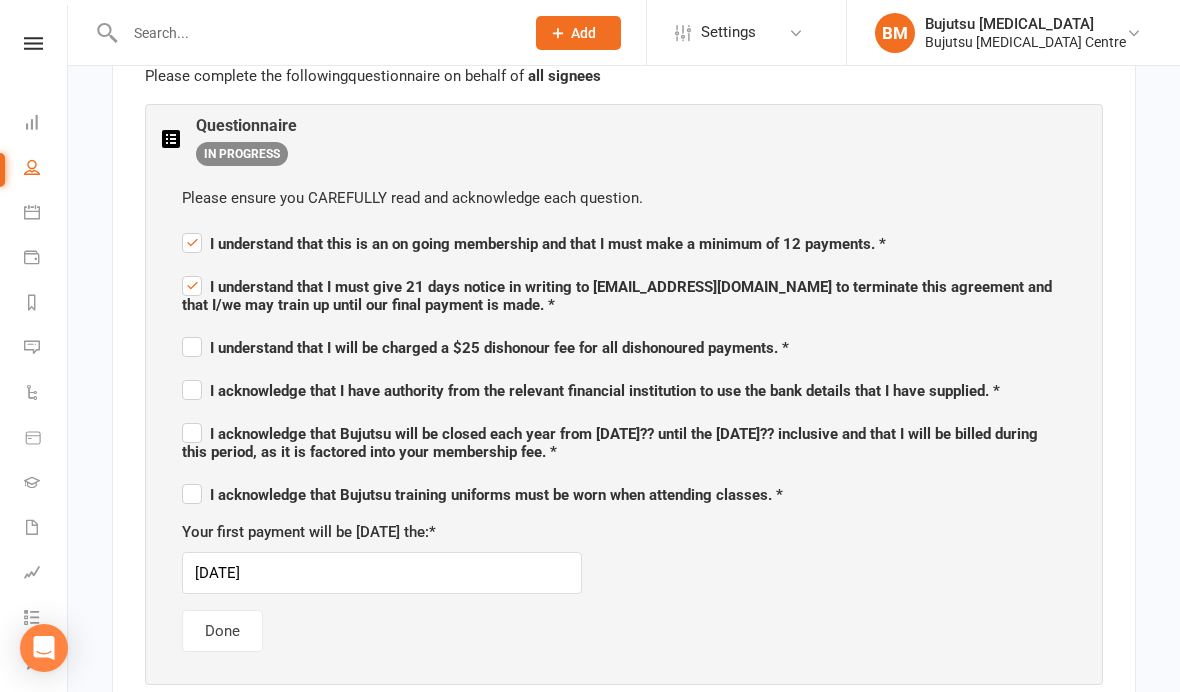 click on "I understand that I will be charged a $25 dishonour fee for all dishonoured payments.   *" at bounding box center (485, 345) 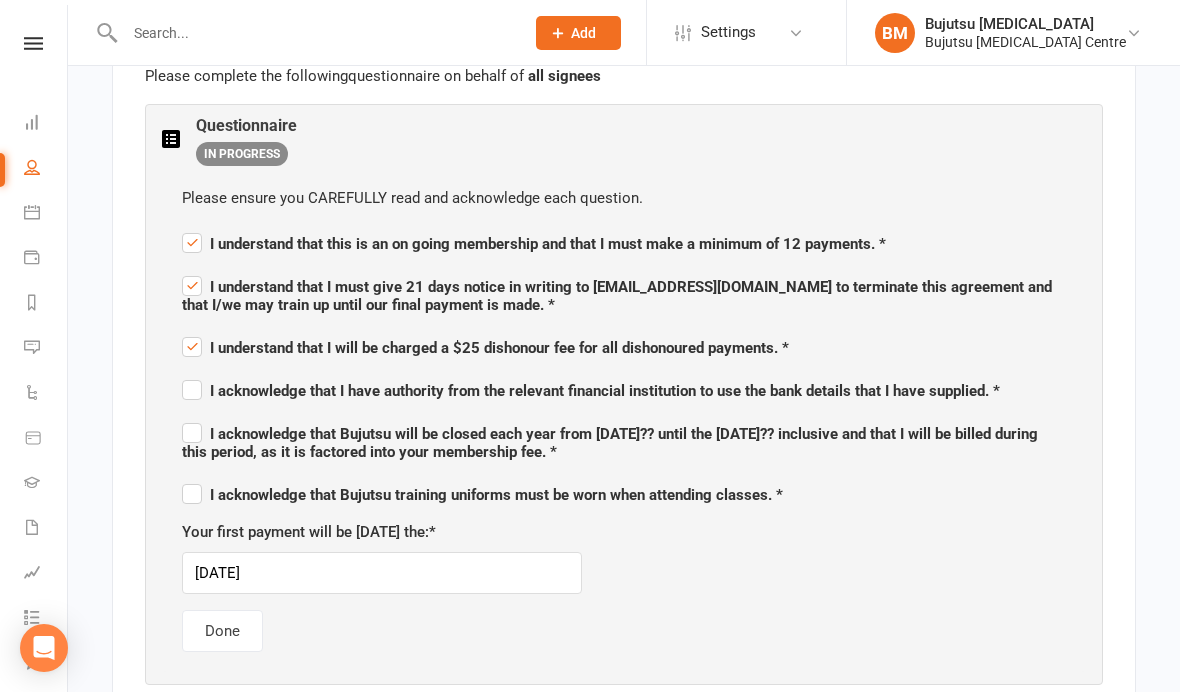 click on "I acknowledge that I have authority from the relevant financial institution to use the bank details that I have supplied.   *" at bounding box center (591, 388) 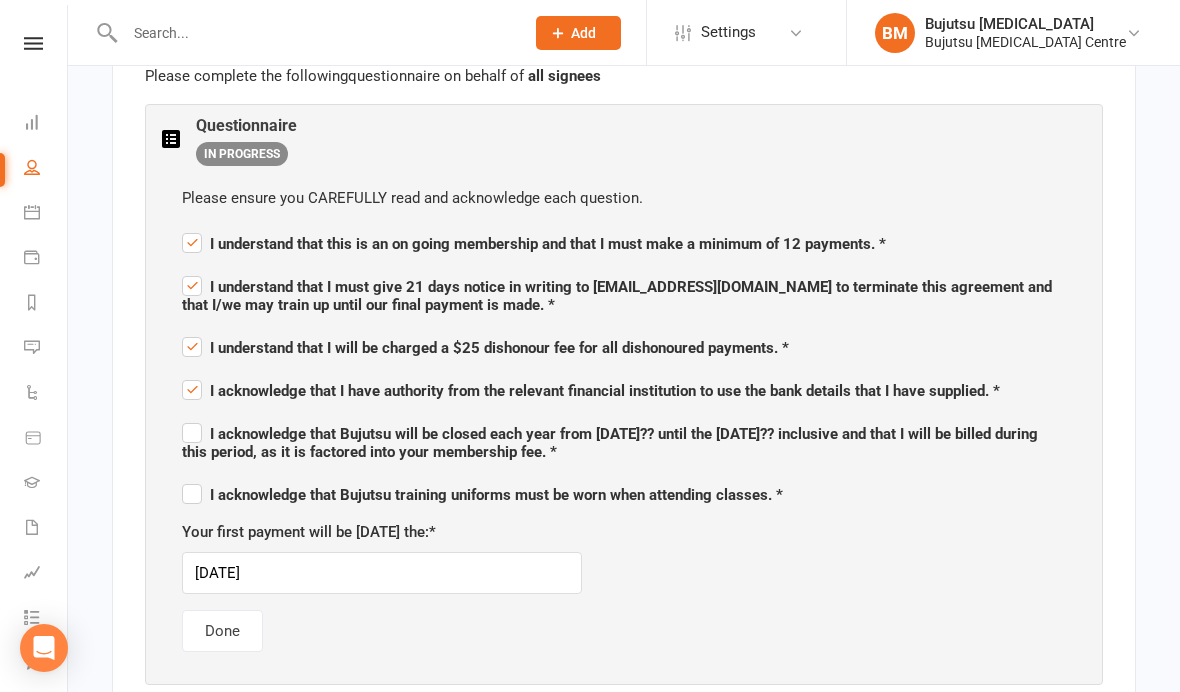 click on "I acknowledge that Bujutsu will be closed each year from 23rd December 20?? until the 2 January 20?? inclusive and that I will be billed during this period, as it is factored into your membership fee.   *" at bounding box center [624, 440] 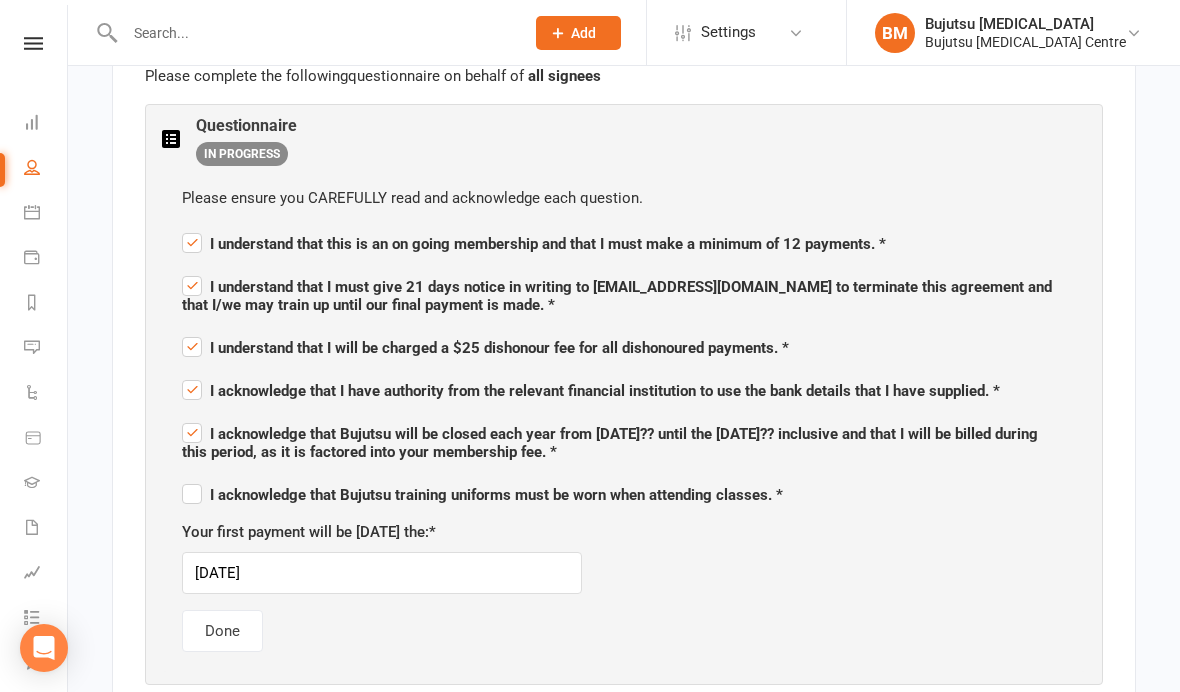 click on "I acknowledge that Bujutsu training uniforms must be worn when attending classes.   *" at bounding box center [482, 492] 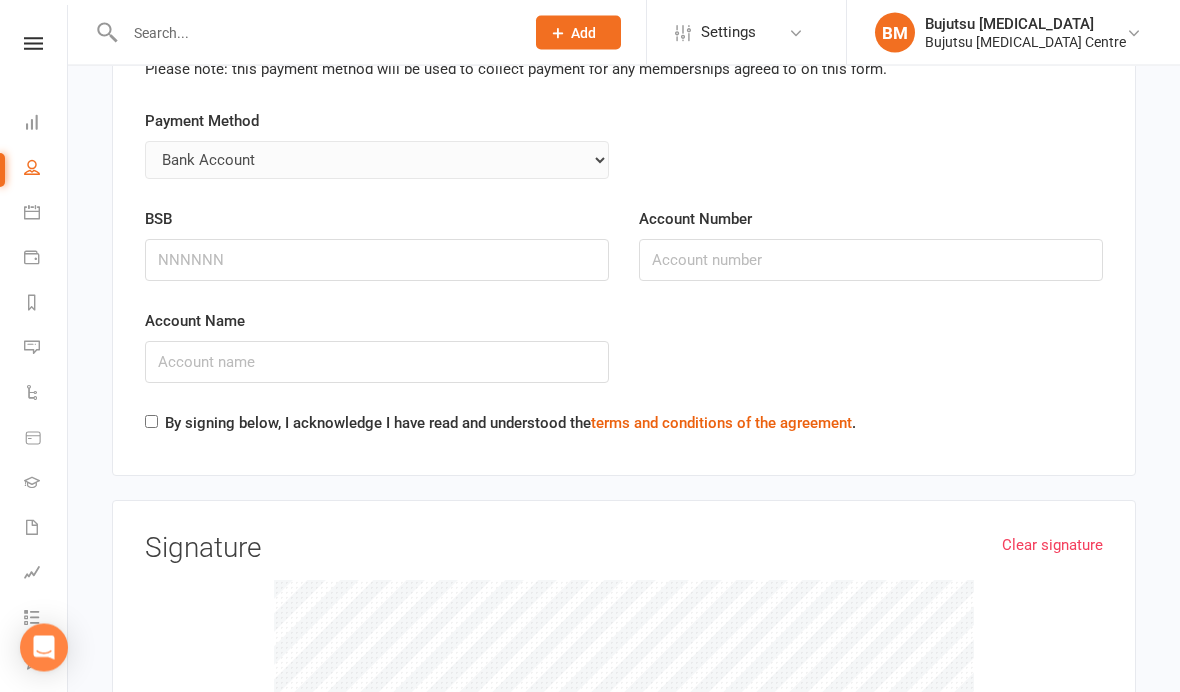 scroll, scrollTop: 7043, scrollLeft: 0, axis: vertical 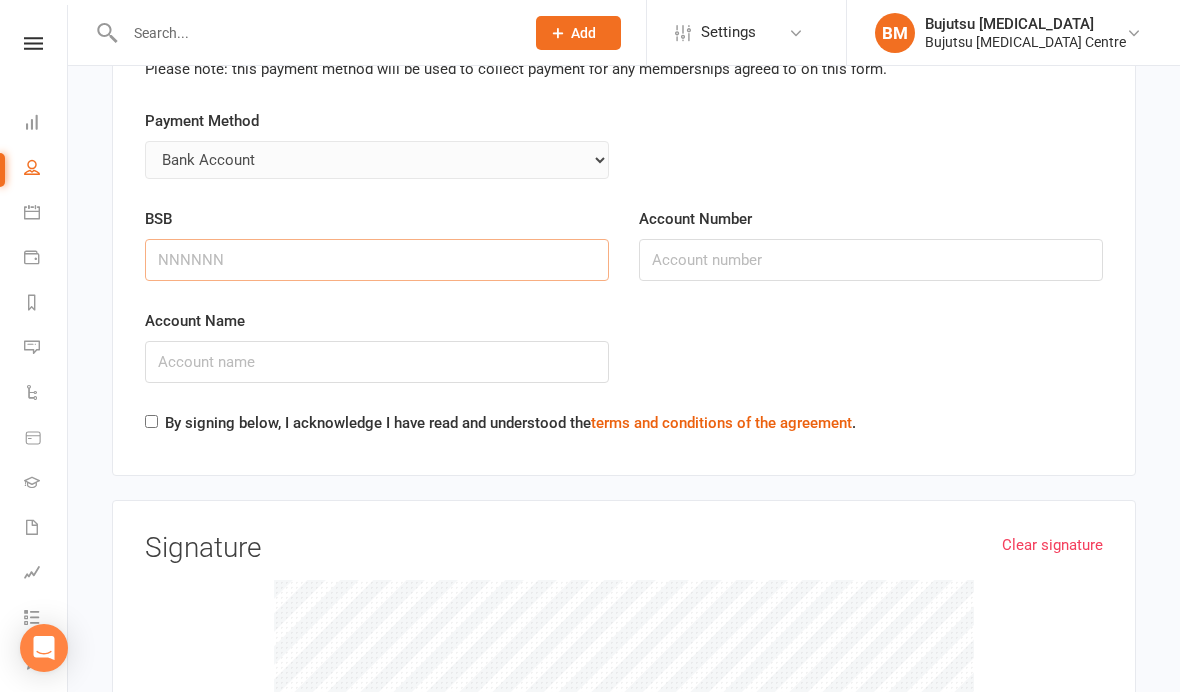 click on "BSB" at bounding box center (377, 260) 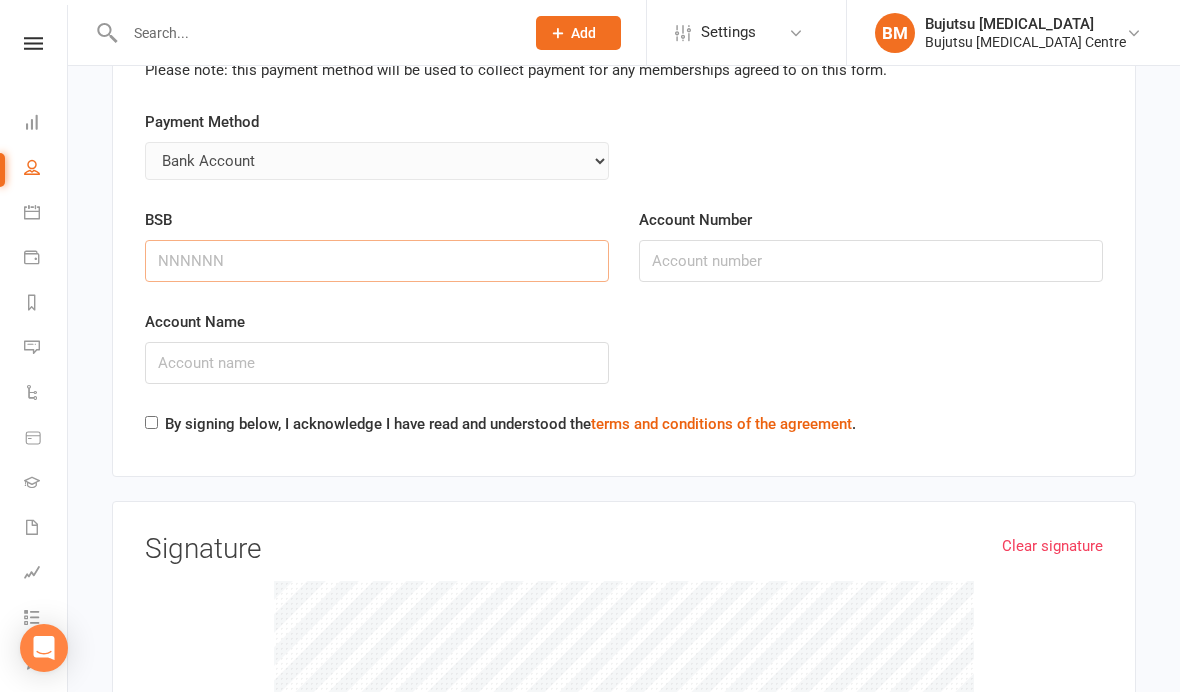 click on "BSB" at bounding box center [377, 261] 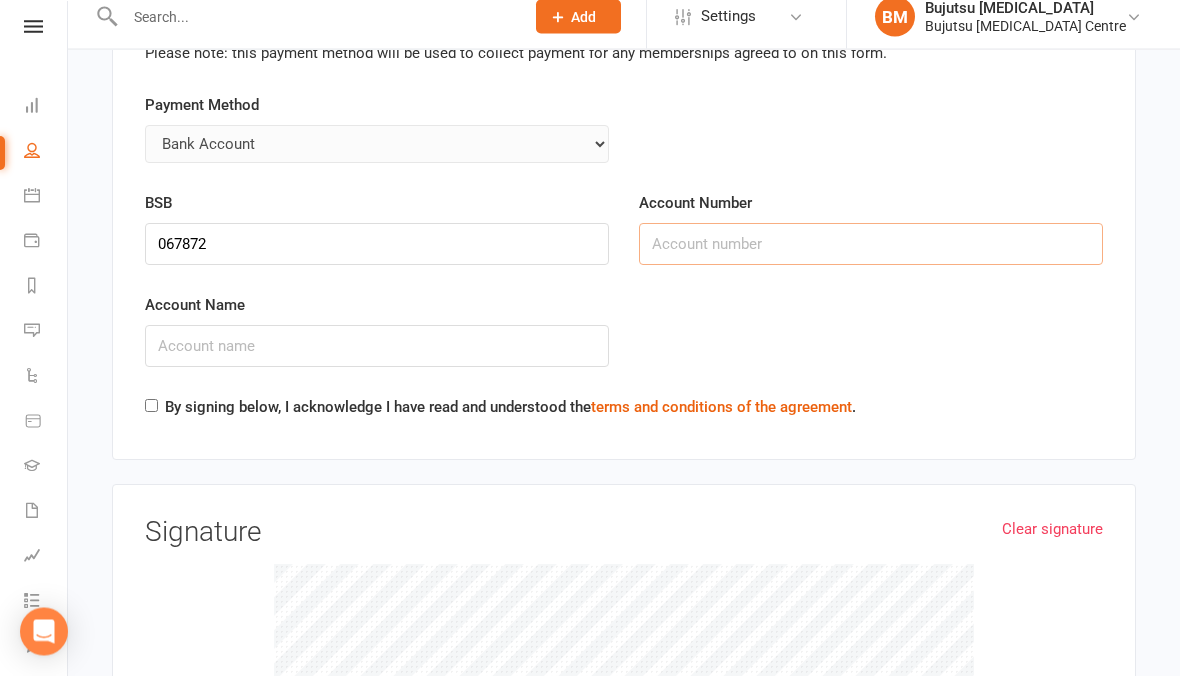 click on "Account Number" at bounding box center (871, 261) 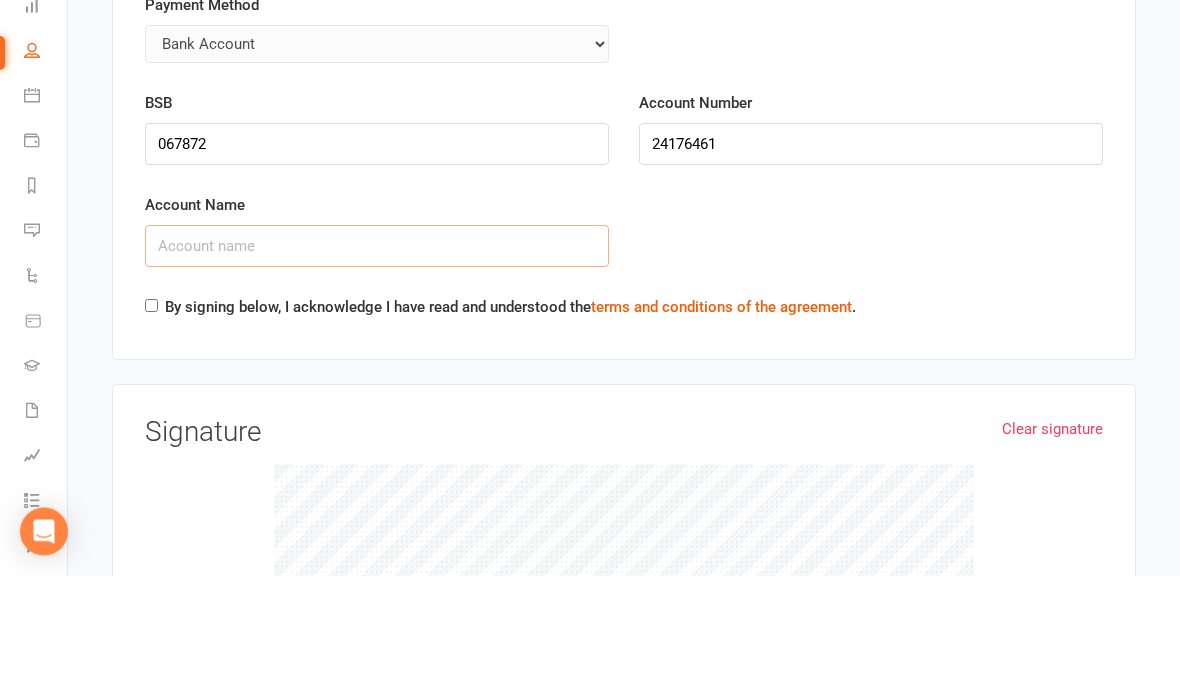 click on "Account Name" at bounding box center [377, 363] 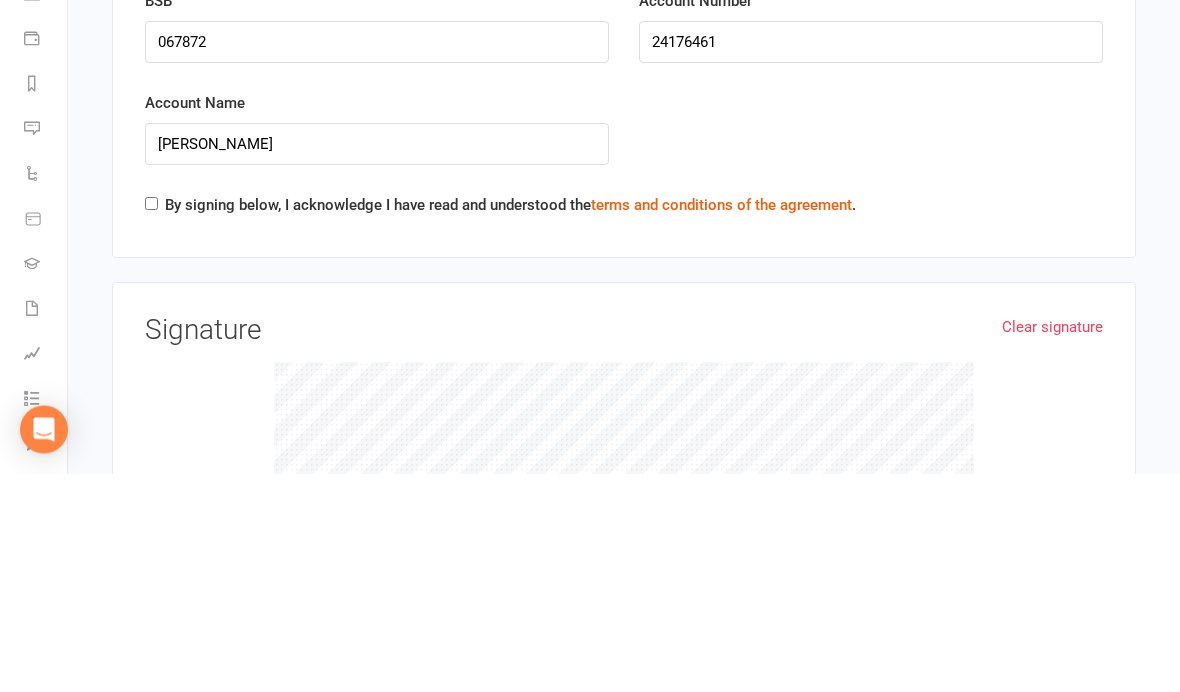 click on "By signing below, I acknowledge I have read and understood the  terms and conditions of the agreement ." at bounding box center (151, 422) 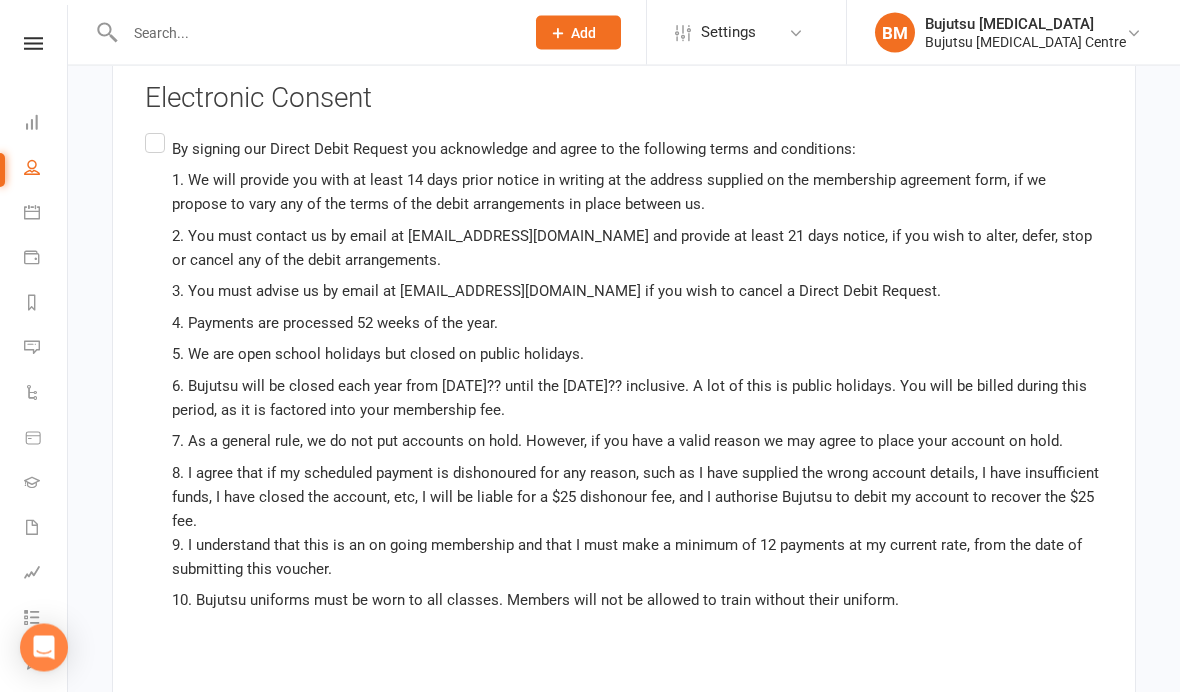 scroll, scrollTop: 7946, scrollLeft: 0, axis: vertical 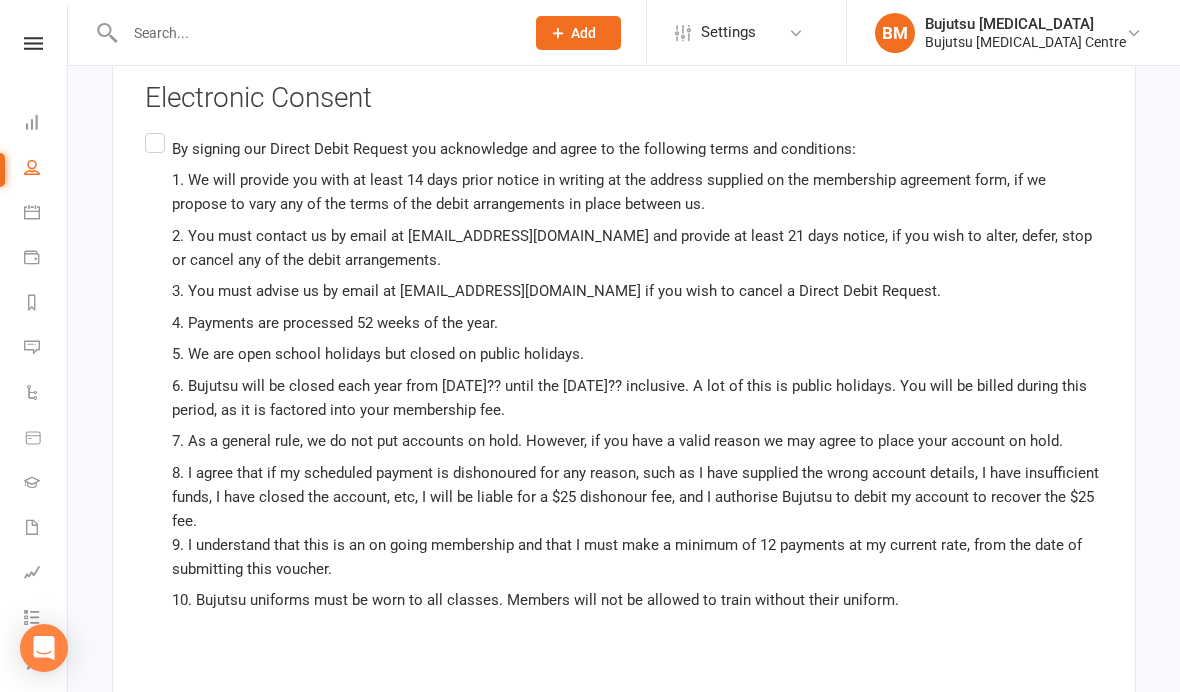 click on "By signing our Direct Debit Request you acknowledge and agree to the following terms and conditions: 1.	We will provide you with at least 14 days prior notice in writing at the address supplied on the membership agreement form, if we propose to vary any of the terms of the debit arrangements in place between us. 2.	You must contact us by email at admin@bujutsumartialarts.com  and provide at least 21 days notice, if you wish to alter, defer, stop or cancel any of the debit arrangements.  3.	You must advise us by email at admin@bujutsumartialarts.com if you wish to cancel a Direct Debit Request. 4.	Payments are processed 52 weeks of the year.  5.	We are open school holidays but closed on public holidays.  6.	Bujutsu will be closed each year from 23rd December 20?? until the 2nd January 20?? inclusive. A lot of this is public holidays. You will be billed during this period, as it is factored into your membership fee." at bounding box center [624, 406] 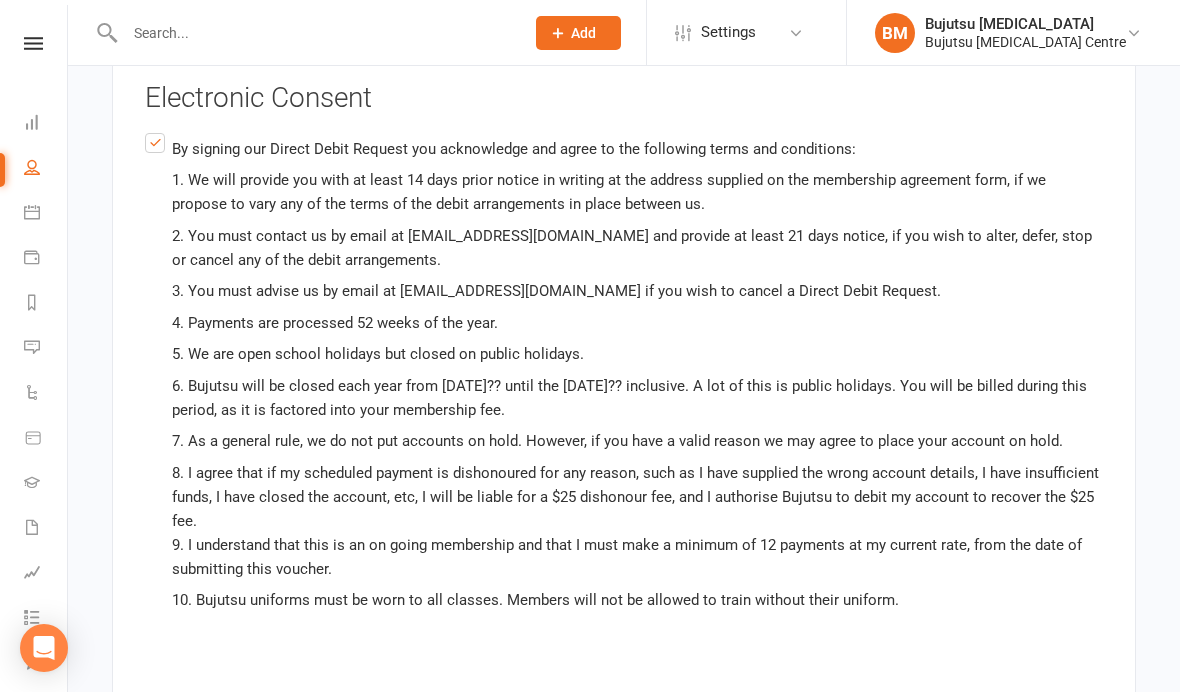 click on "Agree & Submit" at bounding box center (194, 789) 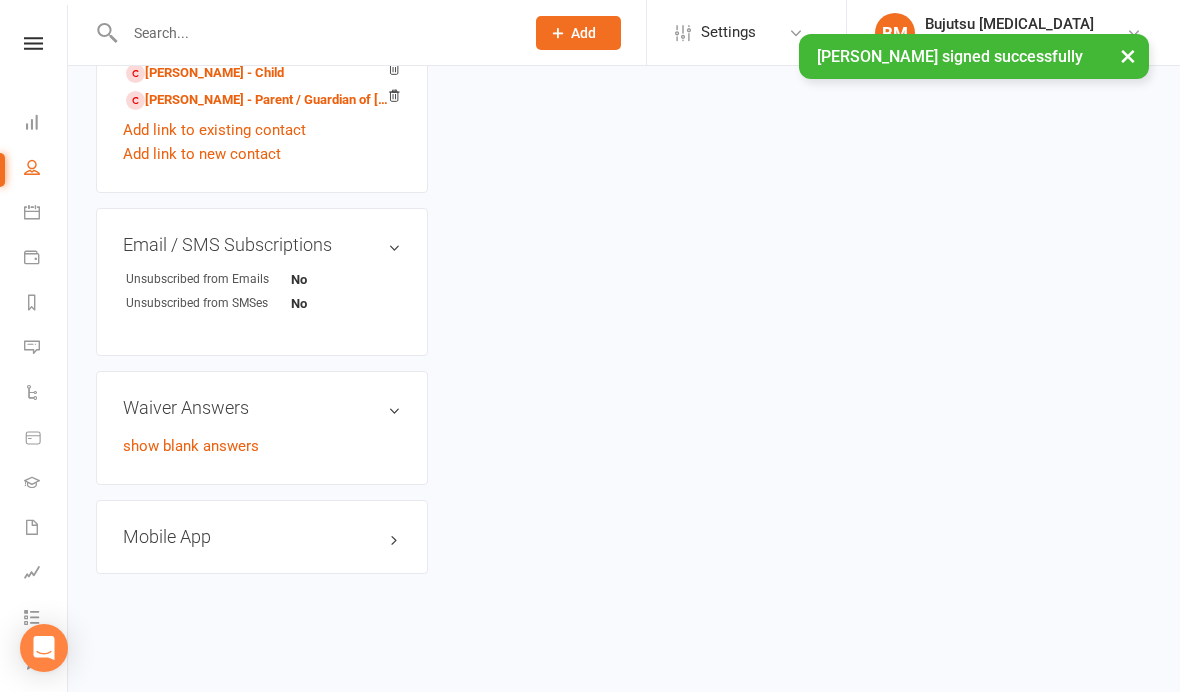 scroll, scrollTop: 0, scrollLeft: 0, axis: both 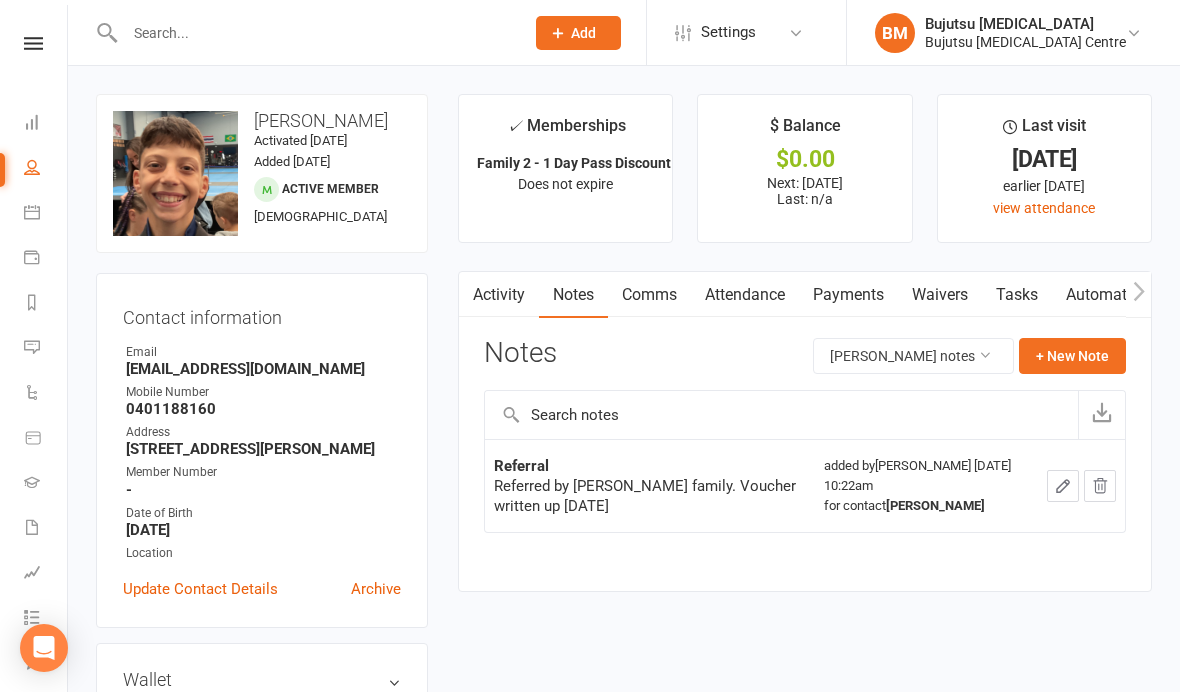 click at bounding box center (314, 33) 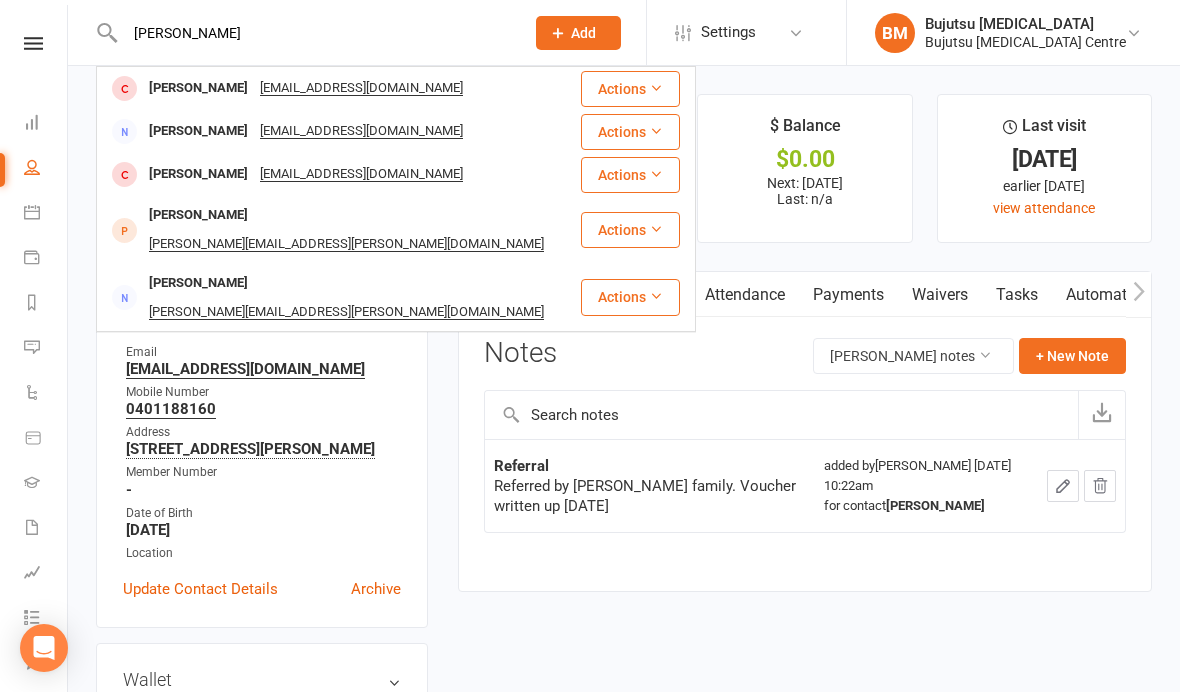 type on "[PERSON_NAME]" 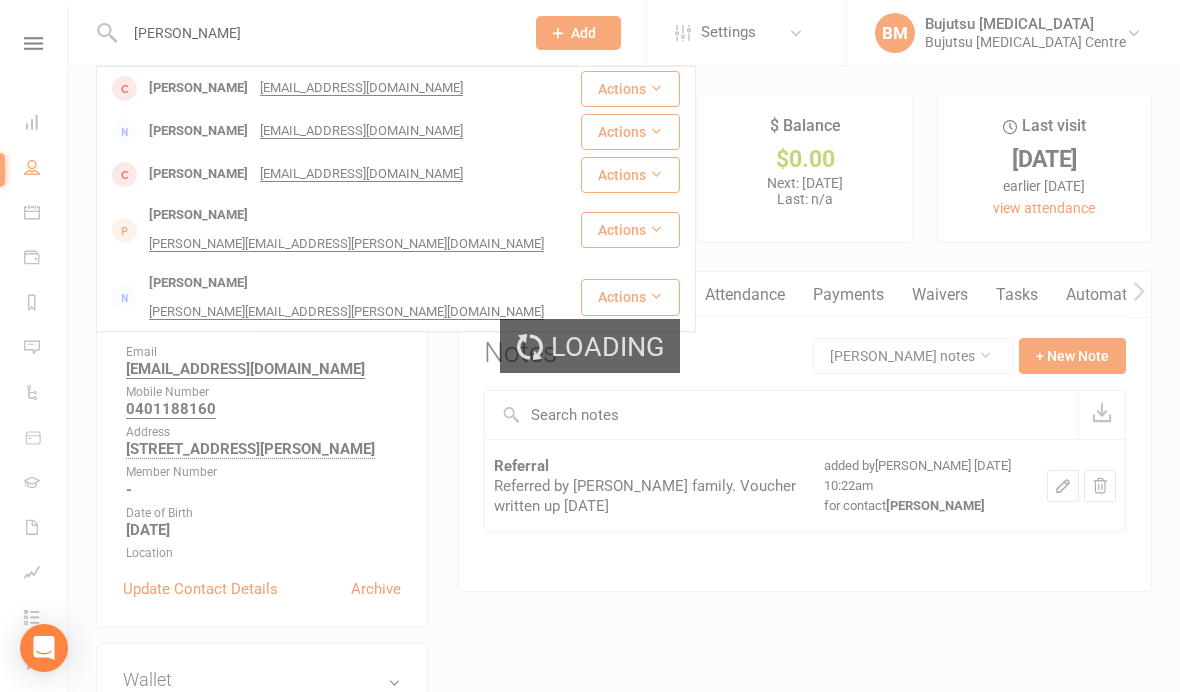 type 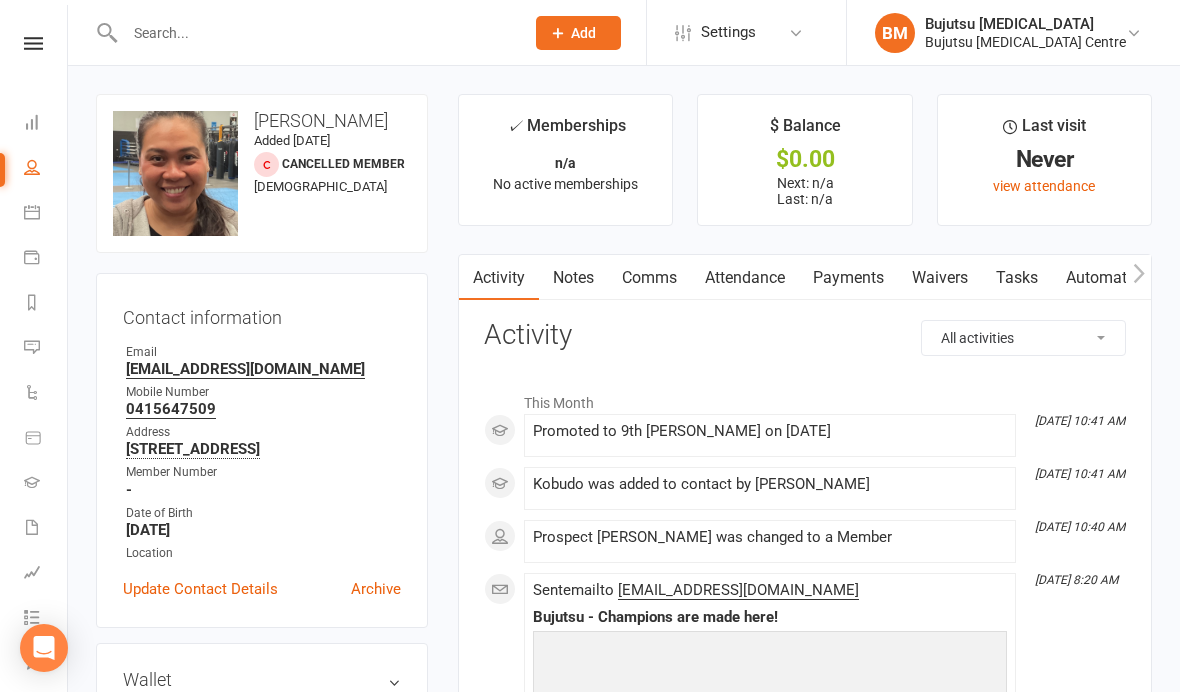 click on "Waivers" at bounding box center (940, 278) 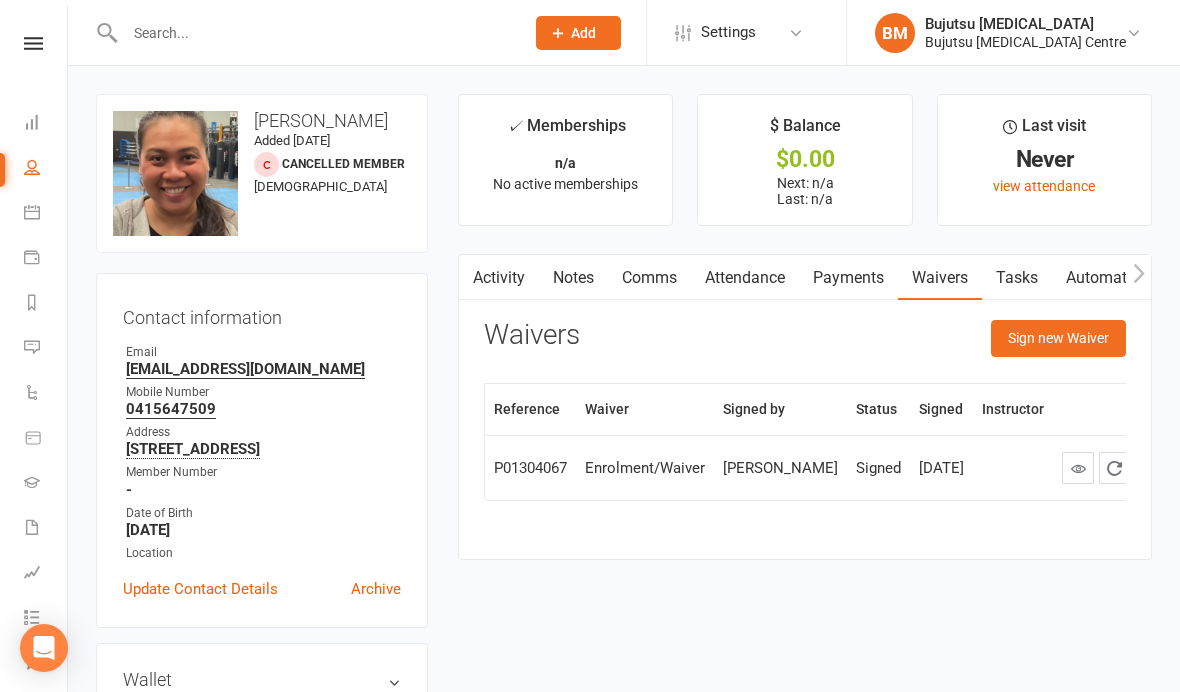 click on "Sign new Waiver" at bounding box center (1058, 338) 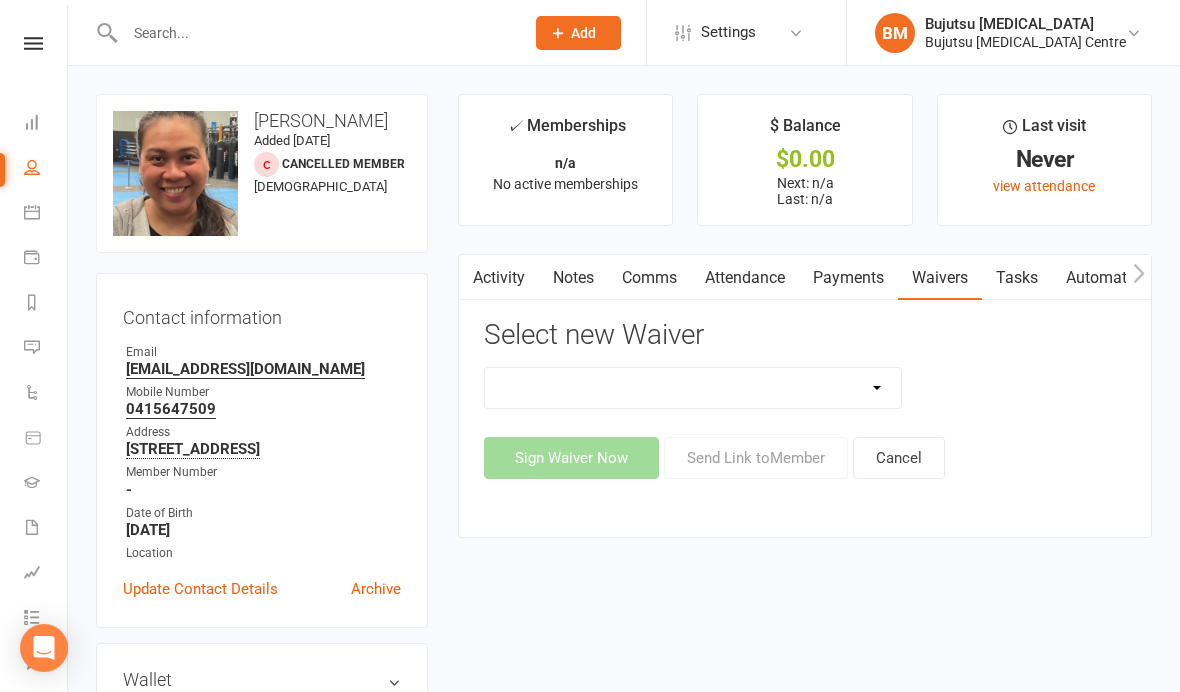 click on "Bujutsu Child Care Kids Karate Program Cash Upfront Membership Application Change of Bank Details Enrolment/Waiver Gym Induction Membership Application" at bounding box center [693, 388] 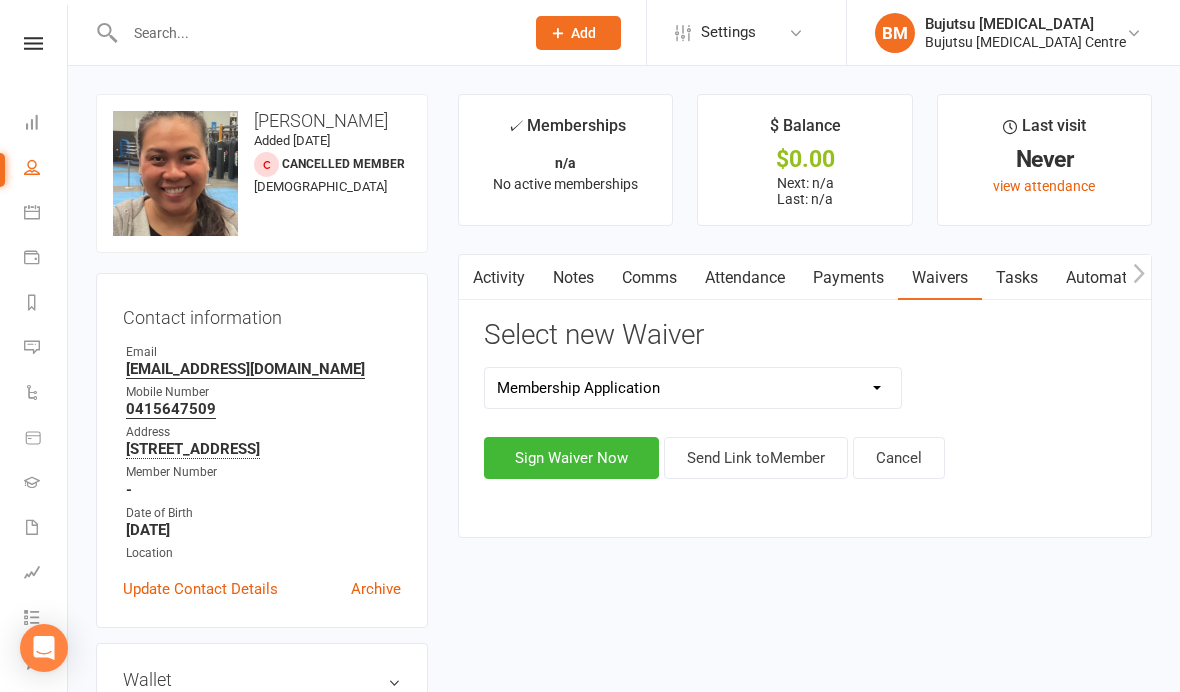 click on "Sign Waiver Now" at bounding box center (571, 458) 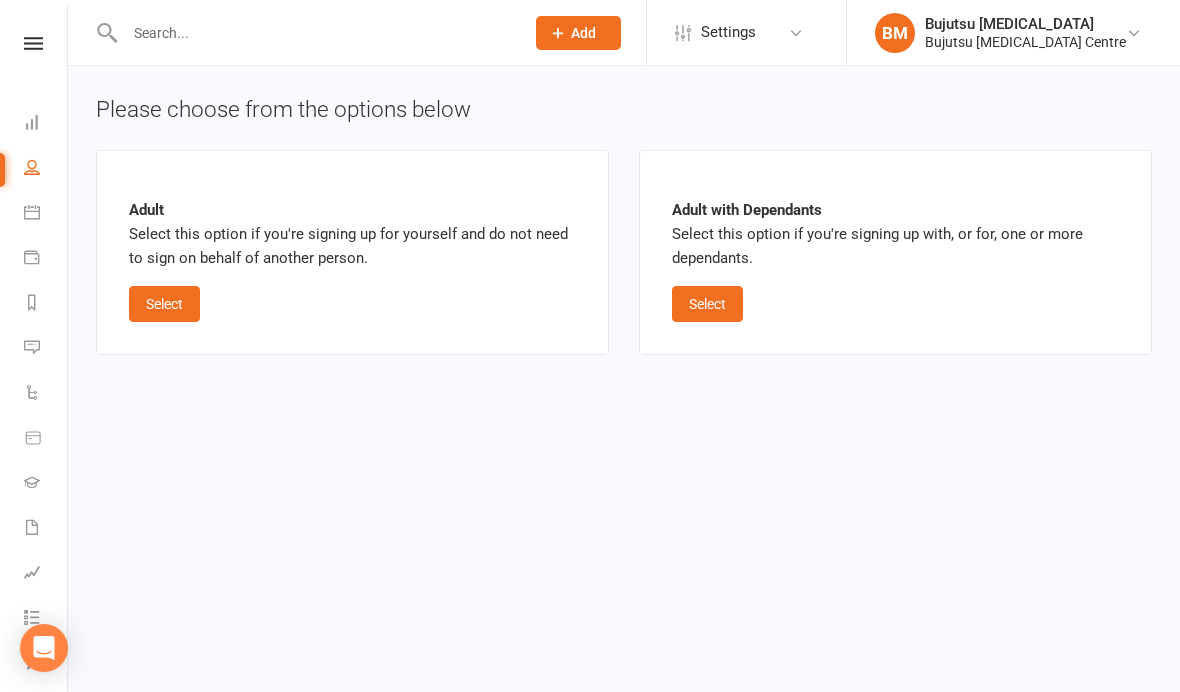click on "Select" at bounding box center (707, 304) 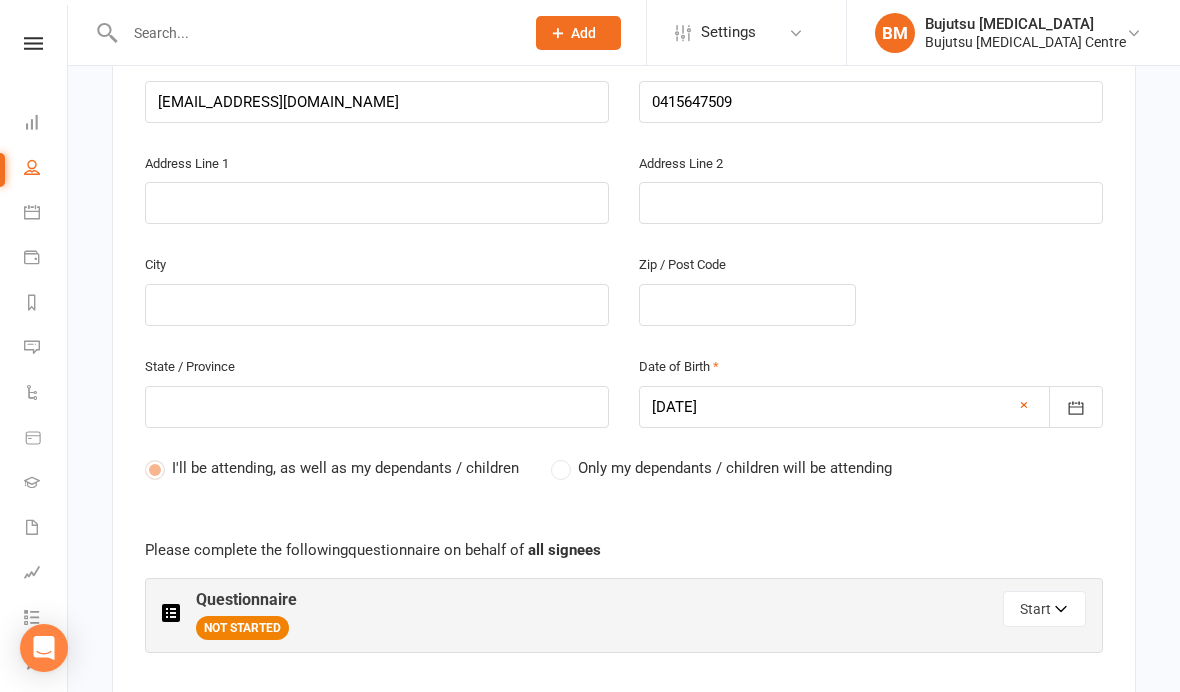 scroll, scrollTop: 693, scrollLeft: 0, axis: vertical 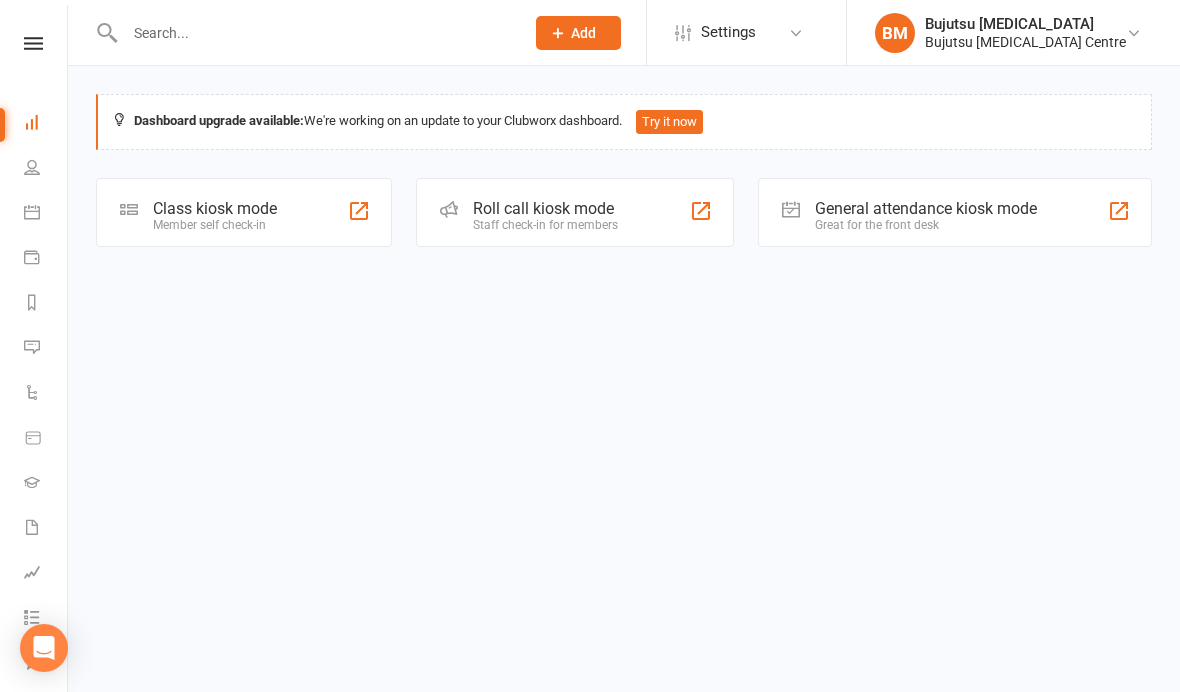 click at bounding box center (314, 33) 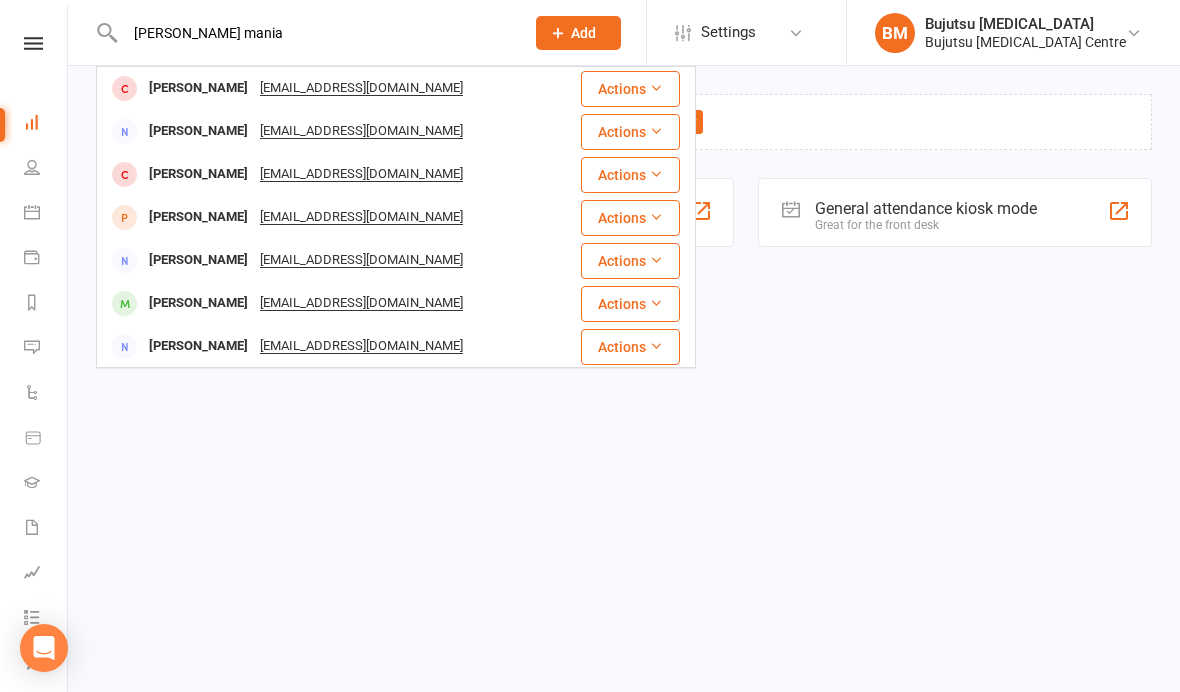 type on "Rhea mania" 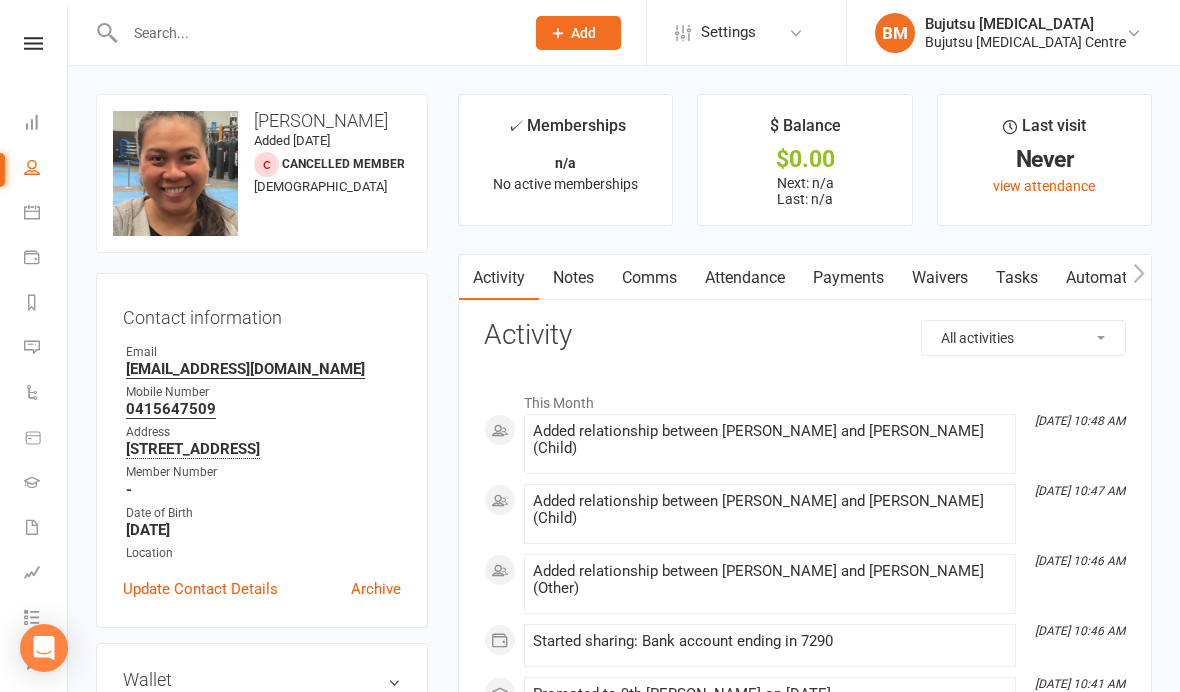 click on "Waivers" at bounding box center [940, 278] 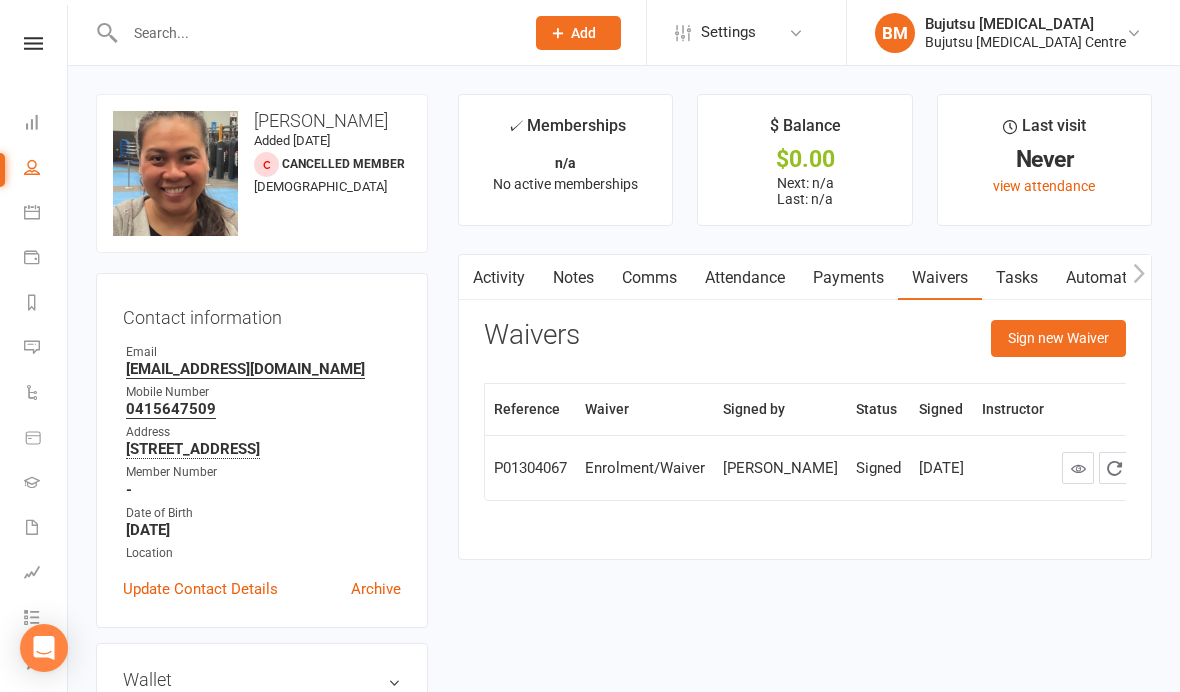 click on "Sign new Waiver" at bounding box center (1058, 338) 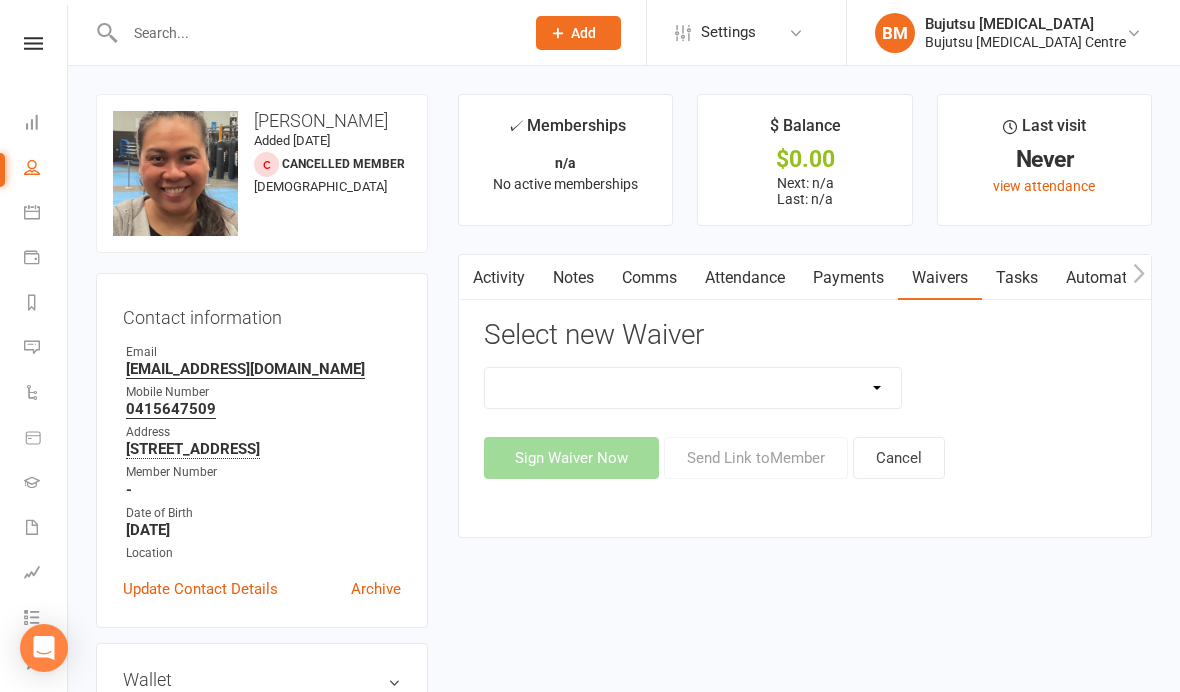 click on "Bujutsu Child Care Kids Karate Program Cash Upfront Membership Application Change of Bank Details Enrolment/Waiver Gym Induction Membership Application" at bounding box center (693, 388) 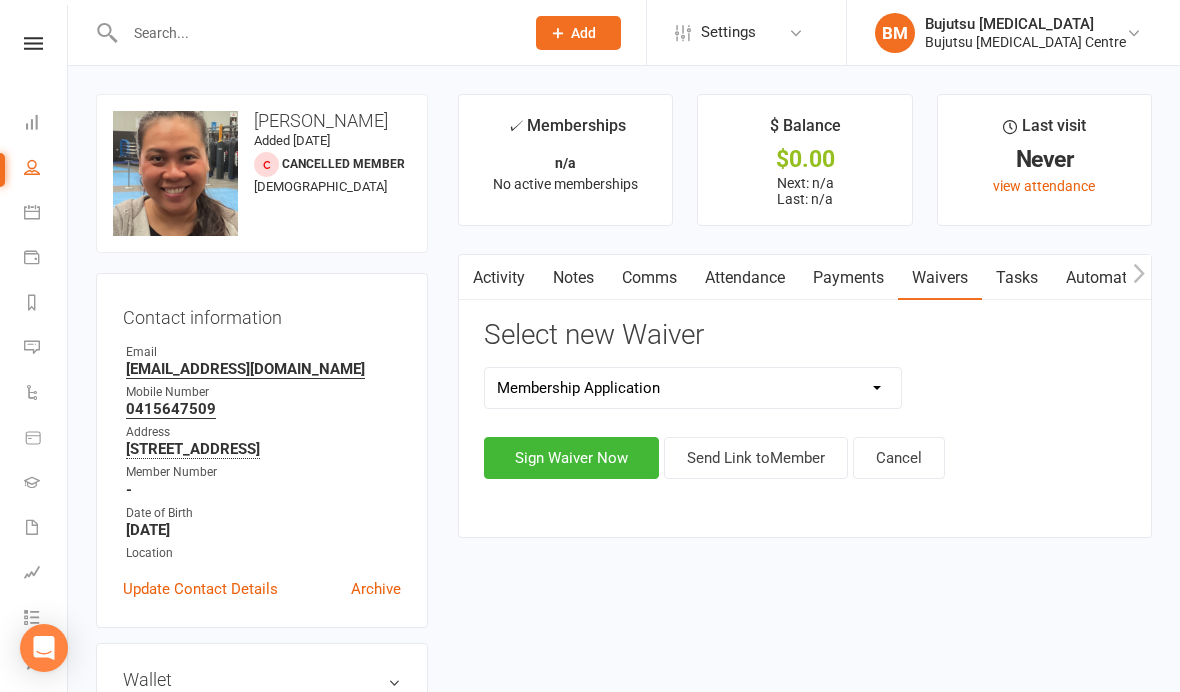 click on "Sign Waiver Now" at bounding box center (571, 458) 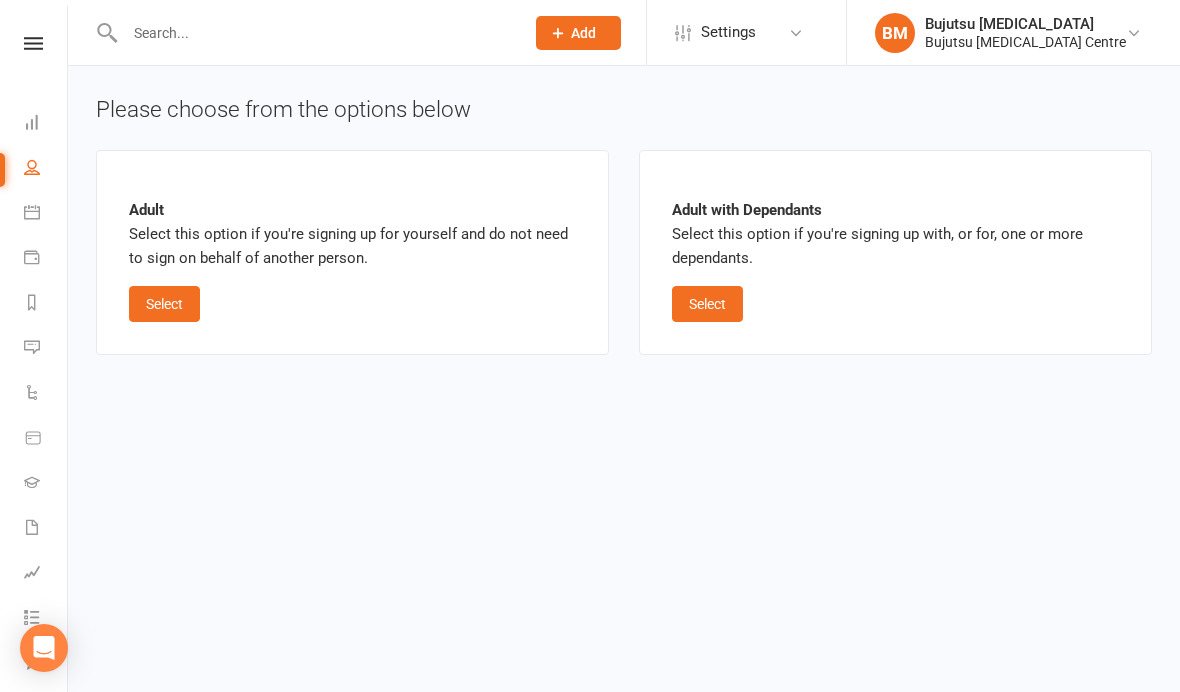 click on "Select" at bounding box center (707, 304) 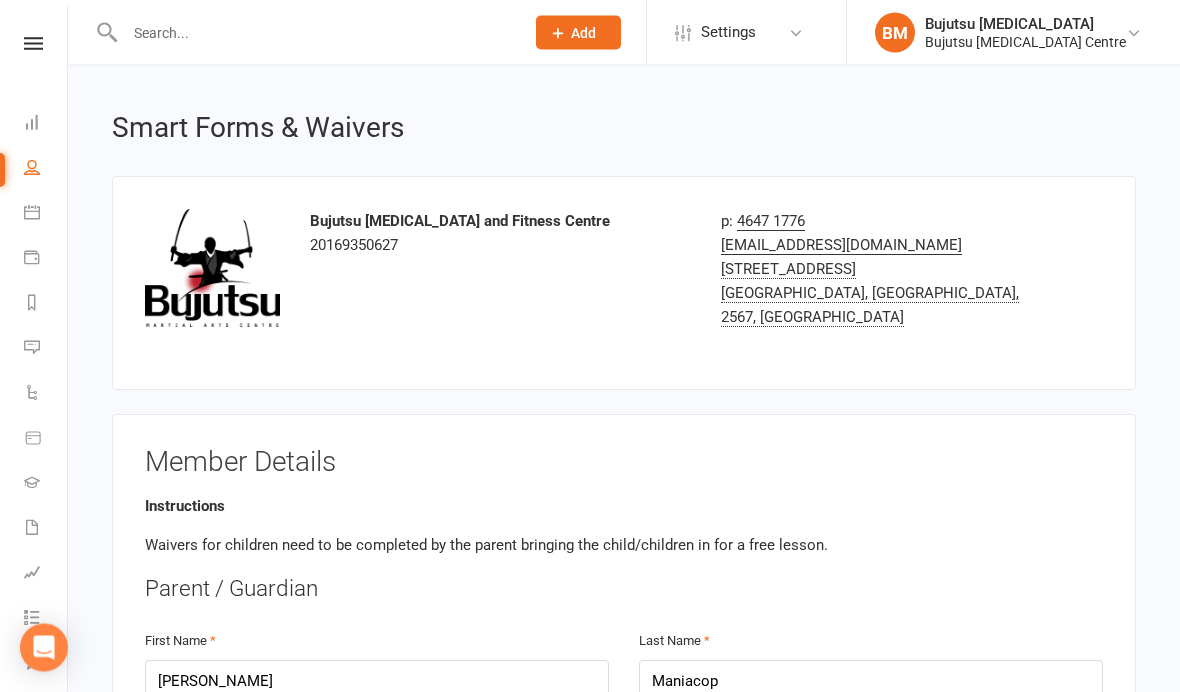 scroll, scrollTop: 0, scrollLeft: 0, axis: both 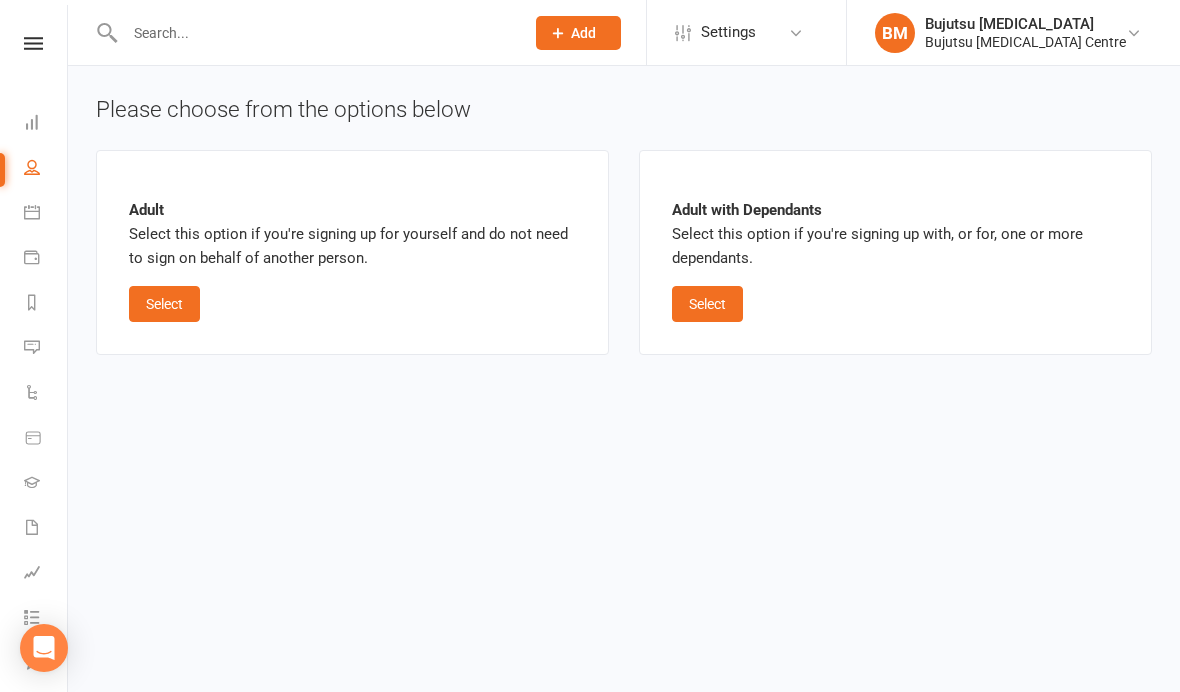 click on "Select" at bounding box center (707, 304) 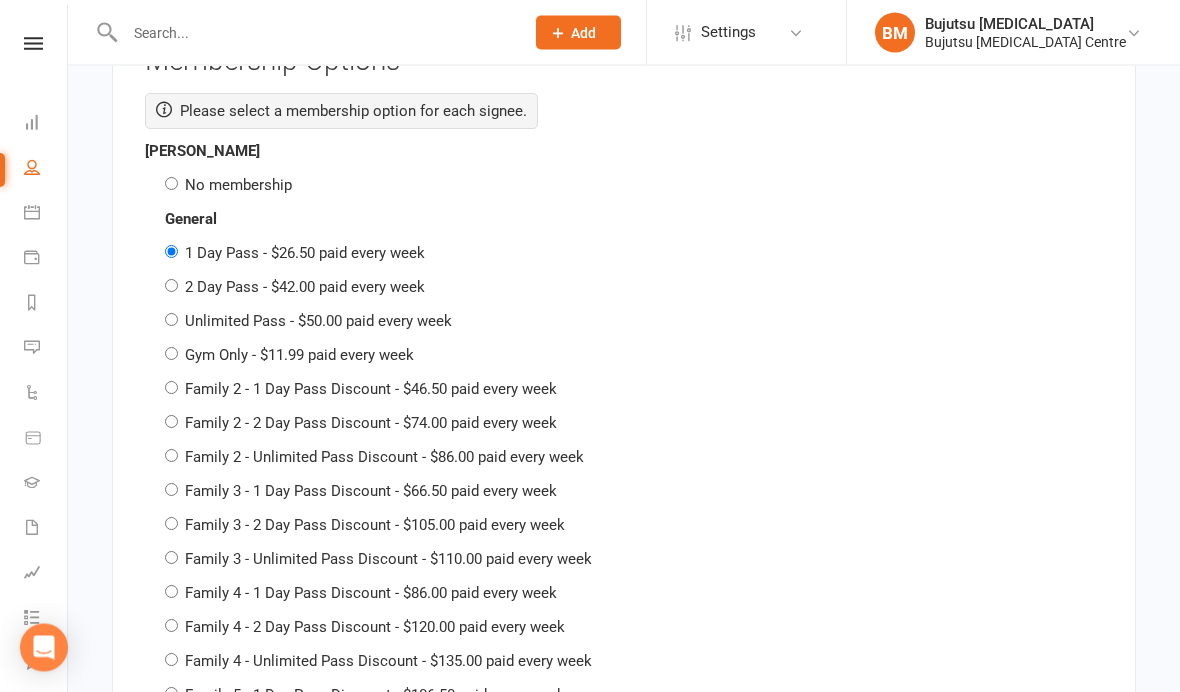 scroll, scrollTop: 3125, scrollLeft: 0, axis: vertical 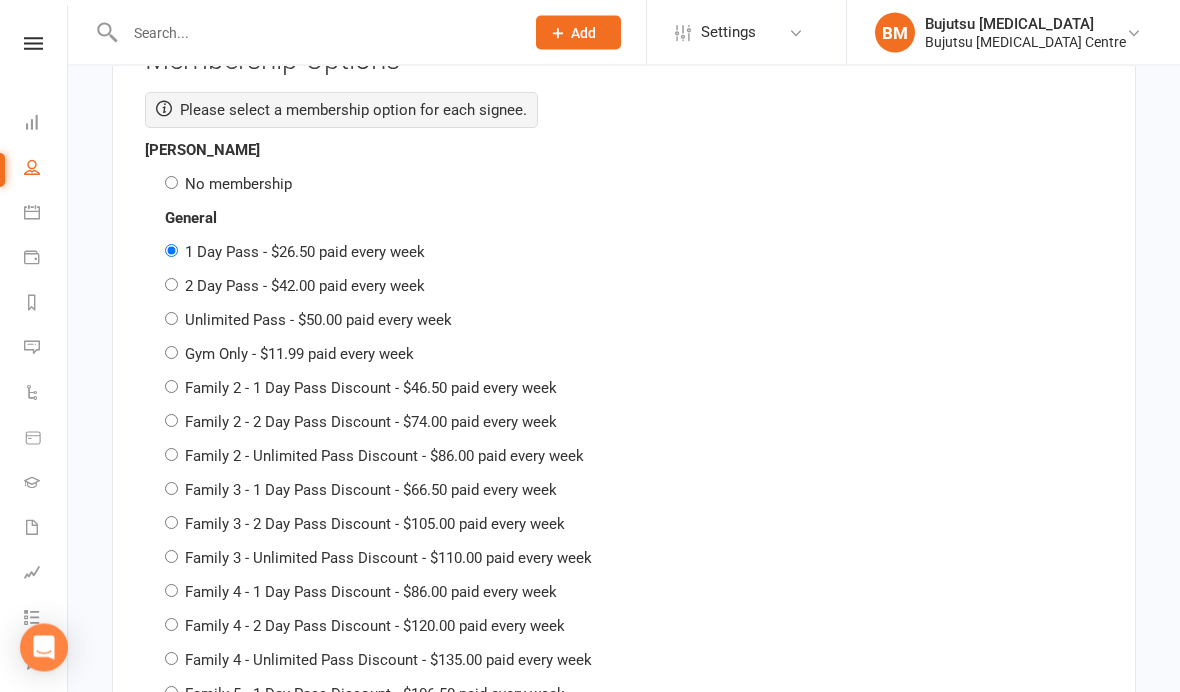 click on "Family 3  - 1 Day Pass Discount - $66.50 paid every week" at bounding box center [371, 491] 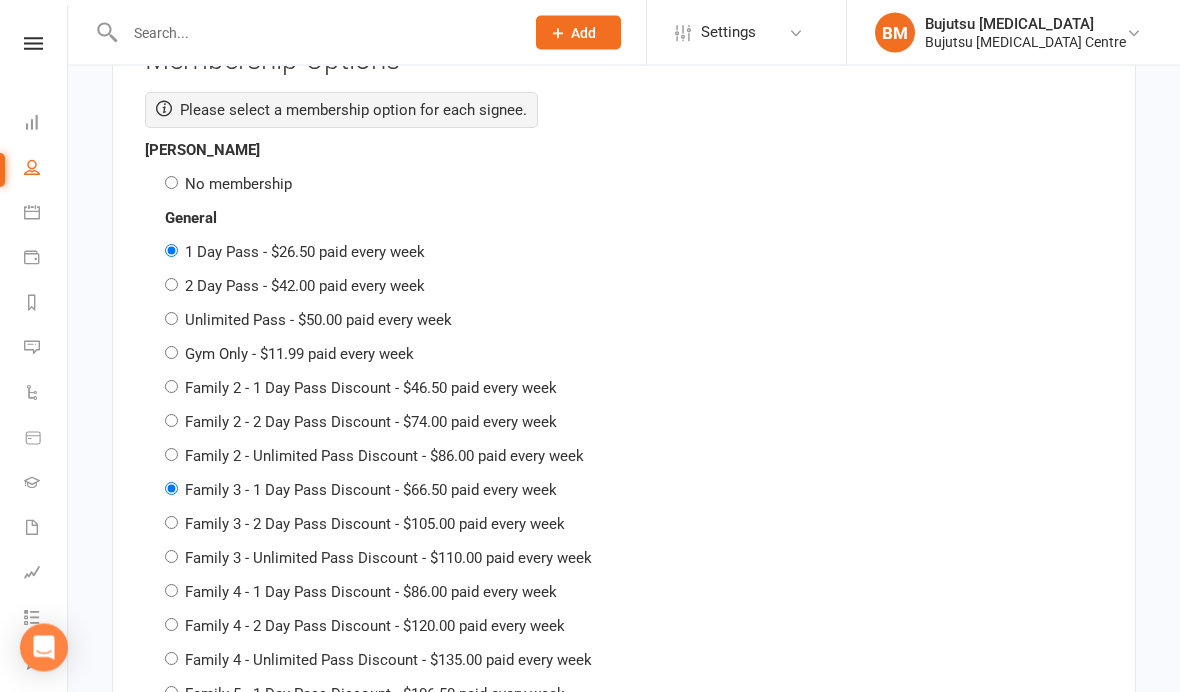 radio on "false" 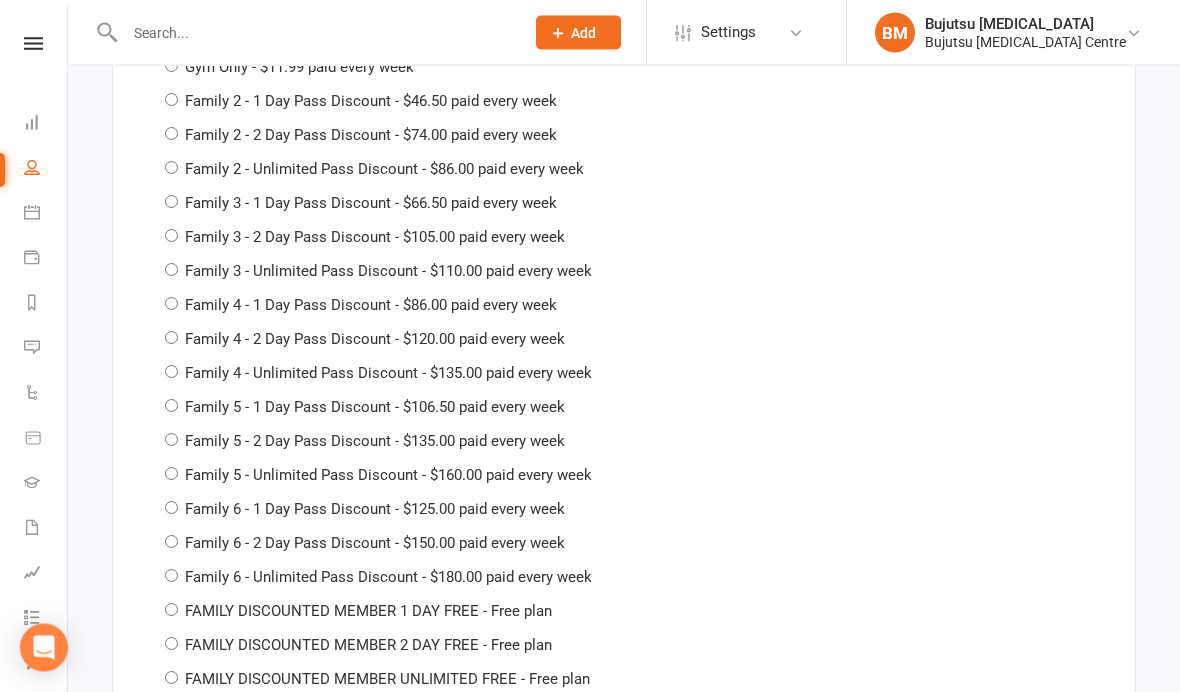click on "FAMILY DISCOUNTED MEMBER 1 DAY FREE - Free plan" at bounding box center (368, 612) 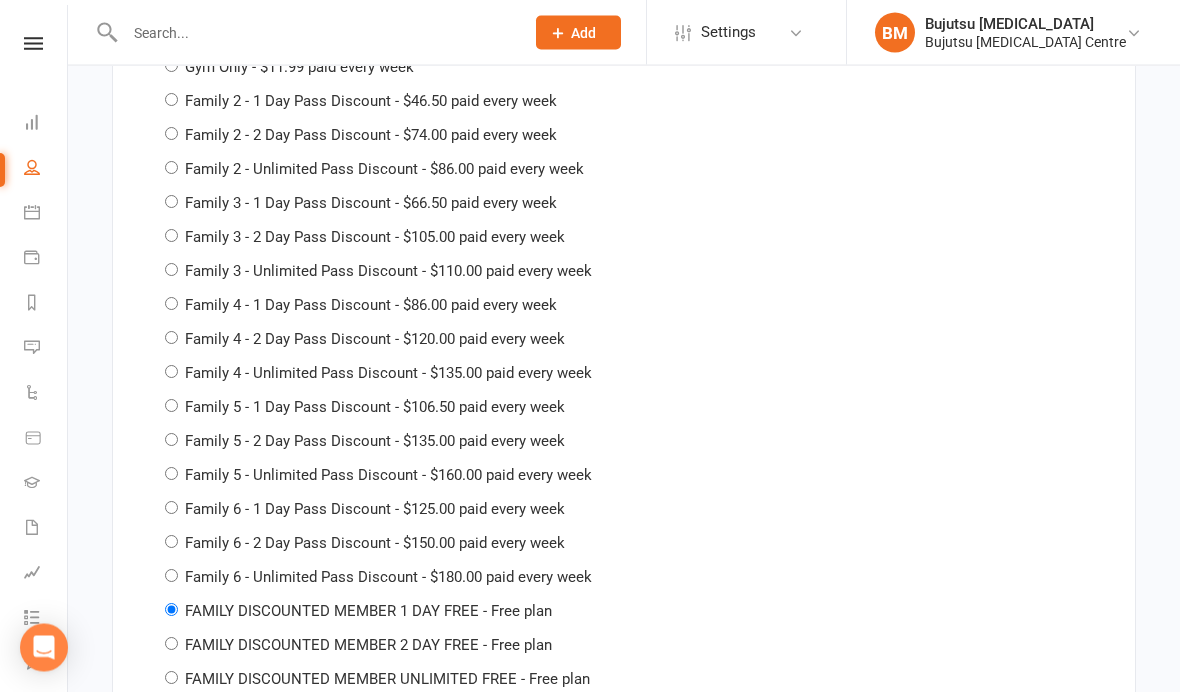 radio on "false" 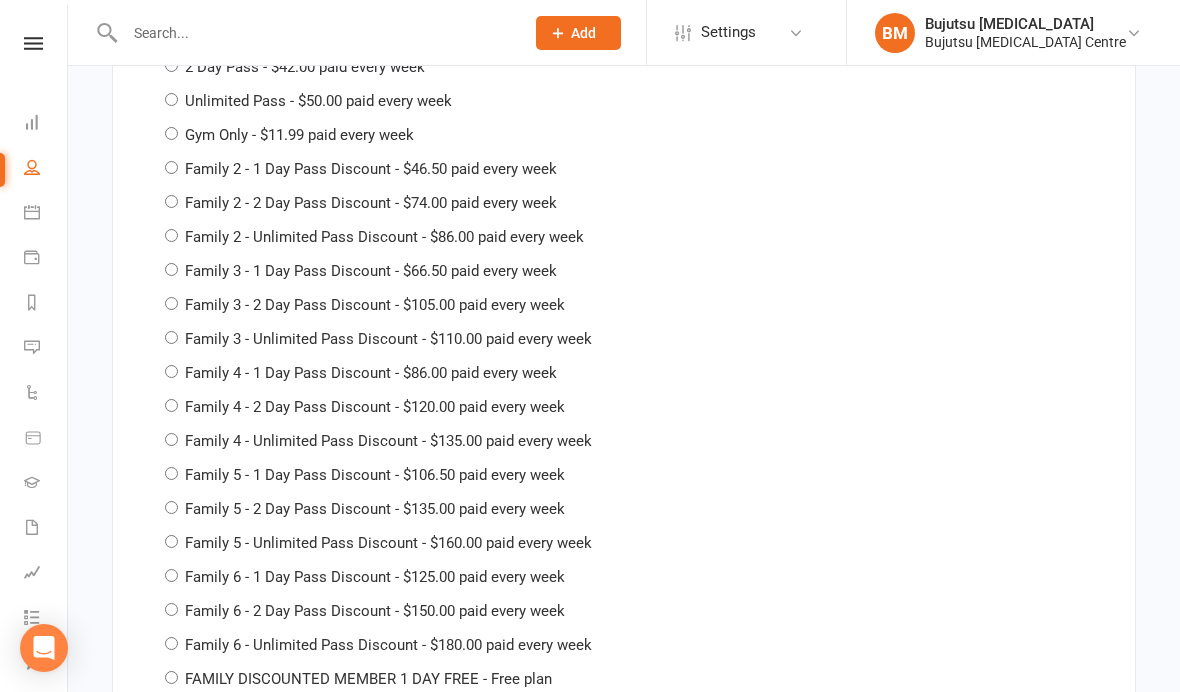 scroll, scrollTop: 5202, scrollLeft: 0, axis: vertical 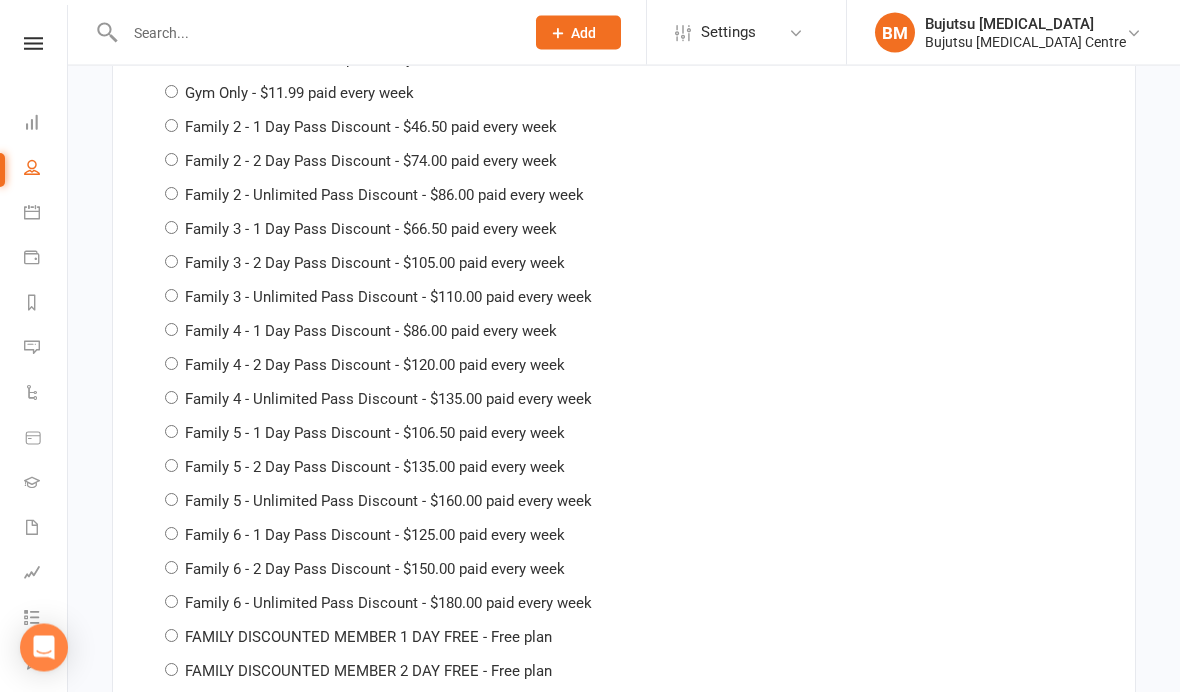 click on "FAMILY DISCOUNTED MEMBER 1 DAY FREE - Free plan" at bounding box center [368, 638] 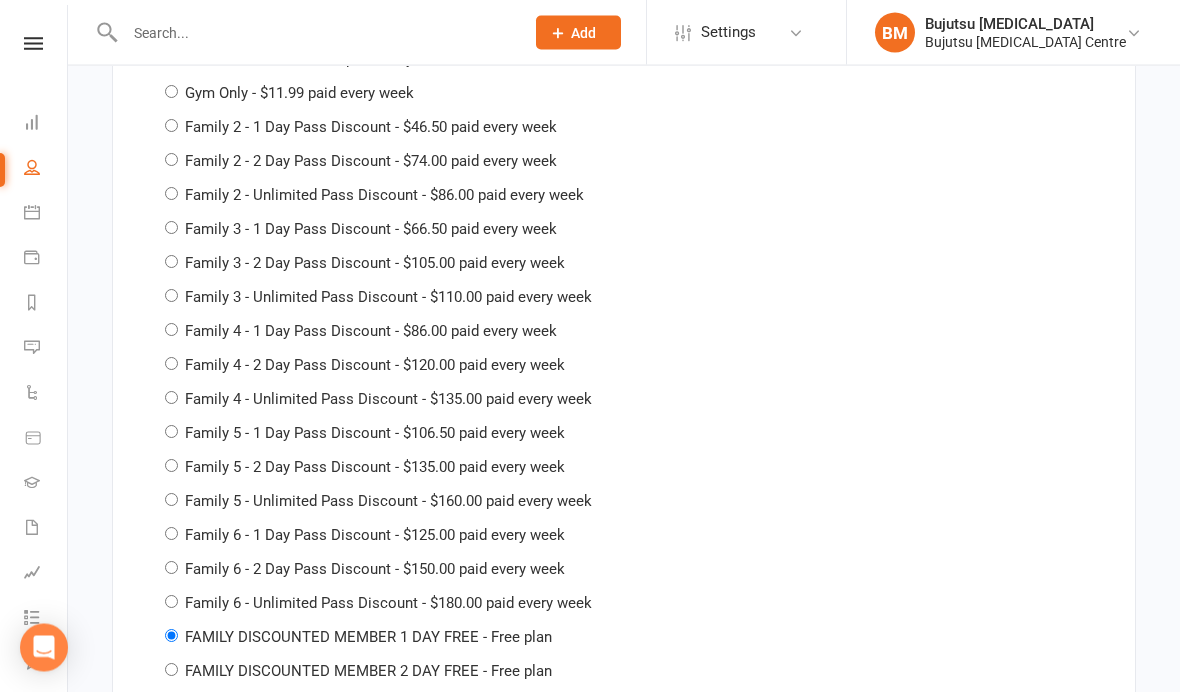 radio on "false" 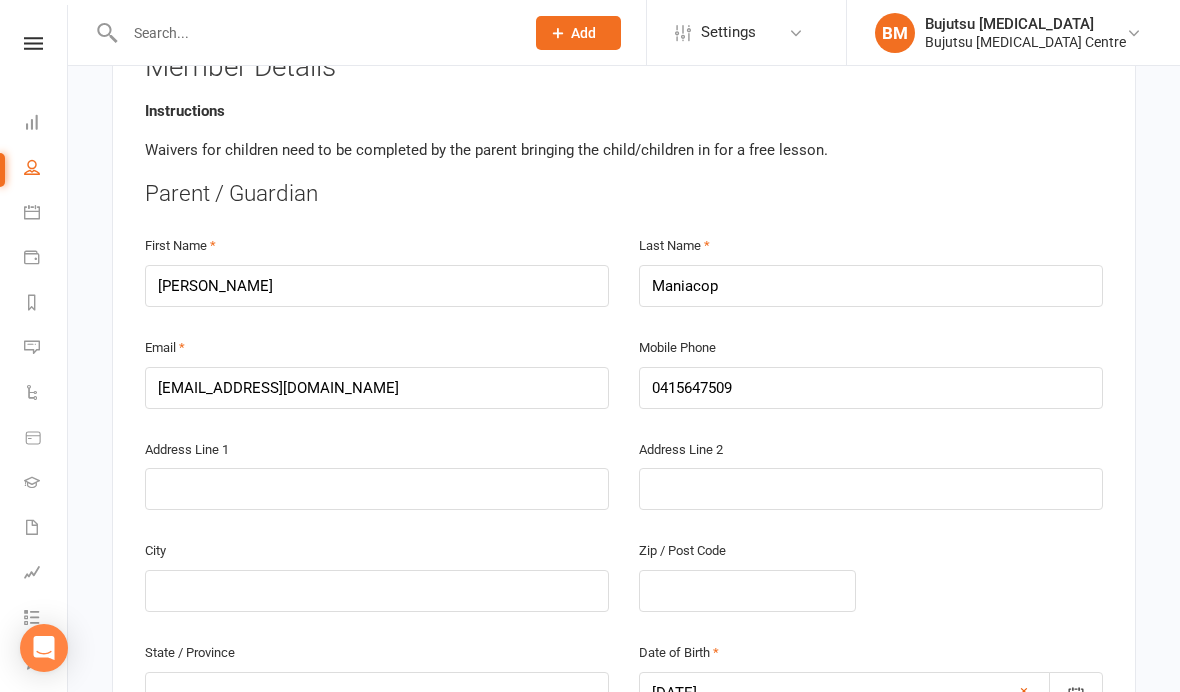 scroll, scrollTop: 416, scrollLeft: 0, axis: vertical 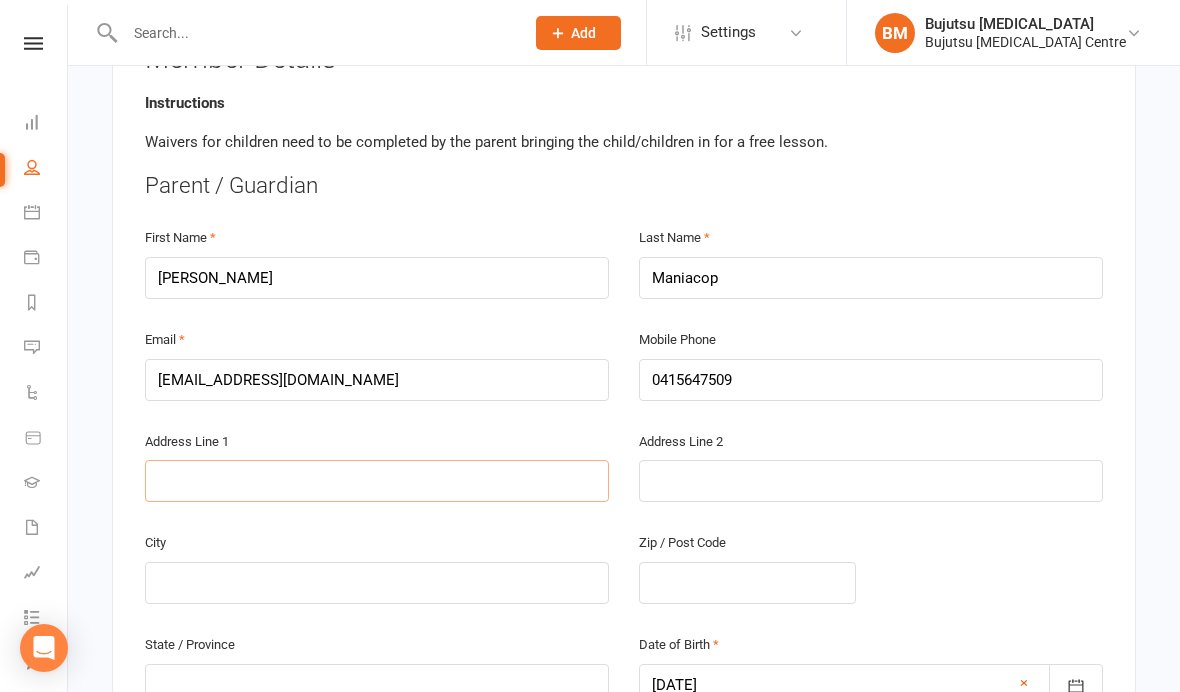 click at bounding box center [377, 481] 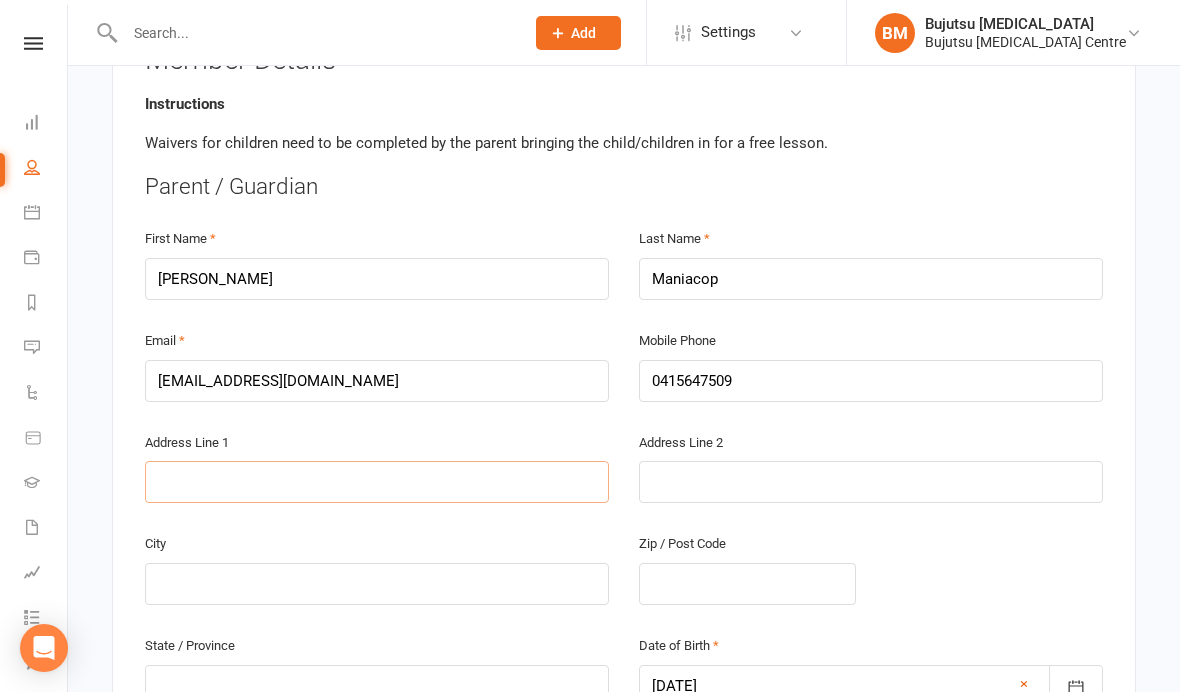 type on "4" 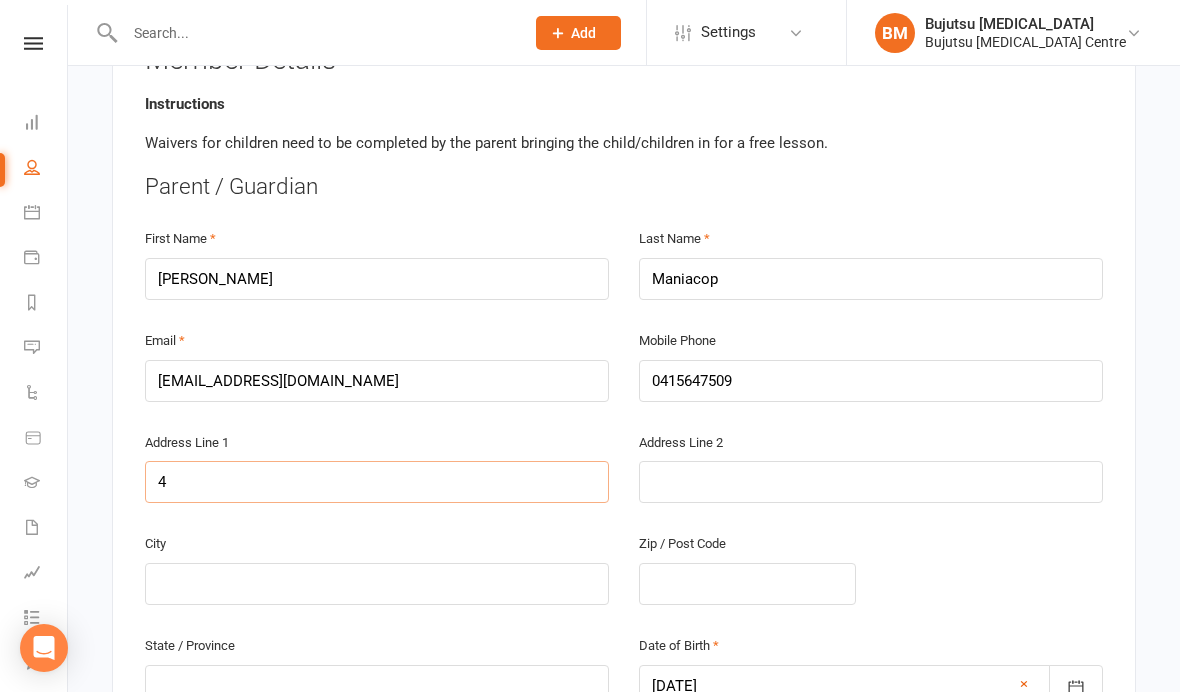 type on "45" 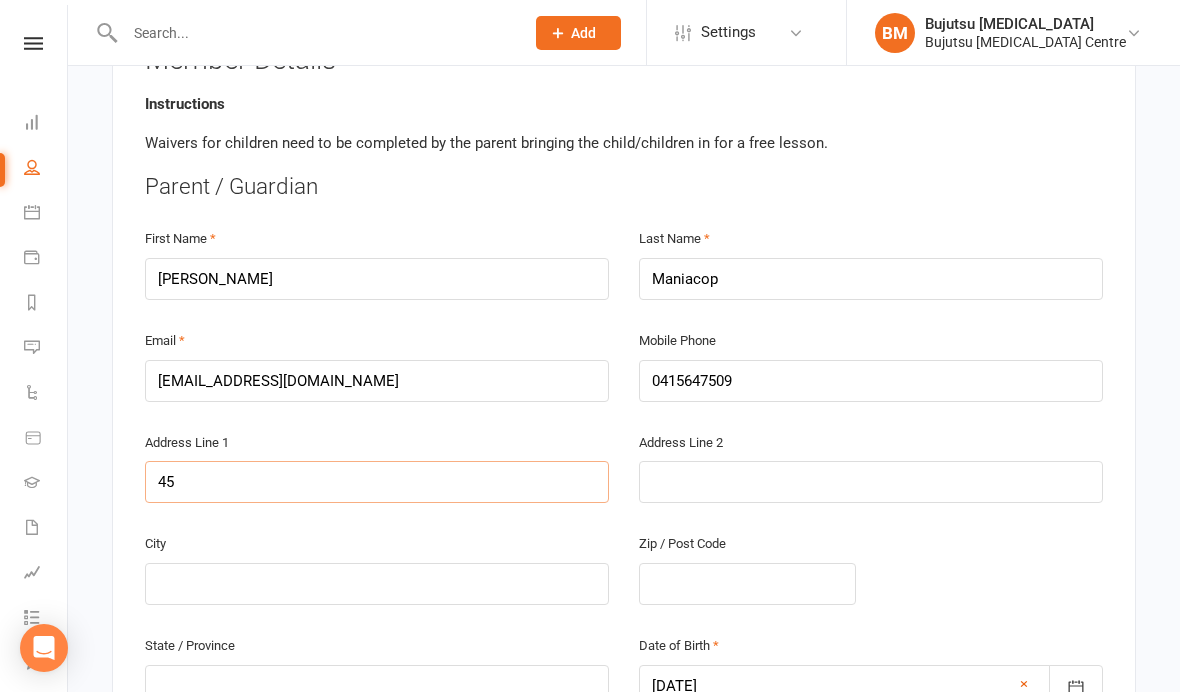 type on "45 C" 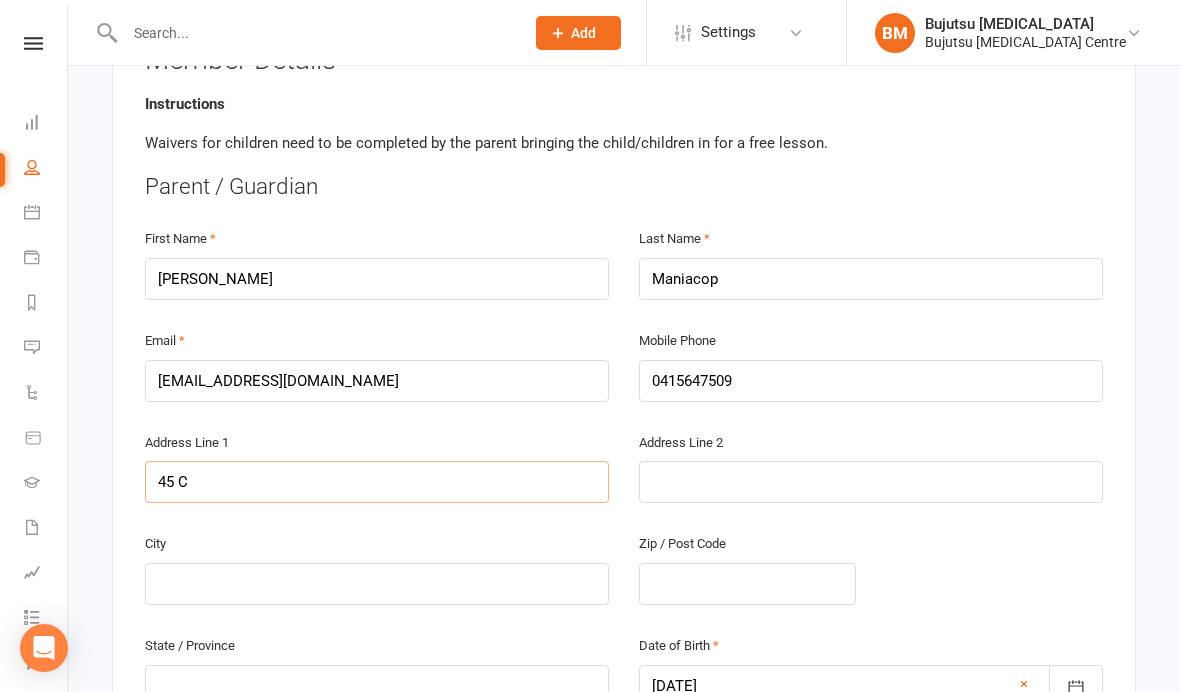 type on "45 Ca" 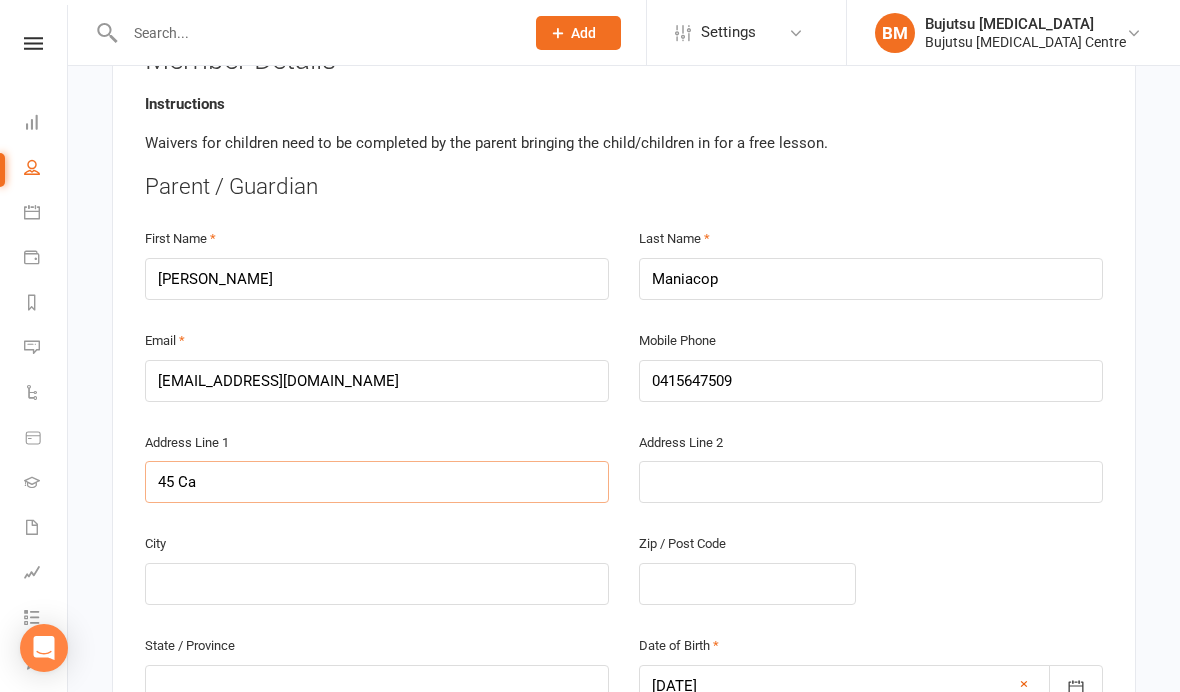 type on "45 Car" 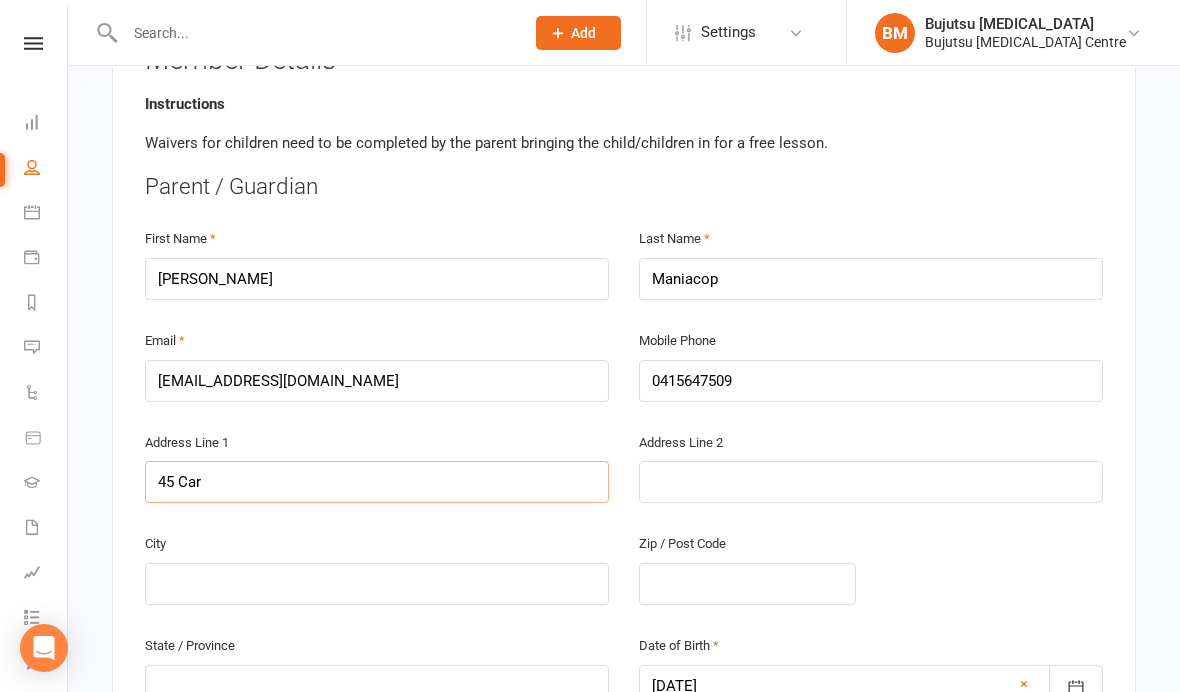 type on "45 Carn" 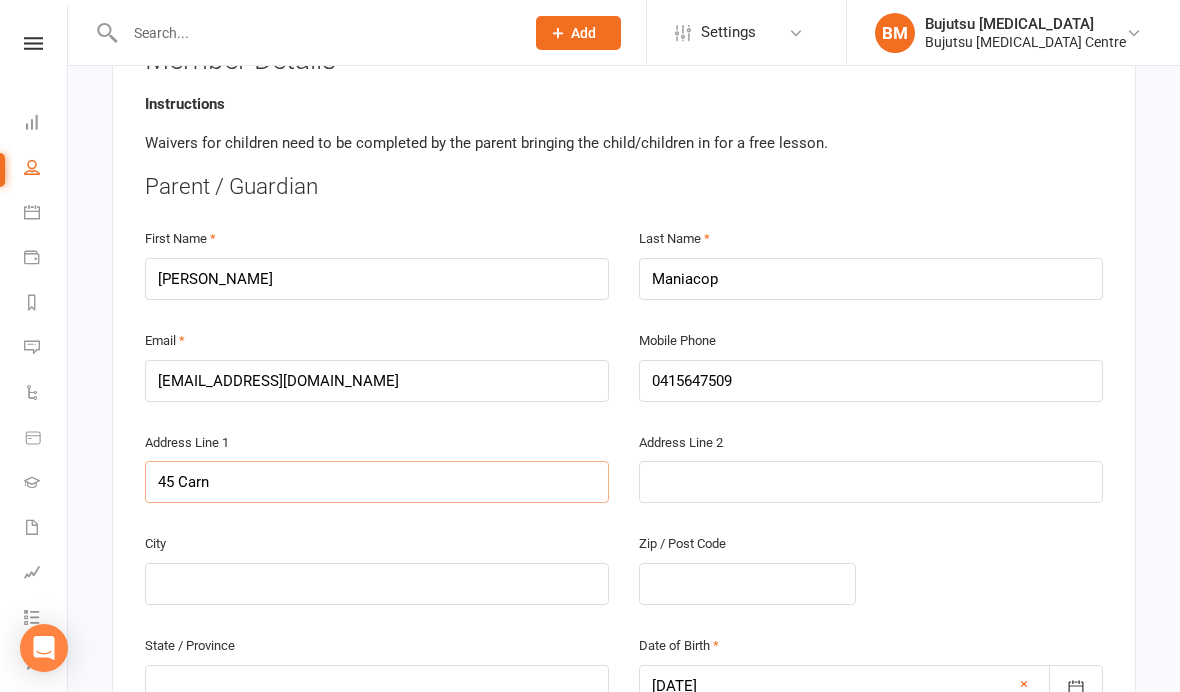 type on "45 Carne" 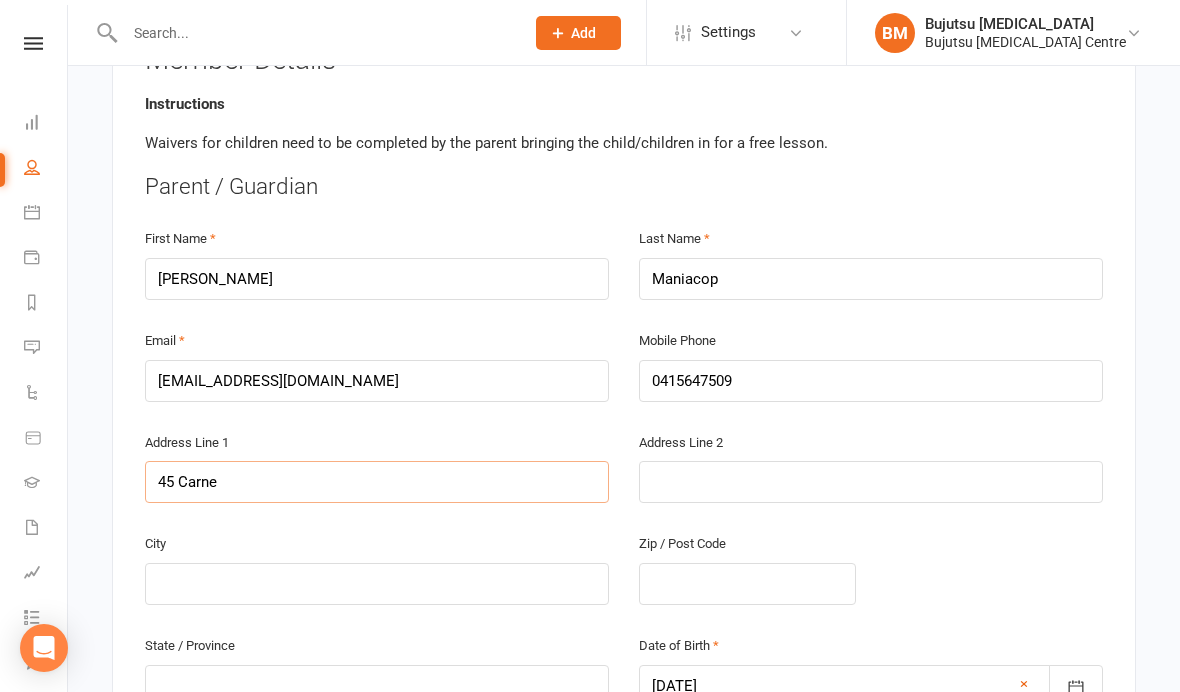 type on "45 [PERSON_NAME]" 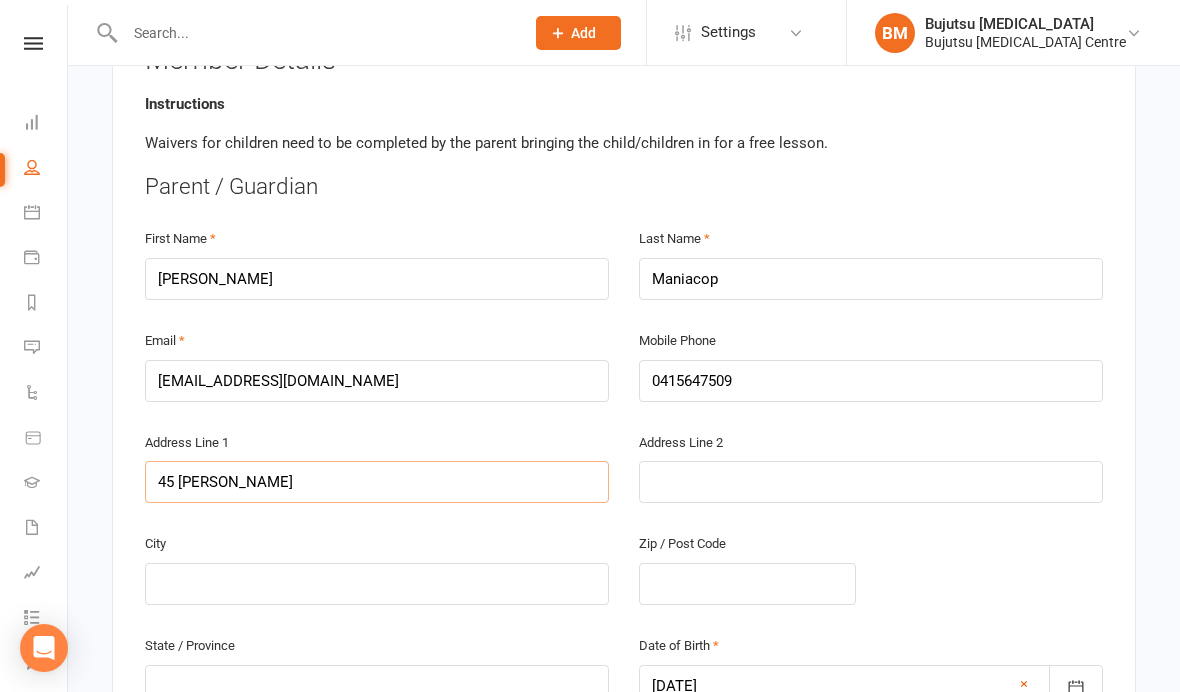 type on "45 Carneli" 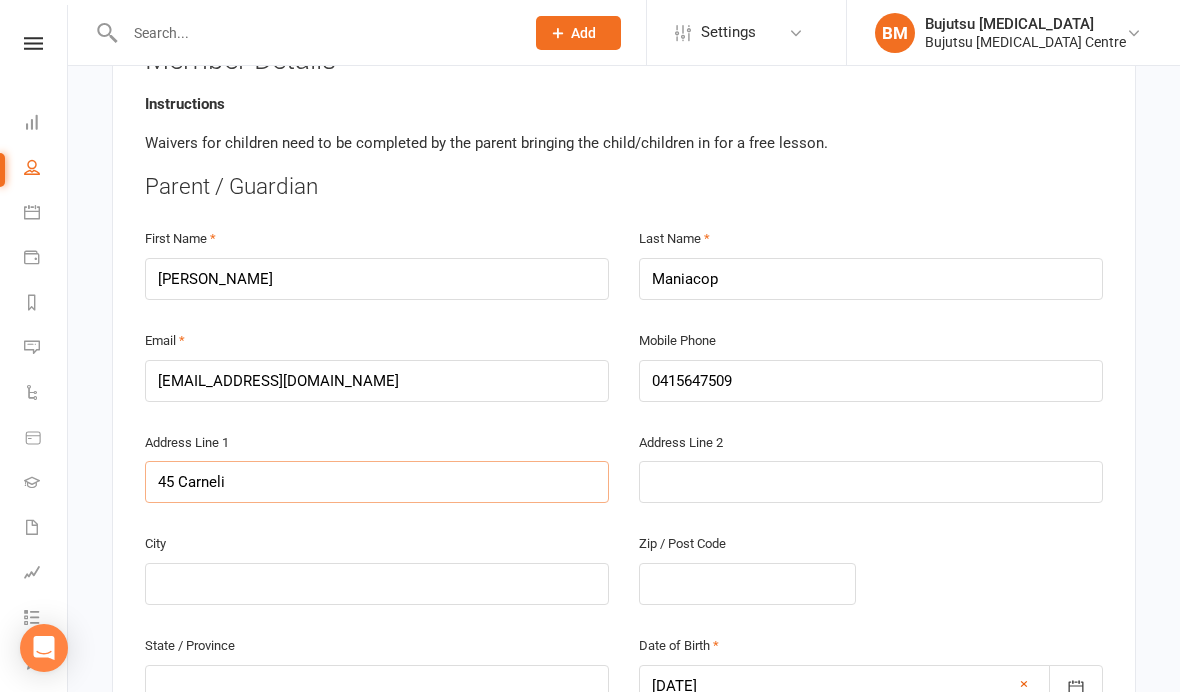 type on "45 [PERSON_NAME]" 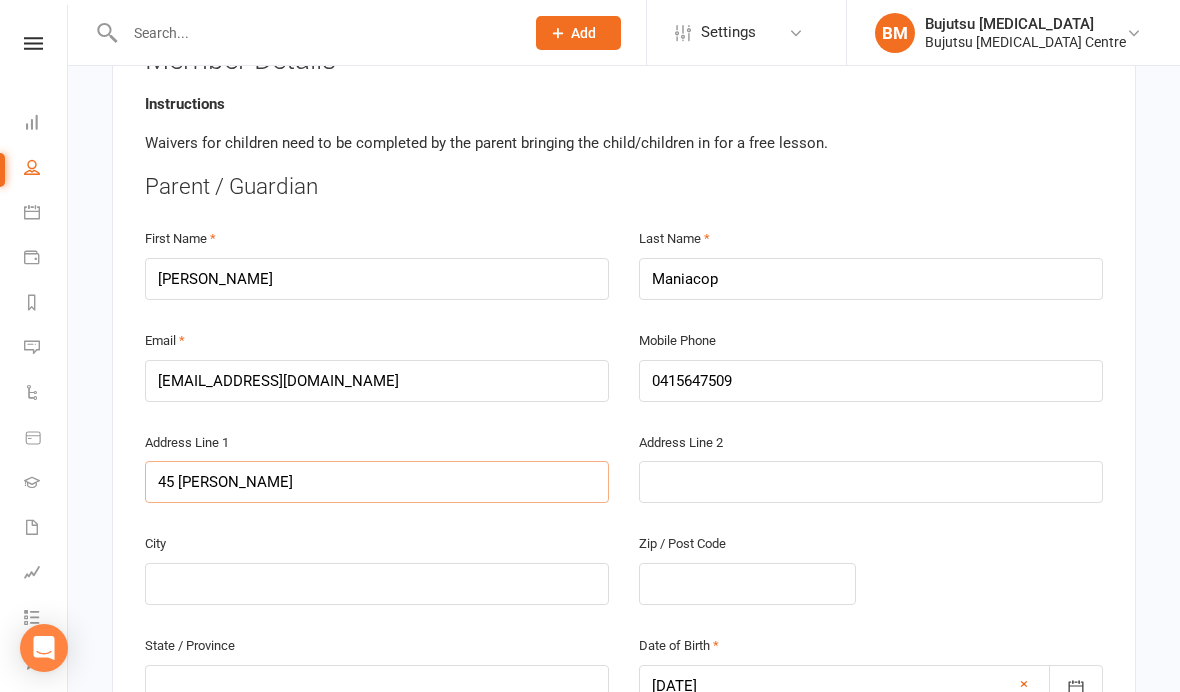type on "45 Carnelian" 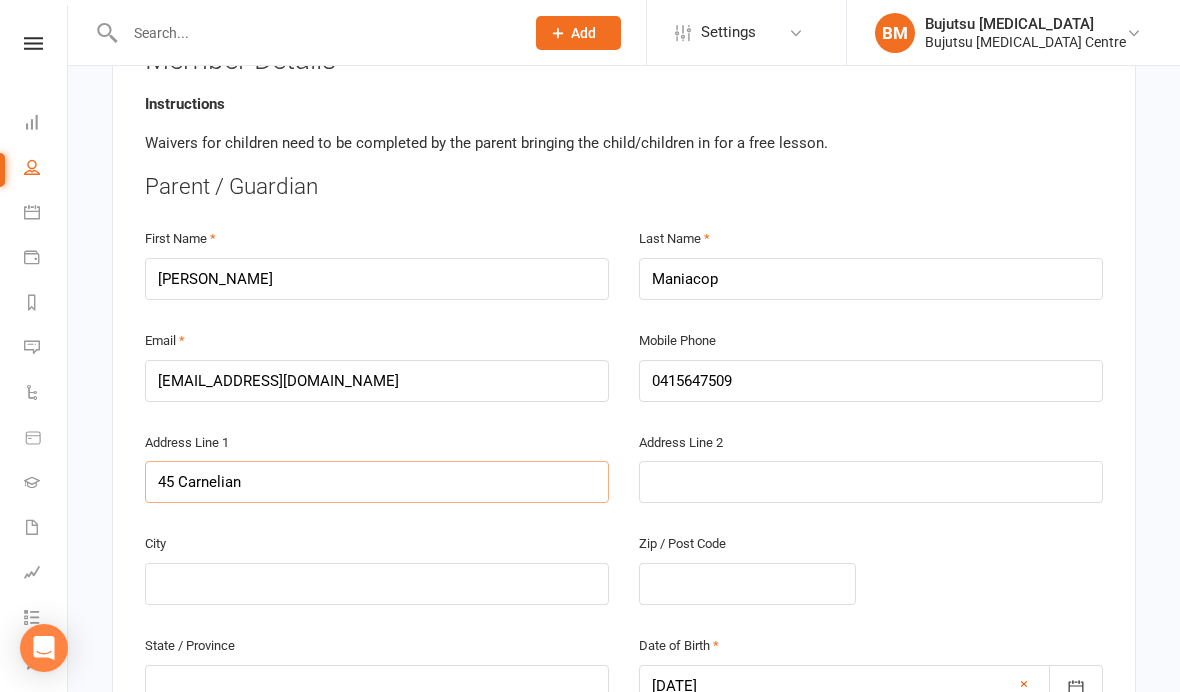 type on "45 Carnelian S" 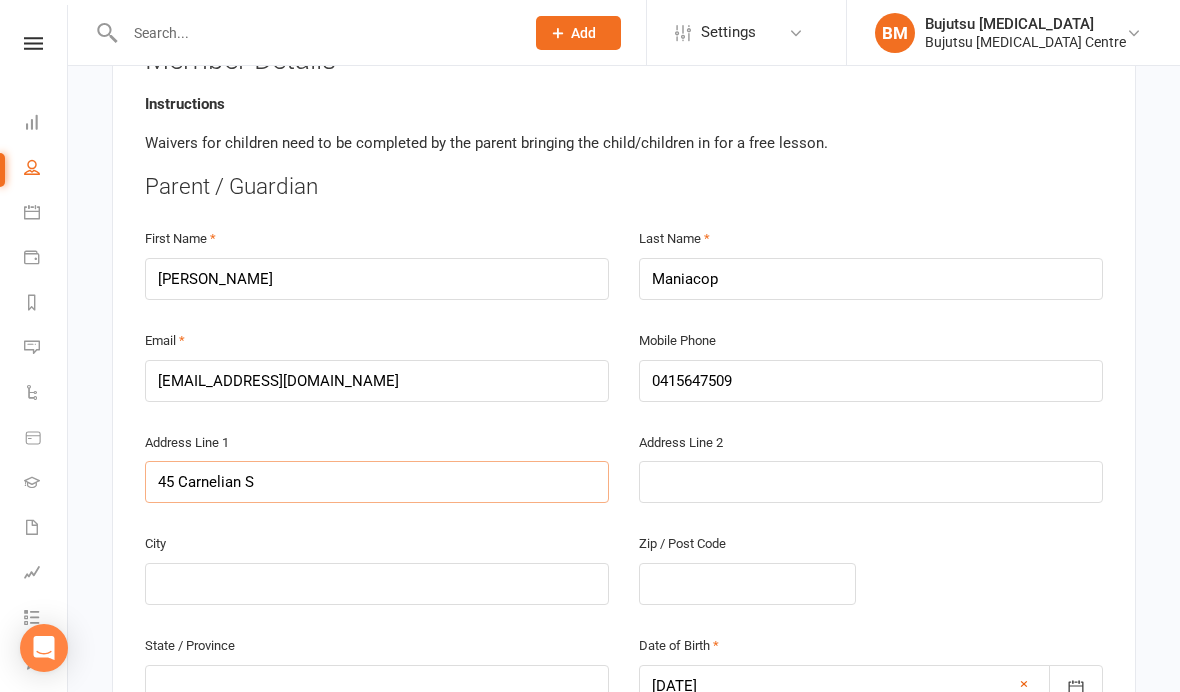 type on "[STREET_ADDRESS]" 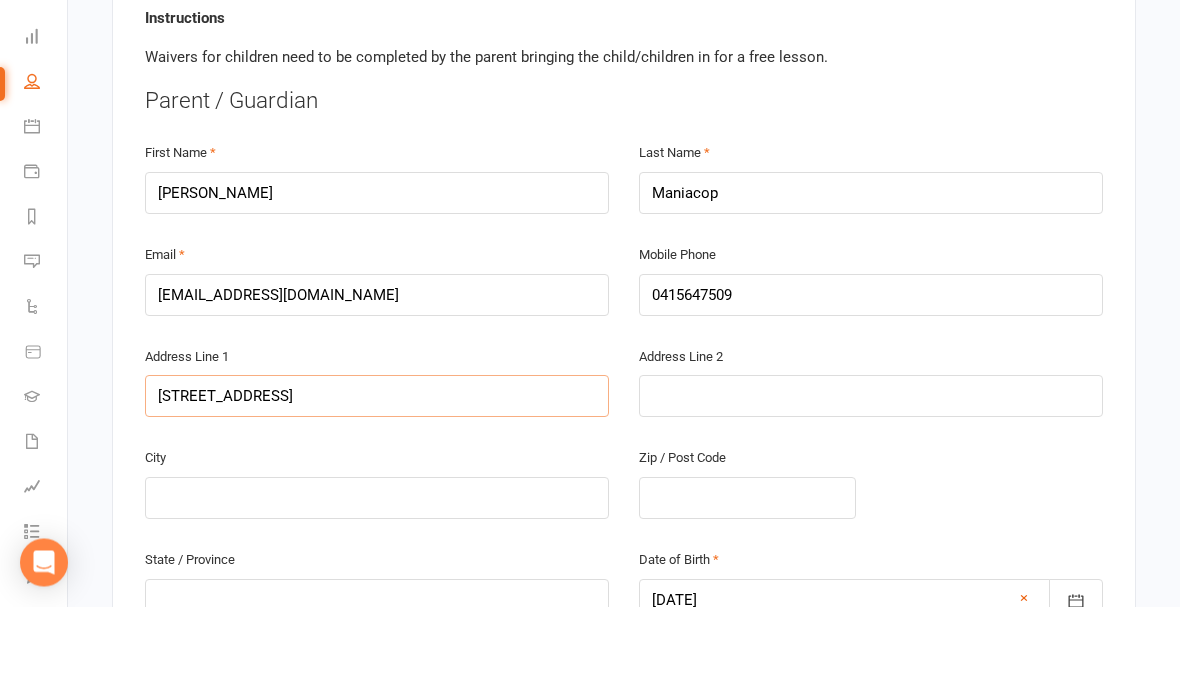 type on "[STREET_ADDRESS]" 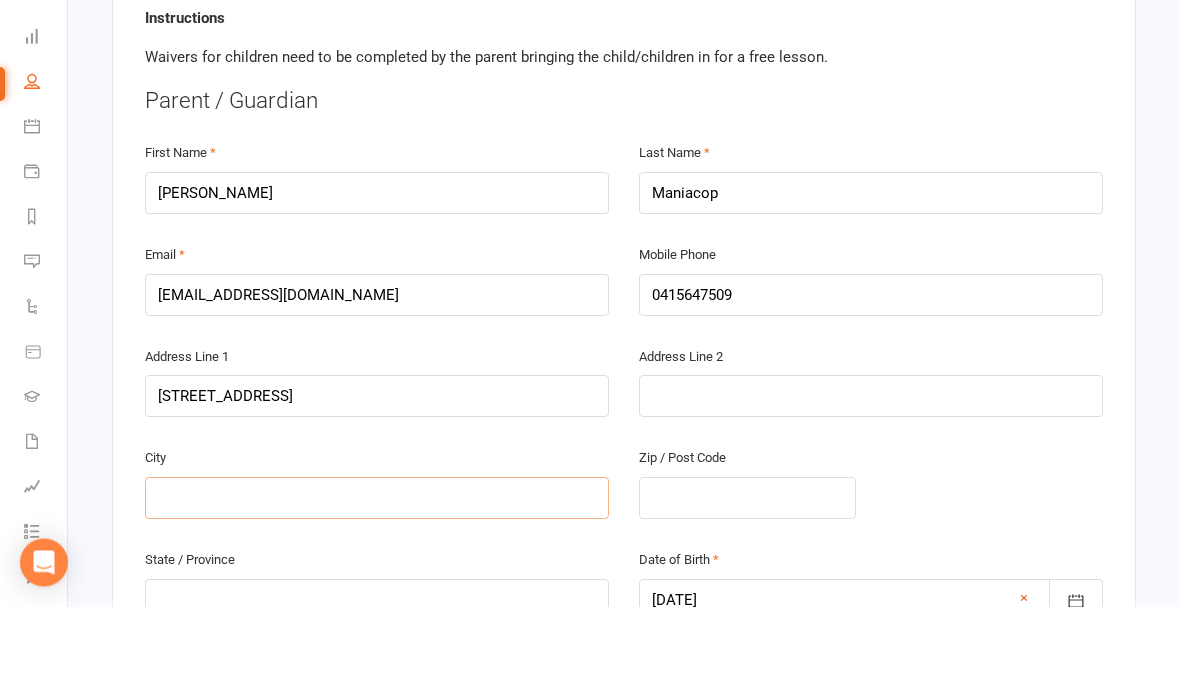 click at bounding box center (377, 584) 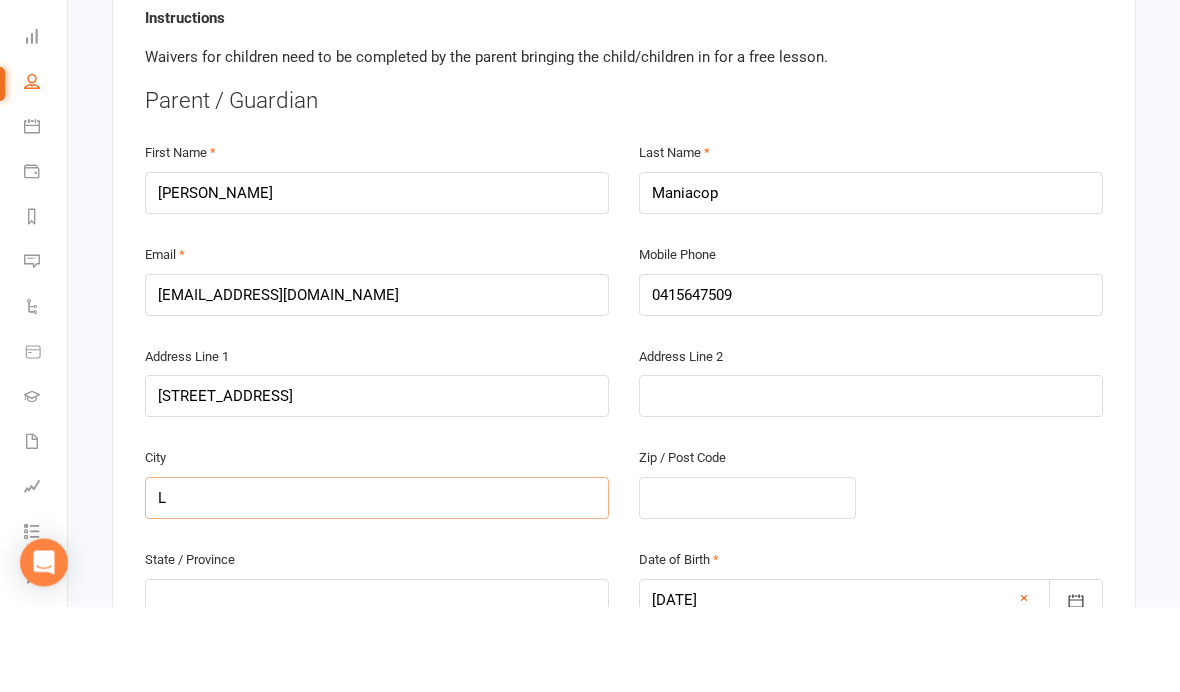 type on "Le" 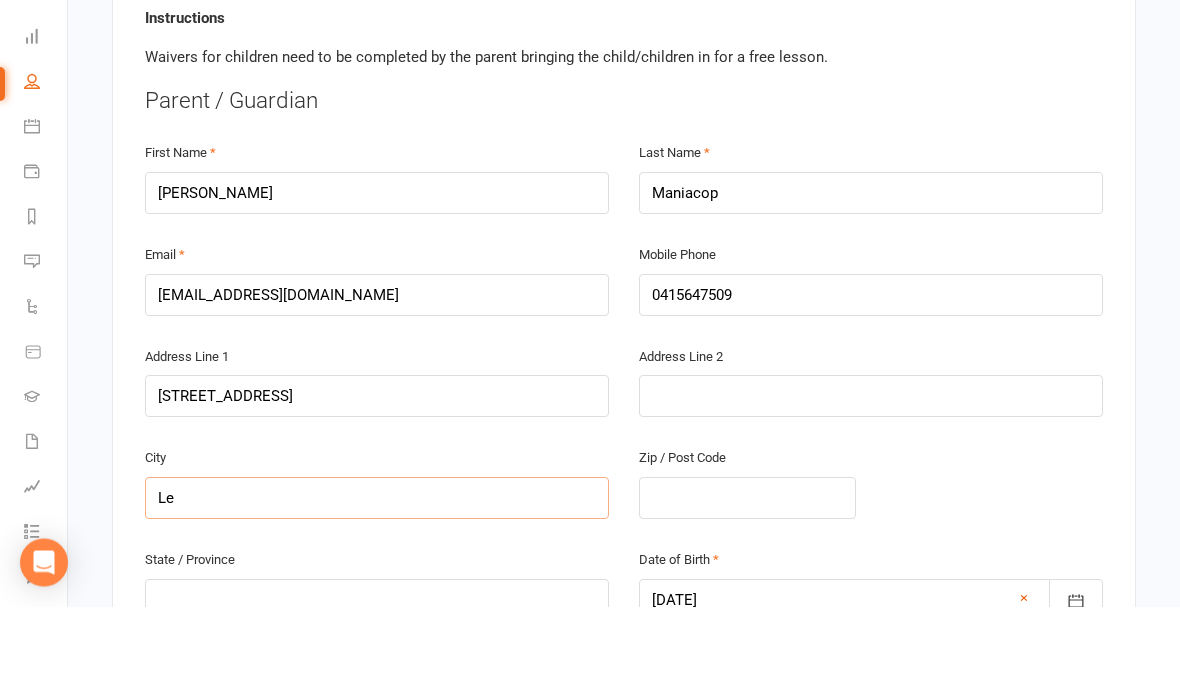 type on "Lep" 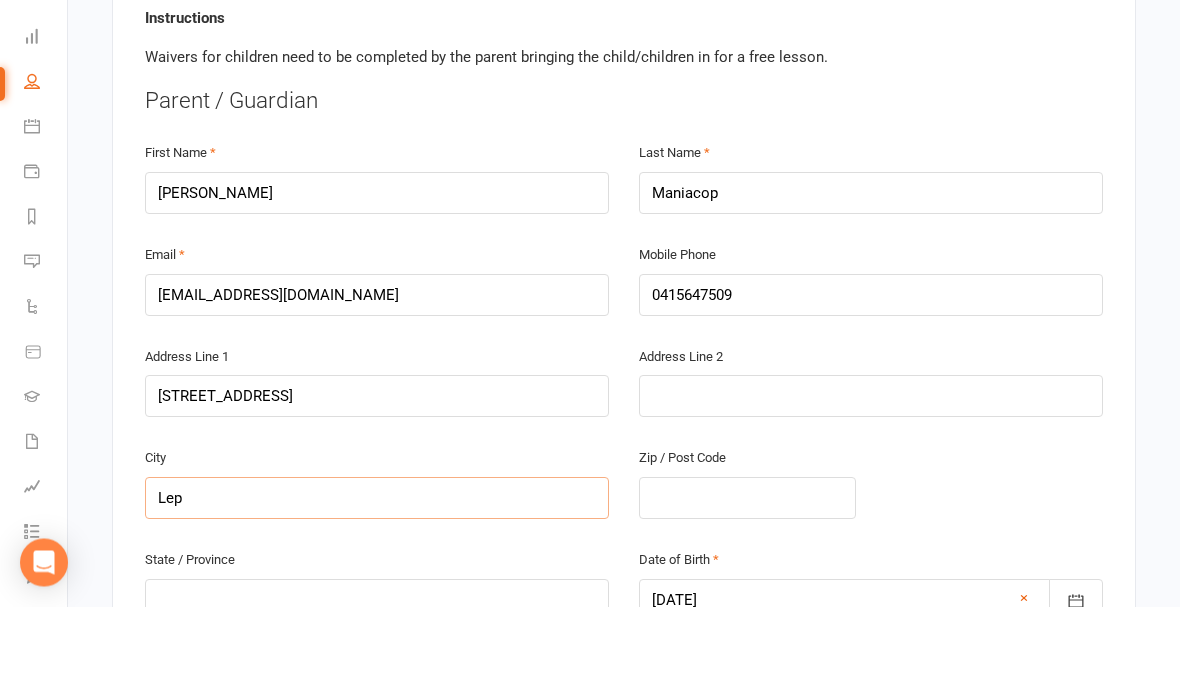 type on "[PERSON_NAME]" 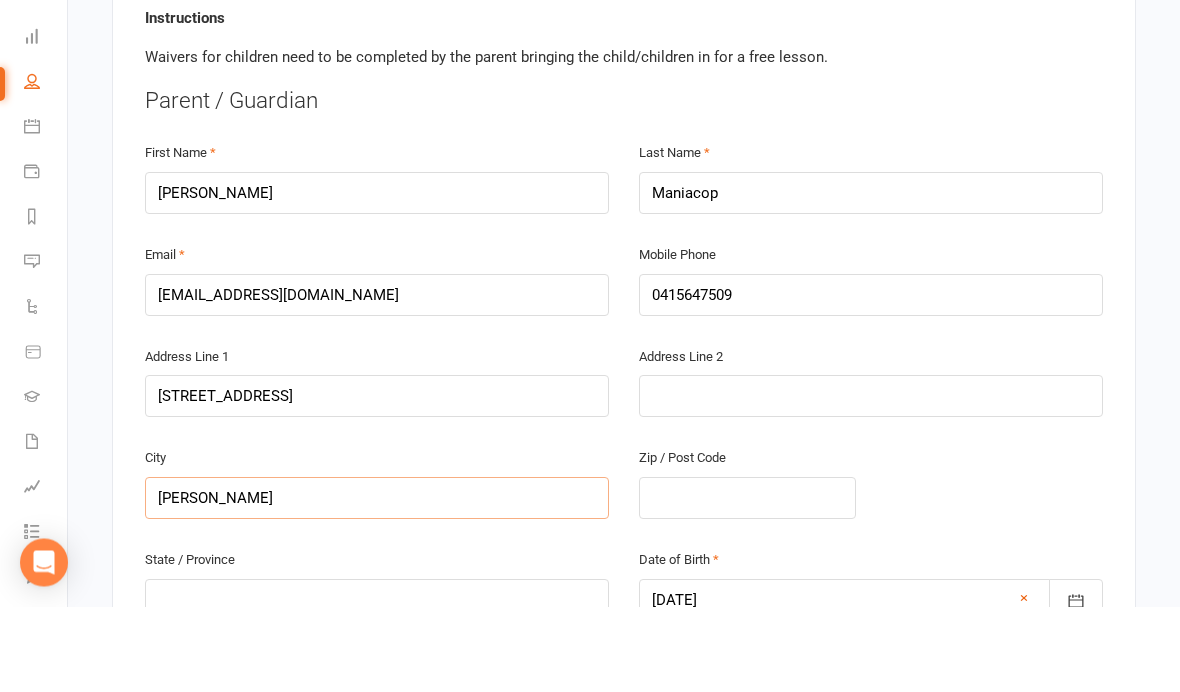 type on "Leppi" 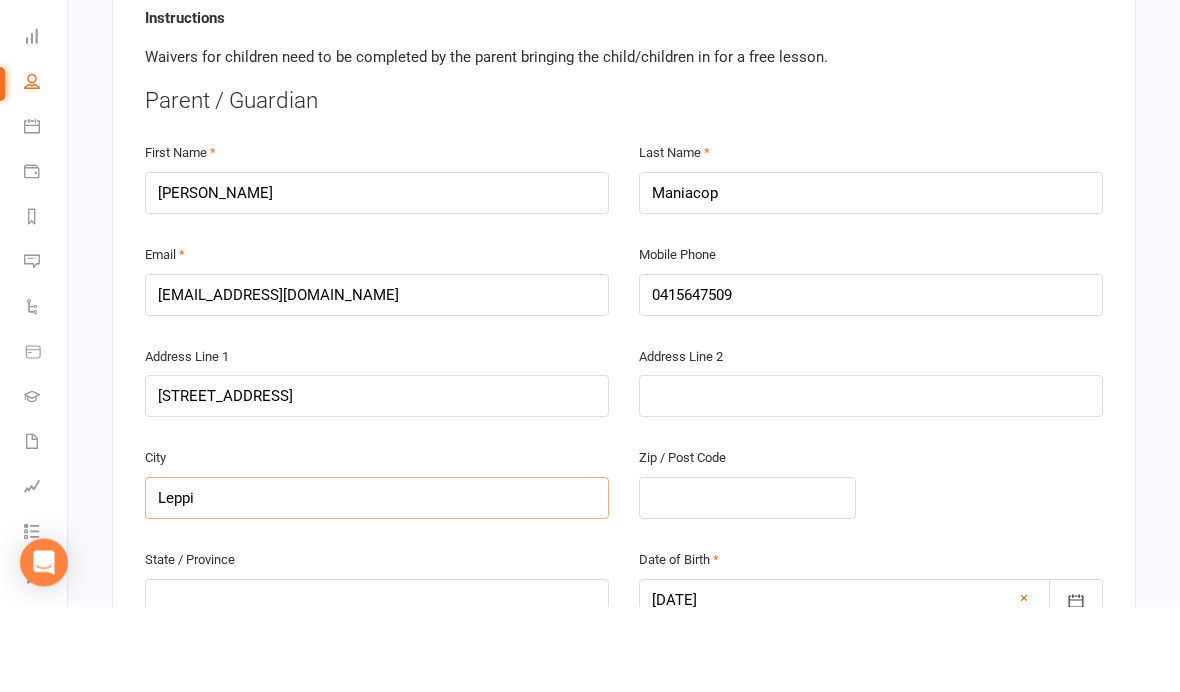 type on "[PERSON_NAME]" 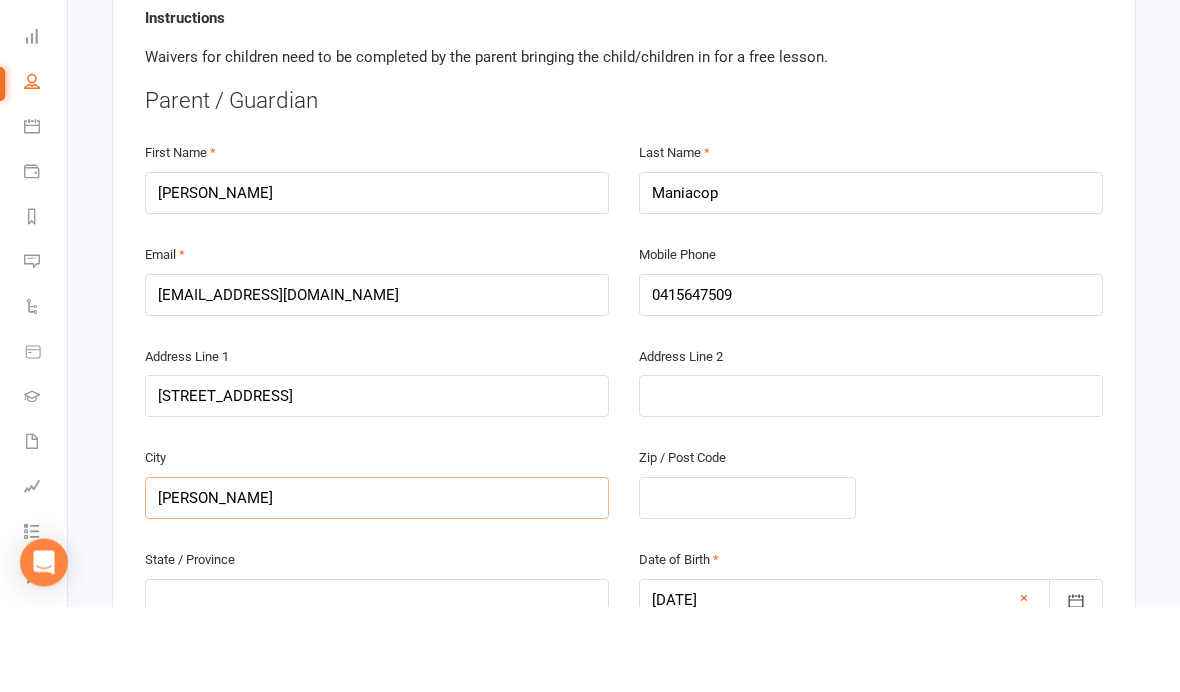 type on "[PERSON_NAME]" 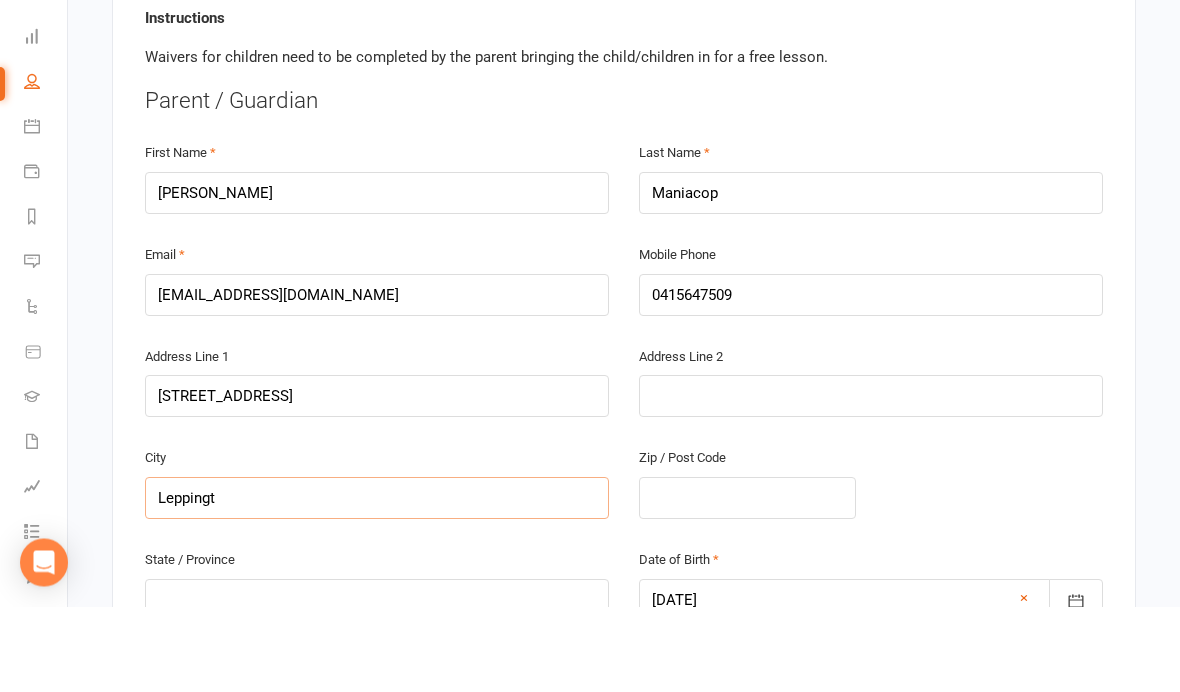 type on "Leppingto" 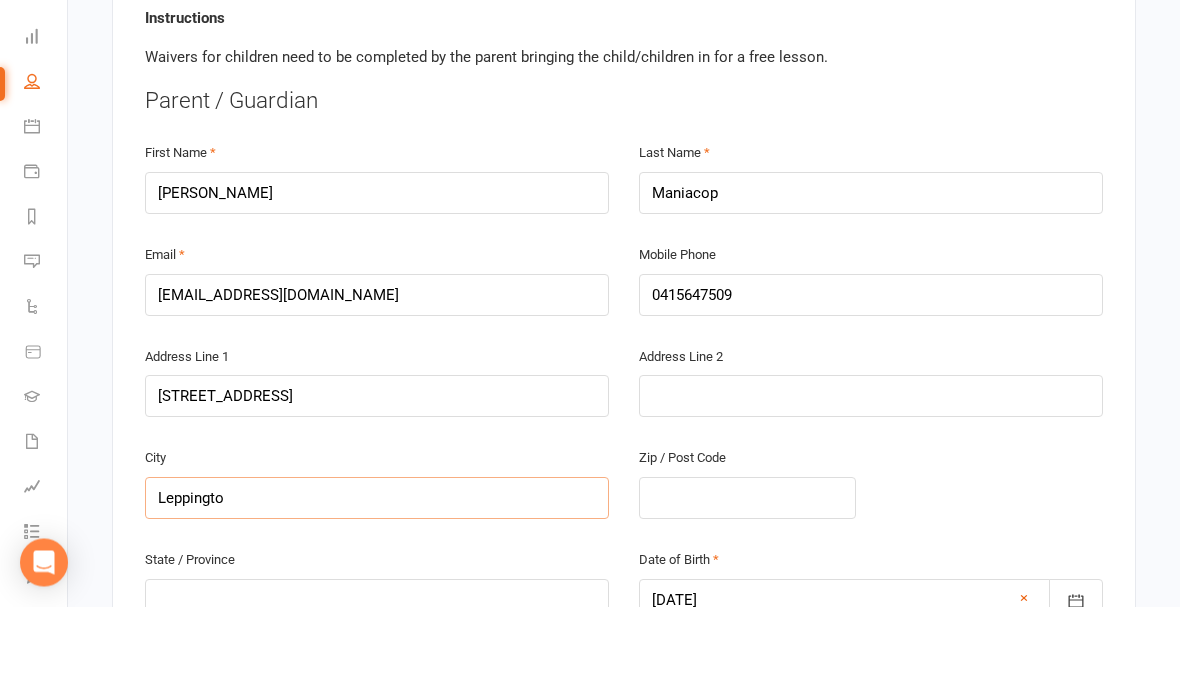 type on "[GEOGRAPHIC_DATA]" 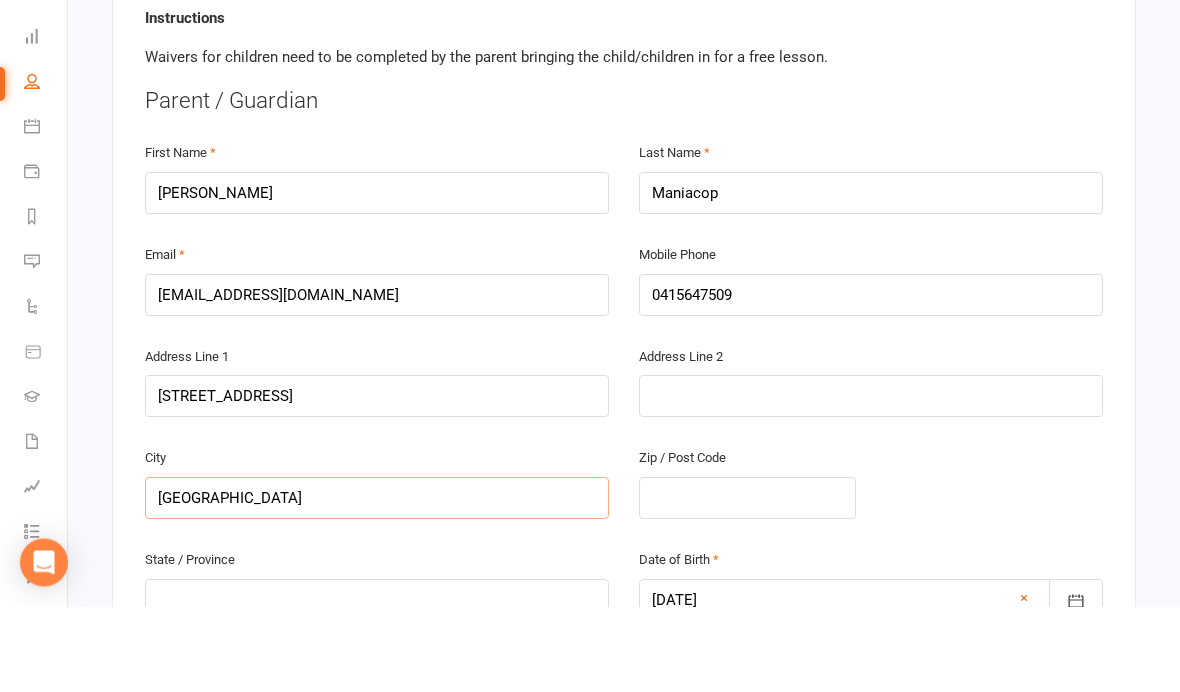 type on "[GEOGRAPHIC_DATA]" 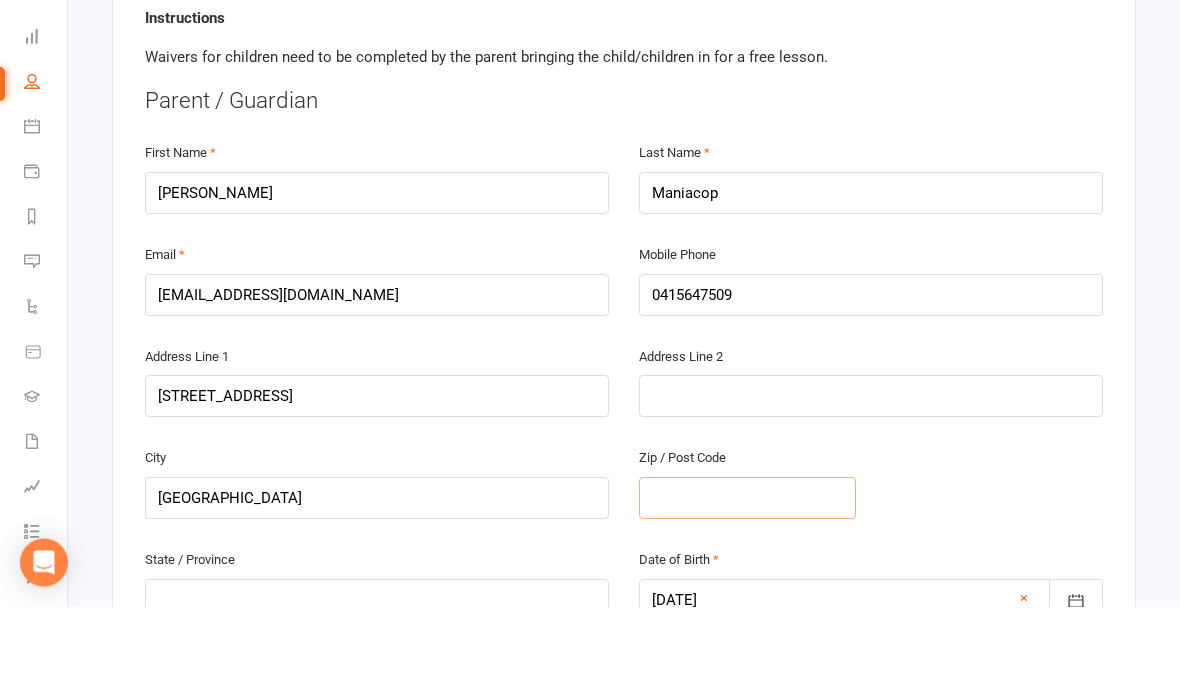click at bounding box center [747, 584] 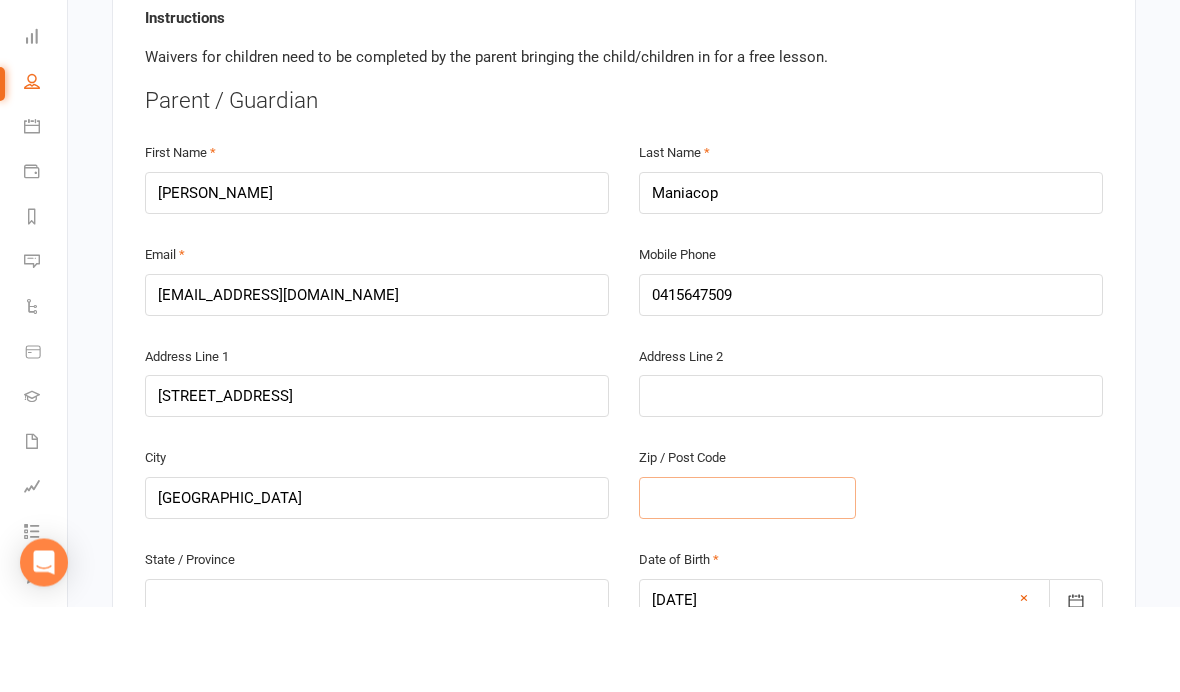 type on "2" 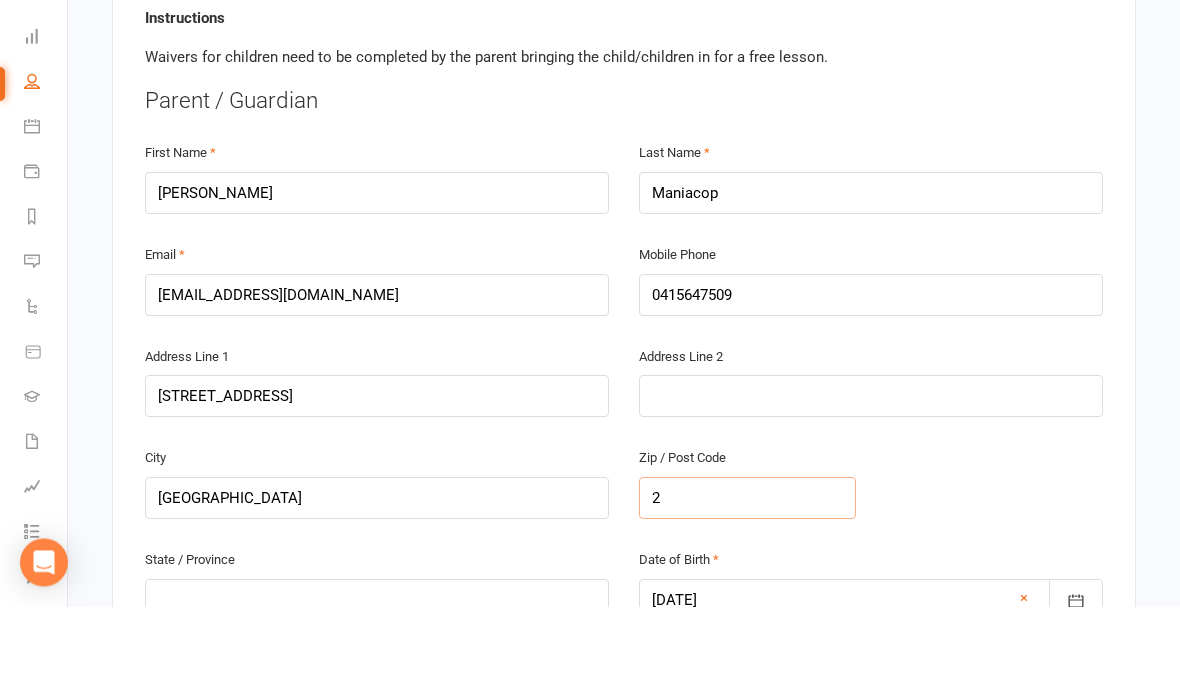 type on "21" 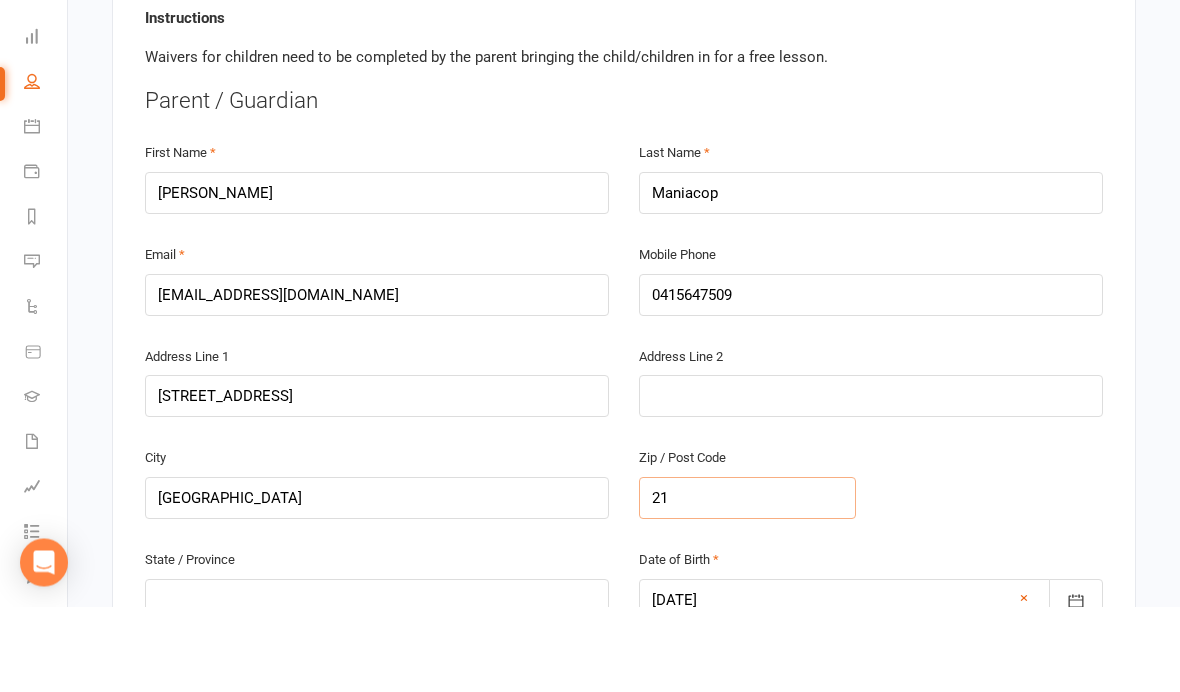 type on "217" 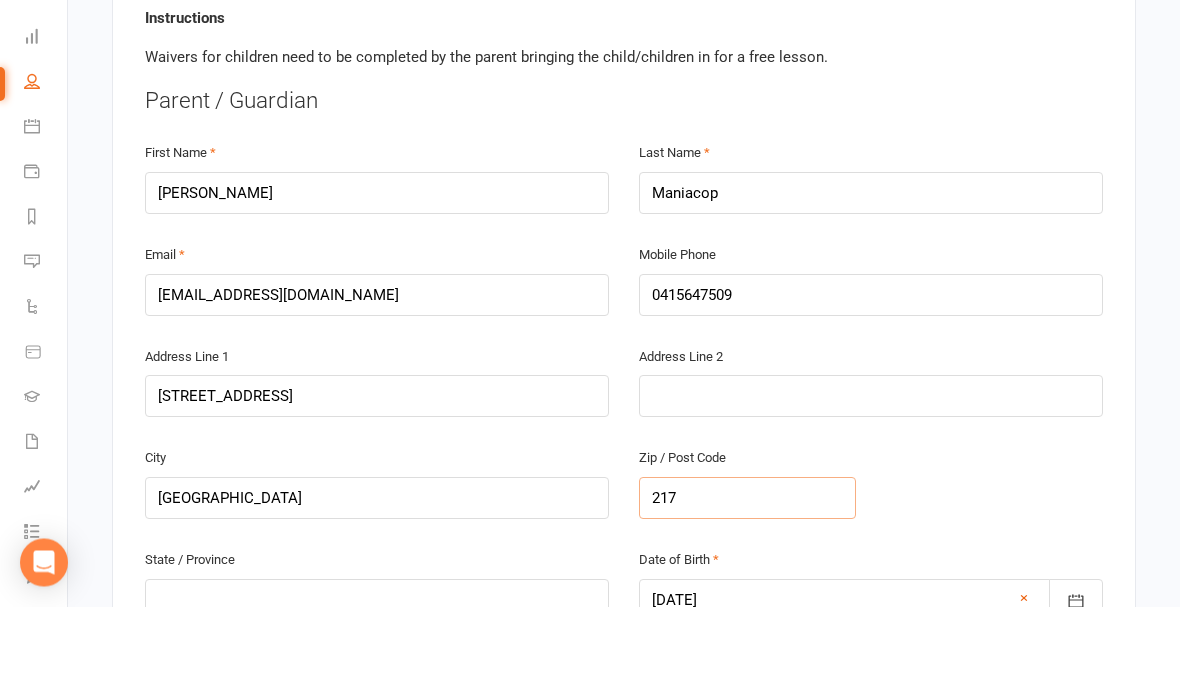 type on "2179" 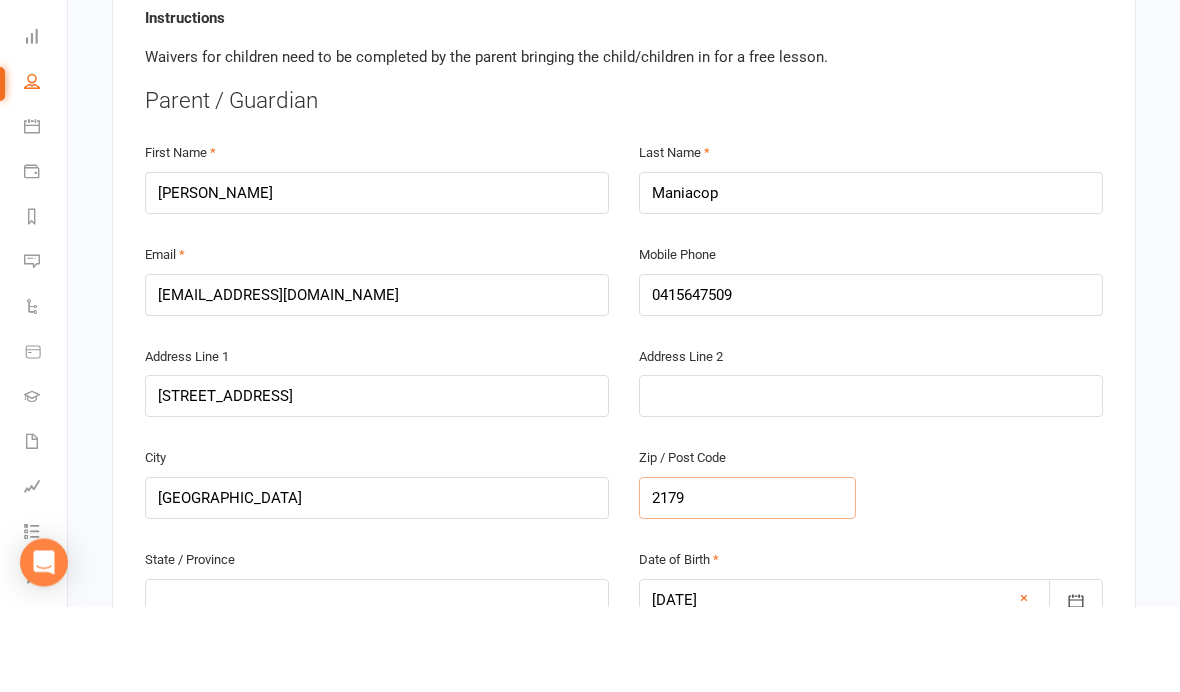 type on "2179" 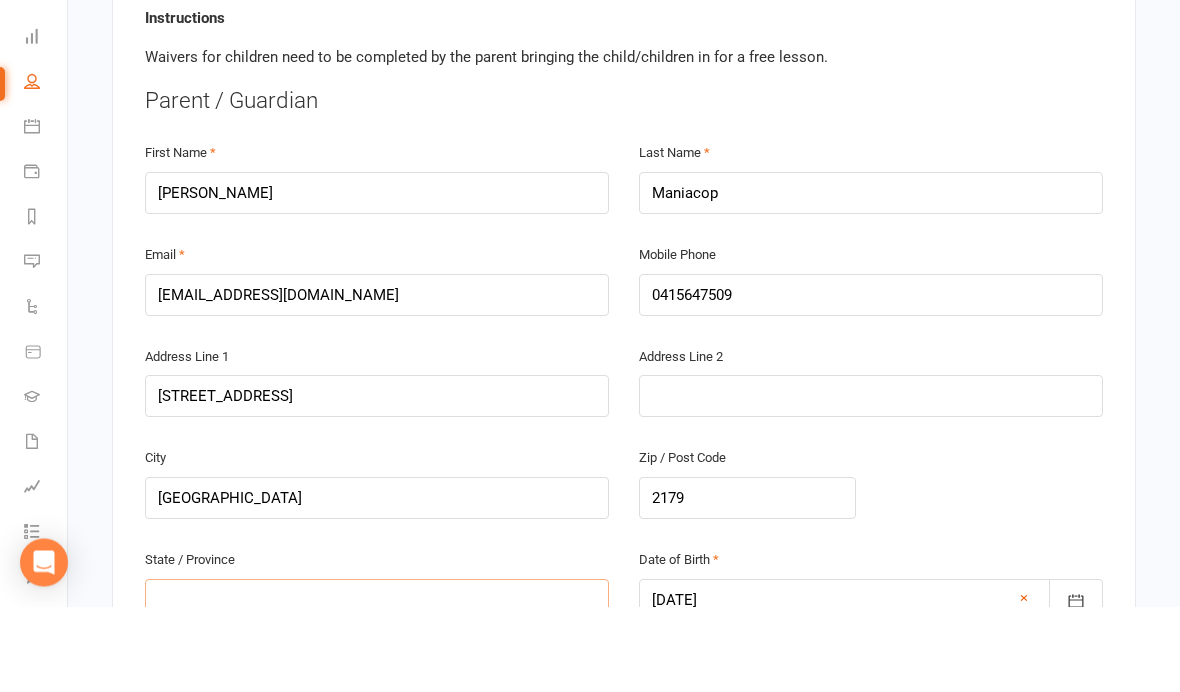 click at bounding box center (377, 686) 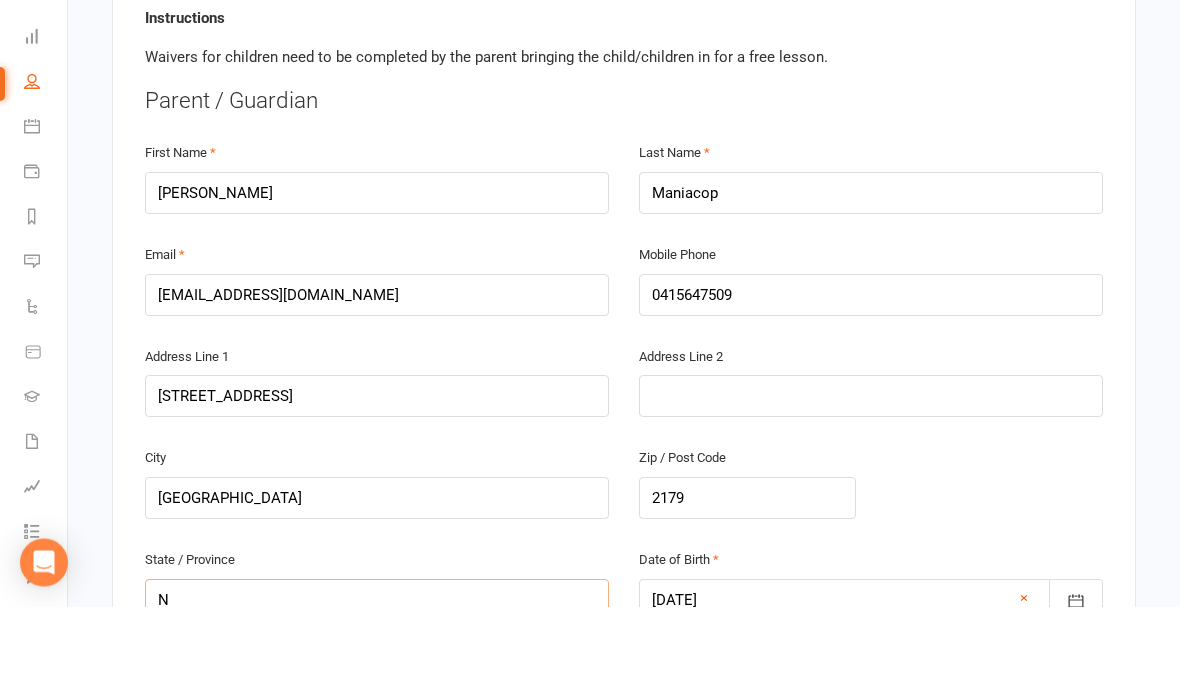 type on "NS" 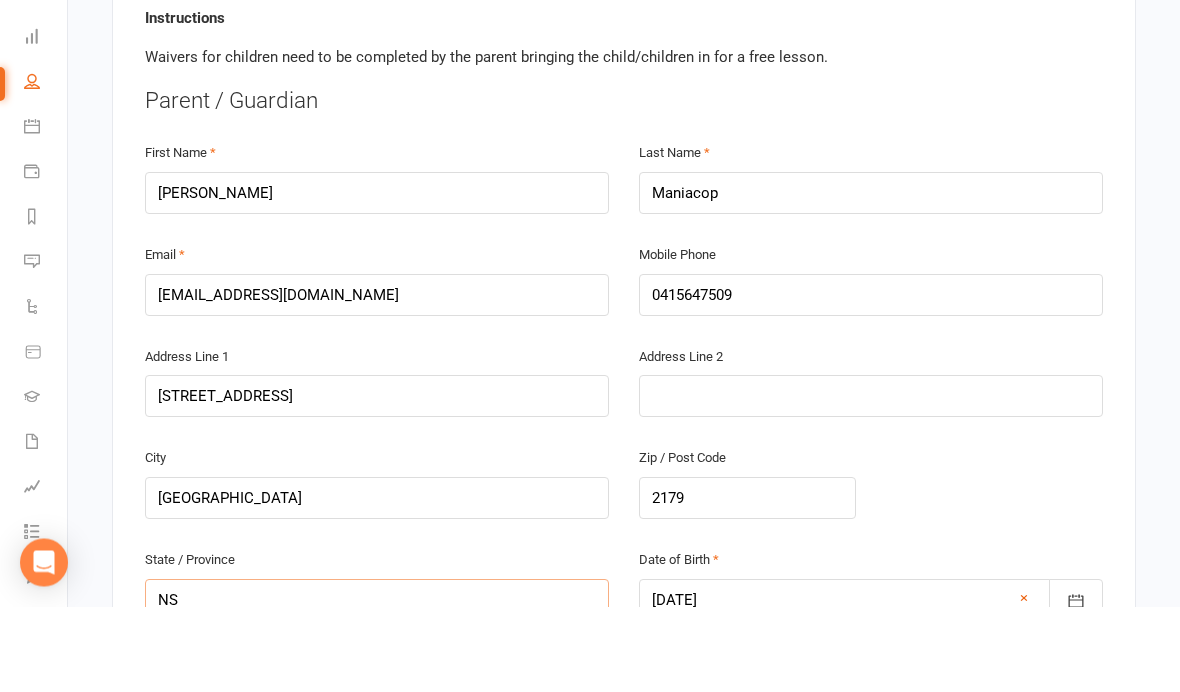 type on "[GEOGRAPHIC_DATA]" 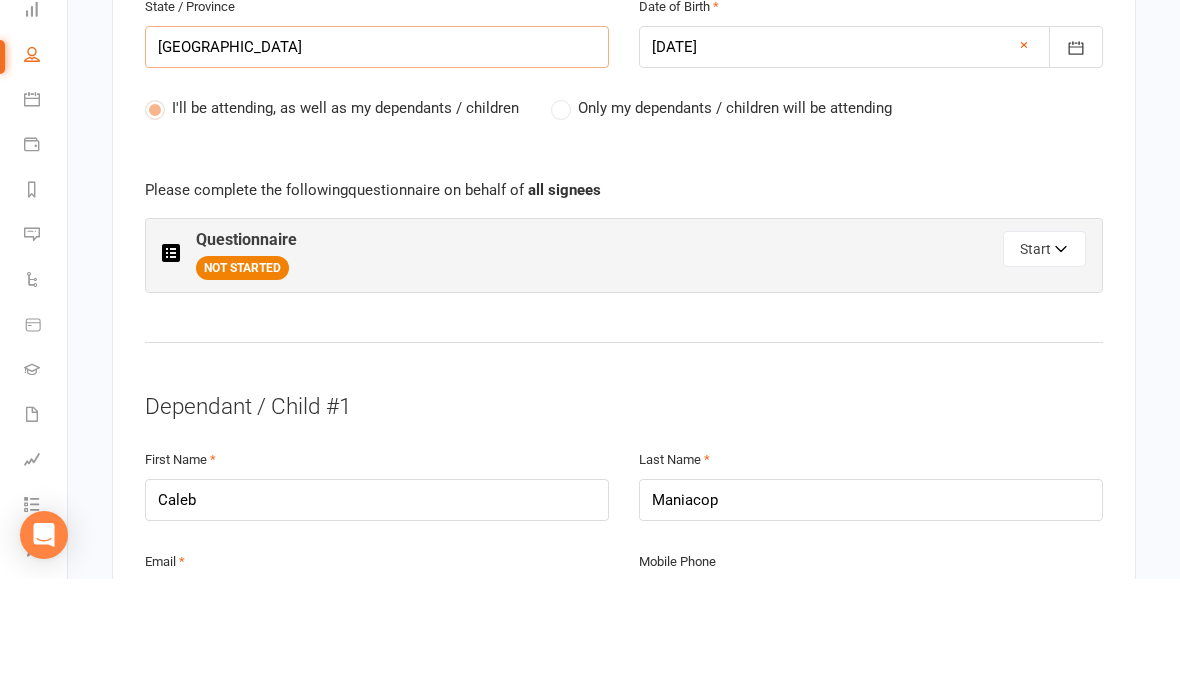 scroll, scrollTop: 945, scrollLeft: 0, axis: vertical 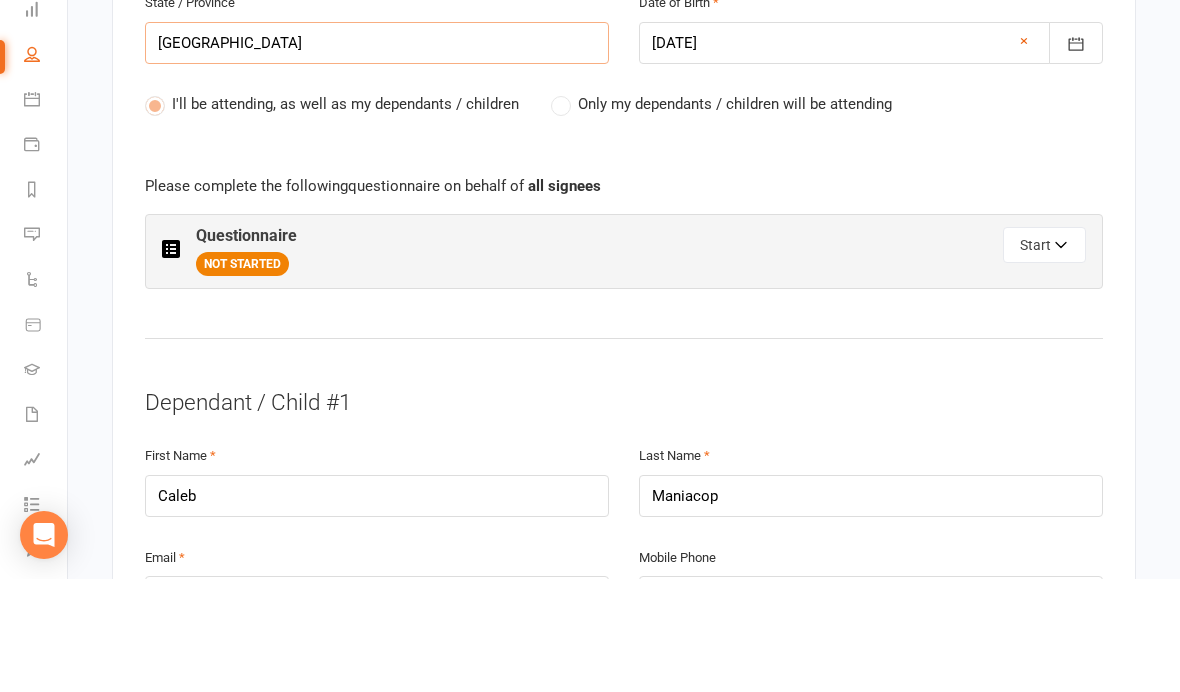 type on "[GEOGRAPHIC_DATA]" 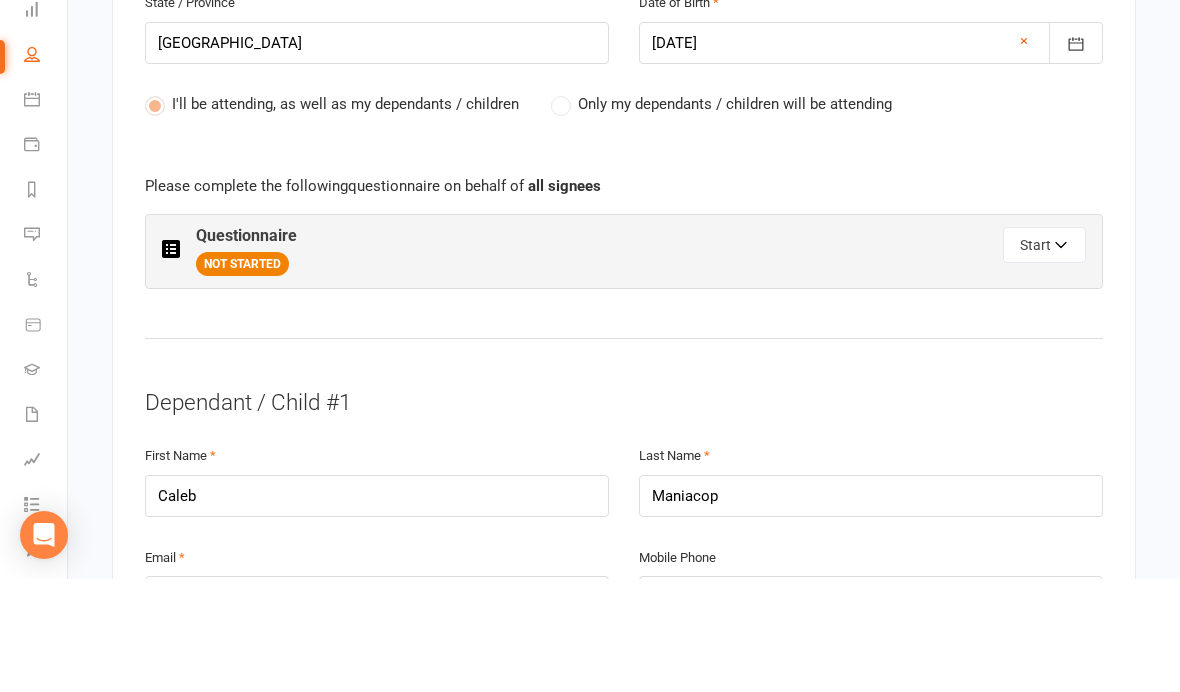 click on "Start" at bounding box center [1044, 358] 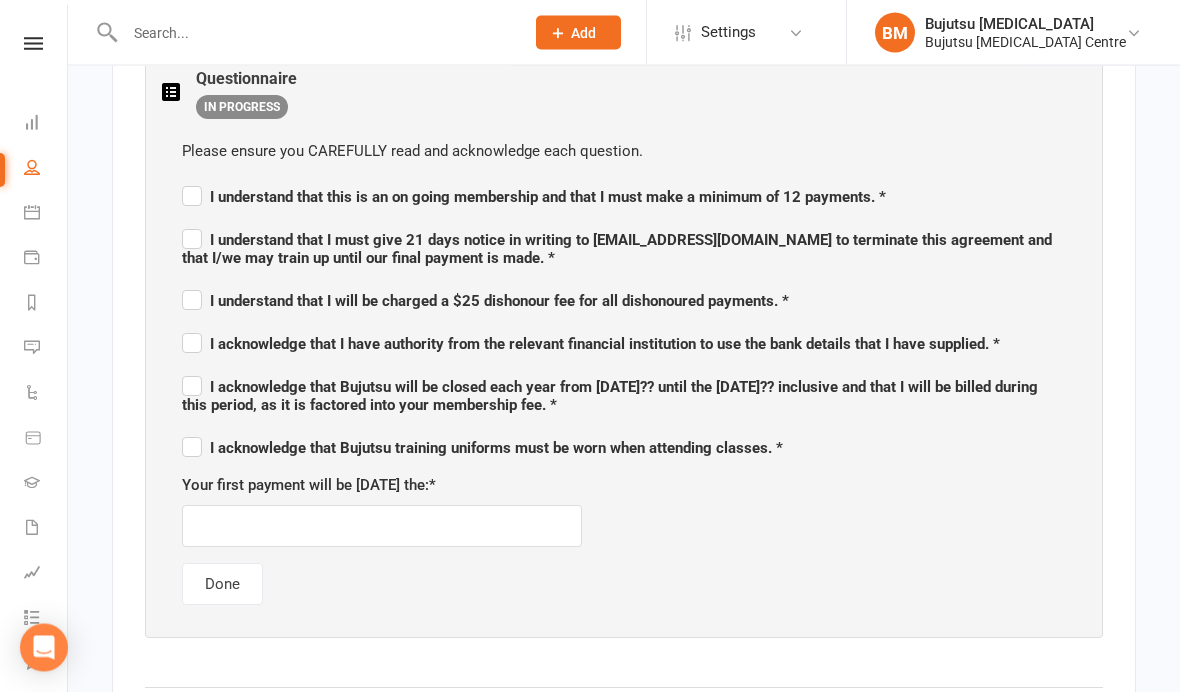 scroll, scrollTop: 1218, scrollLeft: 0, axis: vertical 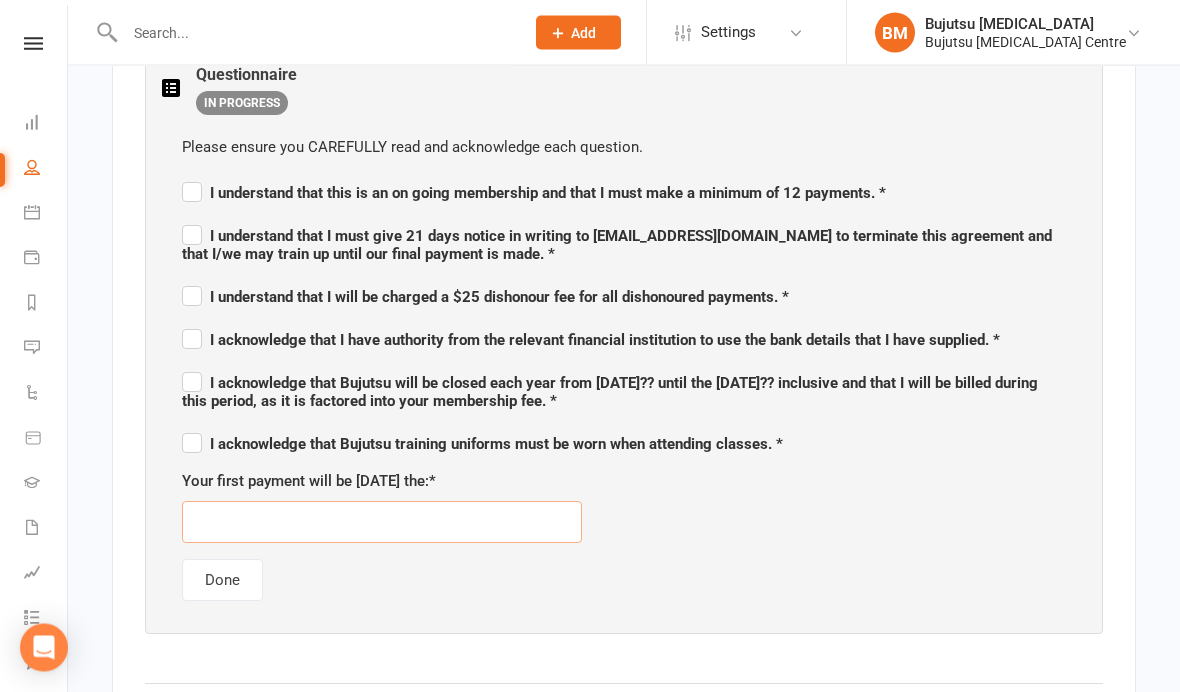 click at bounding box center [382, 523] 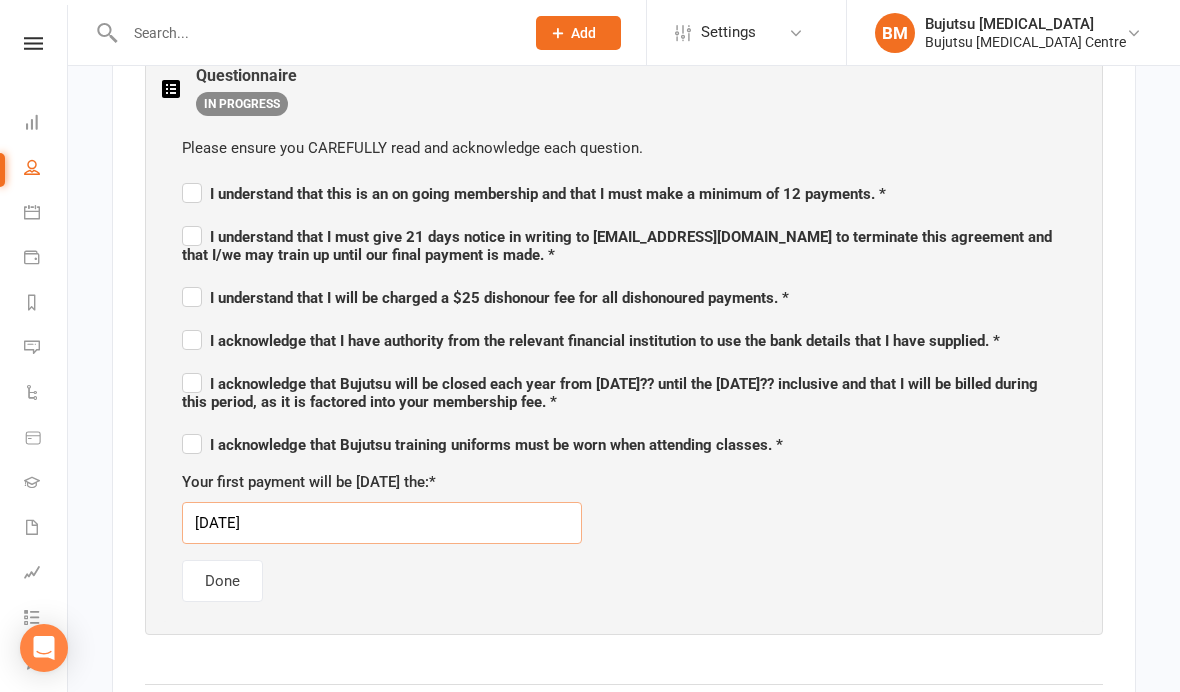 type on "[DATE]" 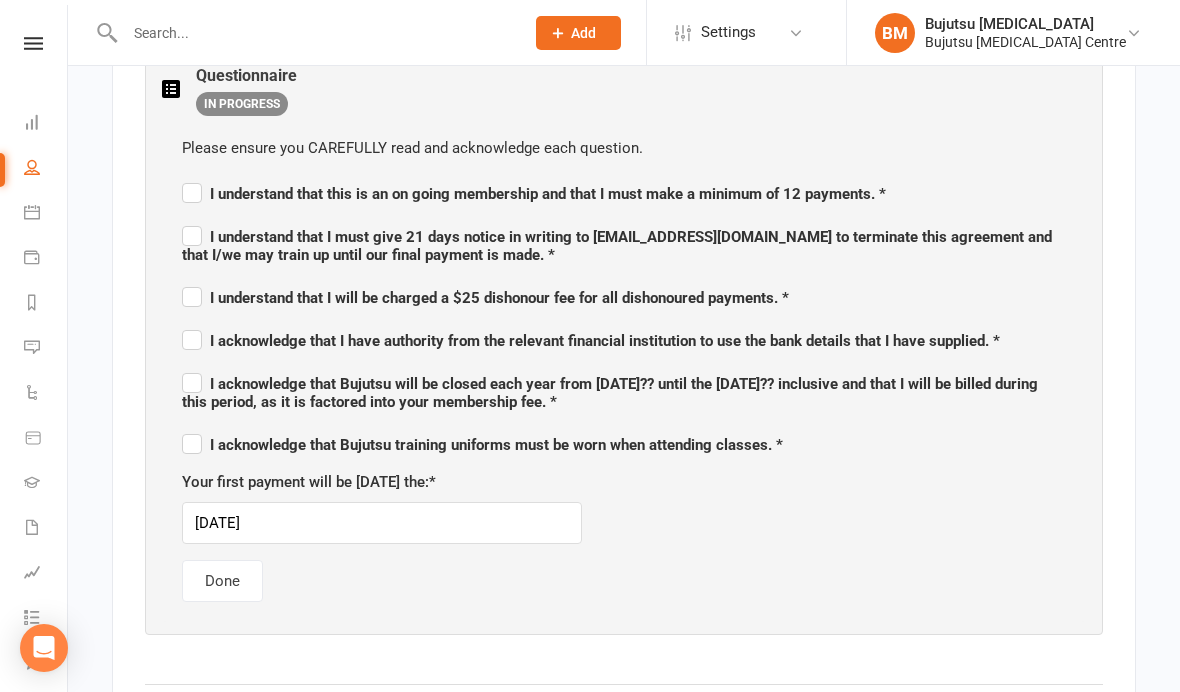 click on "Please ensure you CAREFULLY read and acknowledge each question. I understand that this is an on going membership and that I must make a minimum of 12 payments.   * I understand that I must give 21 days notice in writing to [EMAIL_ADDRESS][DOMAIN_NAME] to terminate this agreement and that I/we may train up until our final payment is made.   * I understand that I will be charged a $25 dishonour fee for all dishonoured payments.   * I acknowledge that I have authority from the relevant financial institution to use the bank details that I have supplied.   * I acknowledge that Bujutsu will be closed each year from [DATE]?? until the [DATE]?? inclusive and that I will be billed during this period, as it is factored into your membership fee.   * I acknowledge that Bujutsu training uniforms must be worn when attending classes.   * Your first payment will be [DATE] the:  * [DATE] Done" at bounding box center (624, 369) 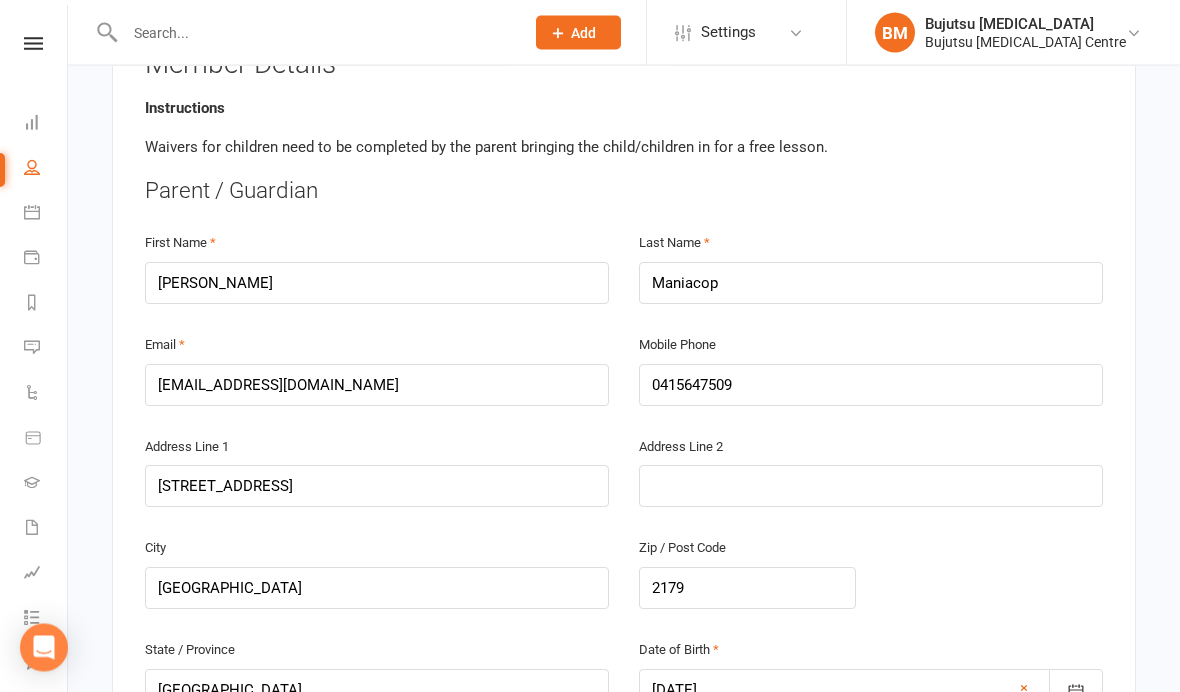 scroll, scrollTop: 0, scrollLeft: 0, axis: both 